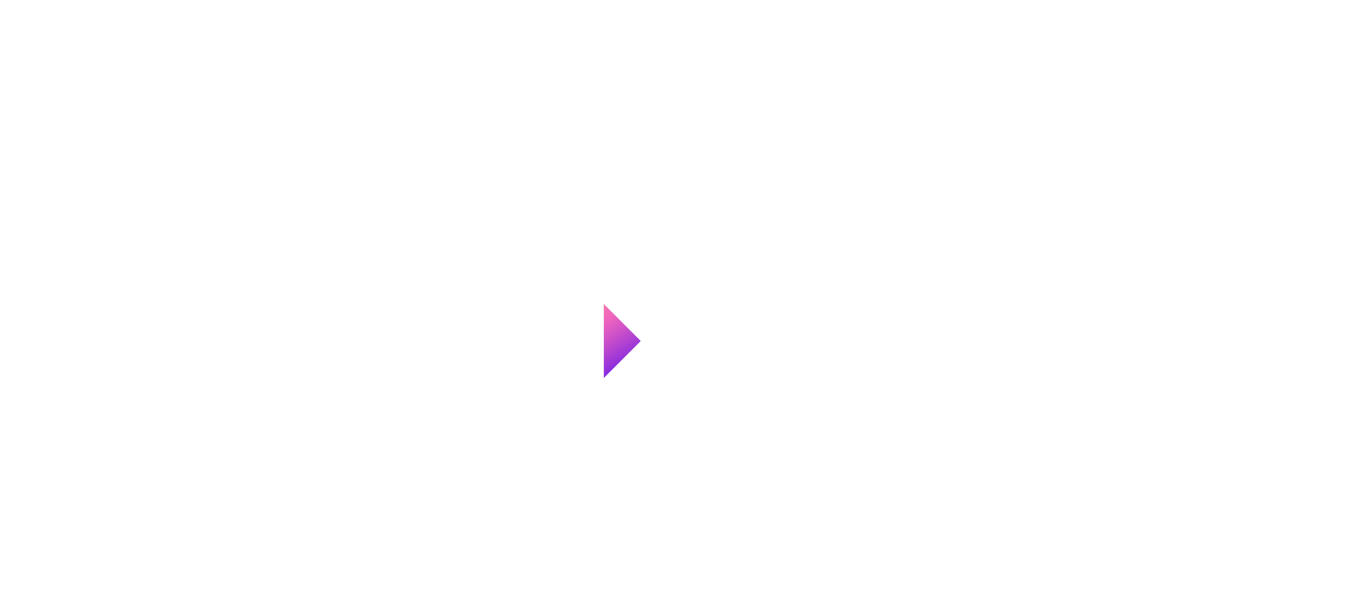 scroll, scrollTop: 0, scrollLeft: 0, axis: both 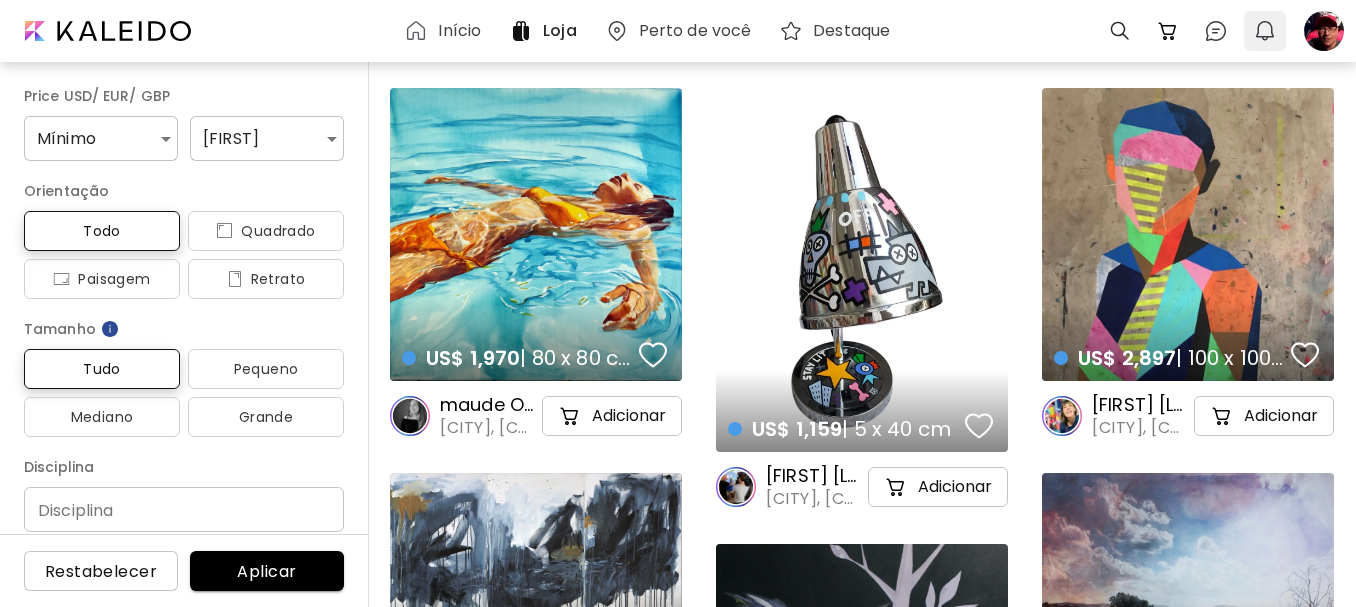 click at bounding box center [1265, 31] 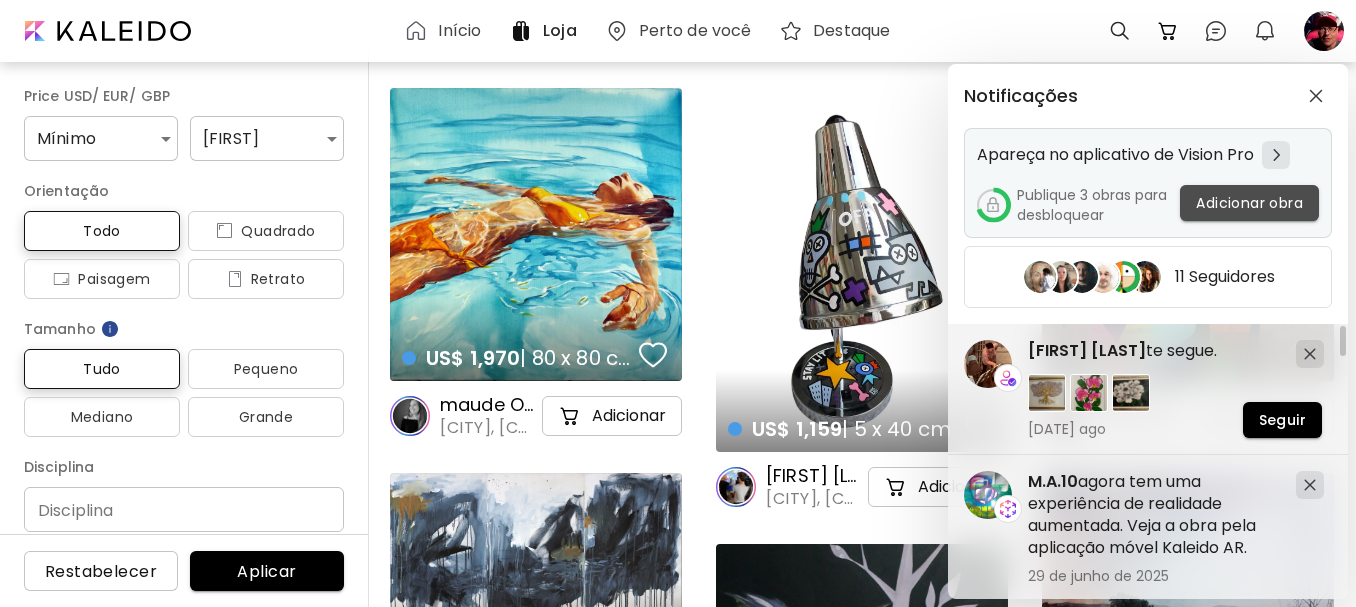 click on "Adicionar obra" at bounding box center (1249, 203) 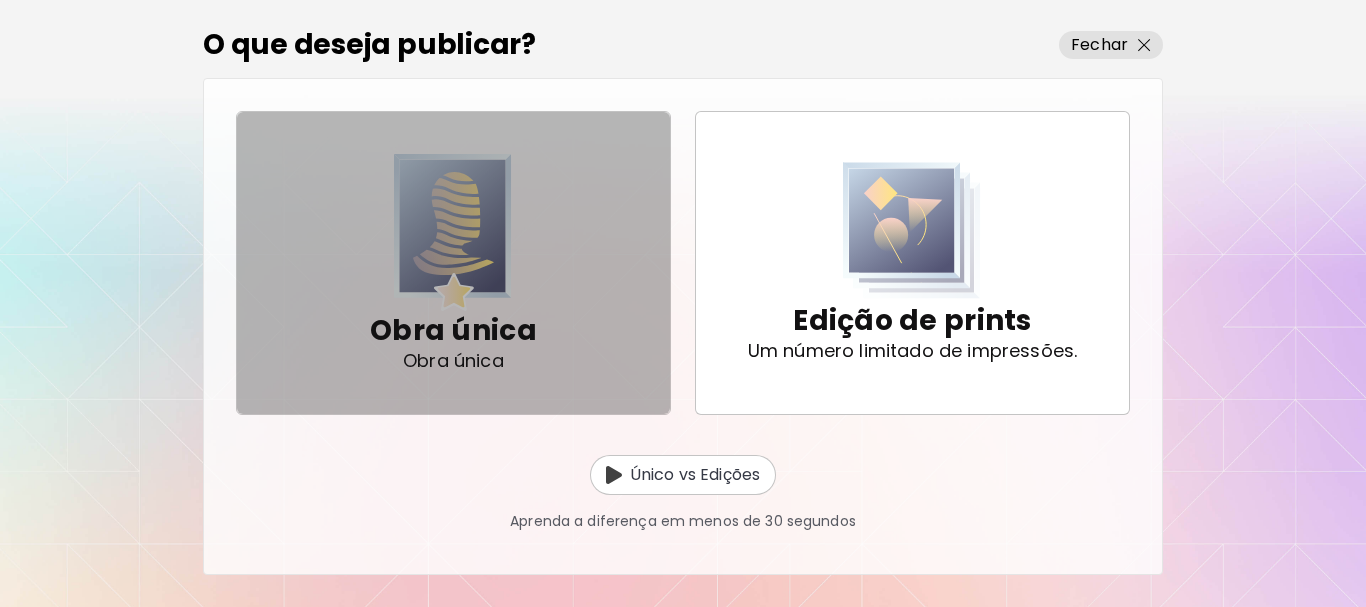 click at bounding box center (453, 232) 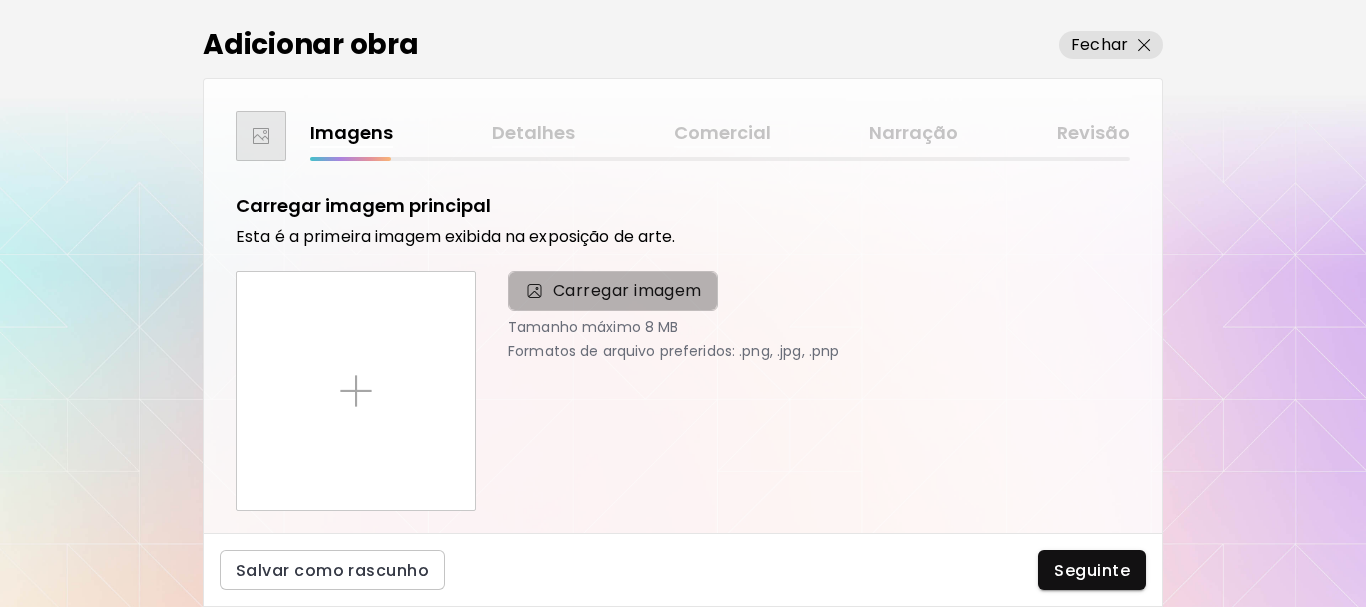 click on "Carregar imagem" at bounding box center [627, 291] 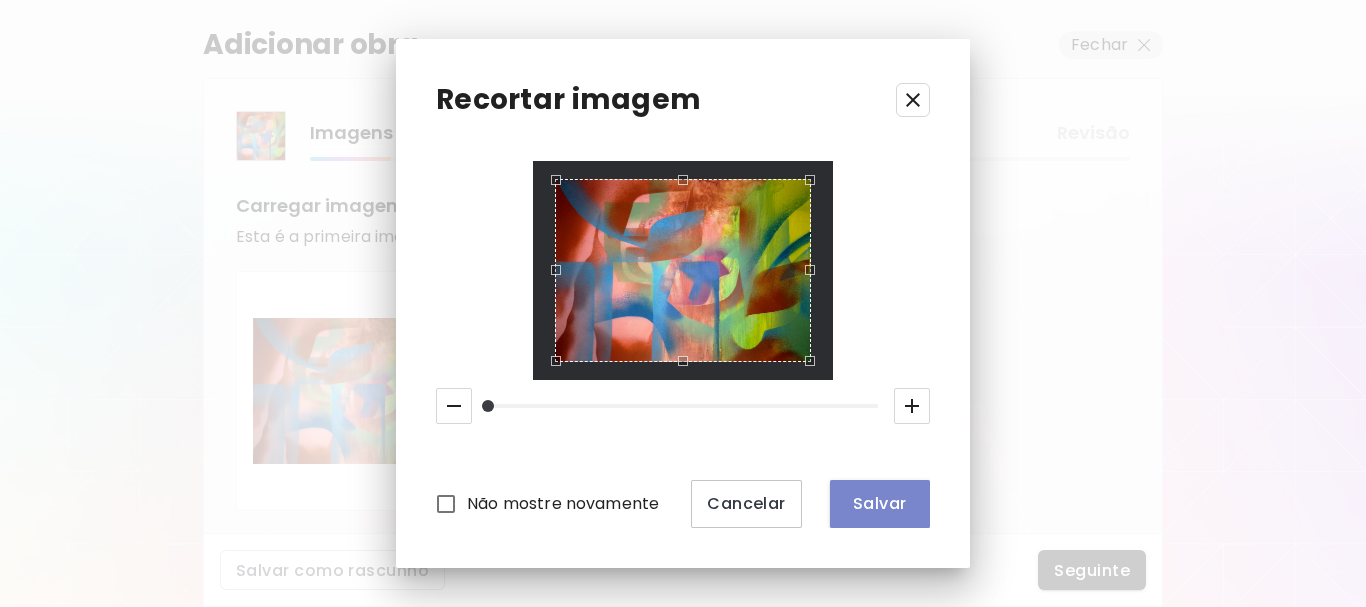 click on "Salvar" at bounding box center (880, 503) 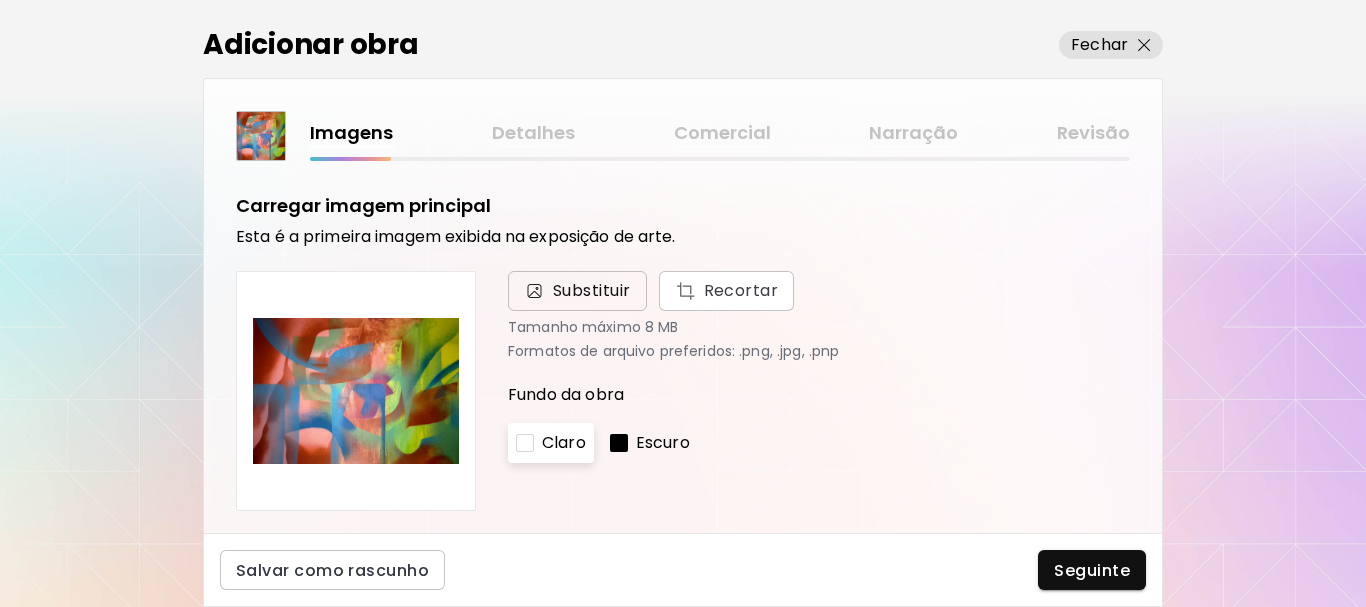scroll, scrollTop: 687, scrollLeft: 0, axis: vertical 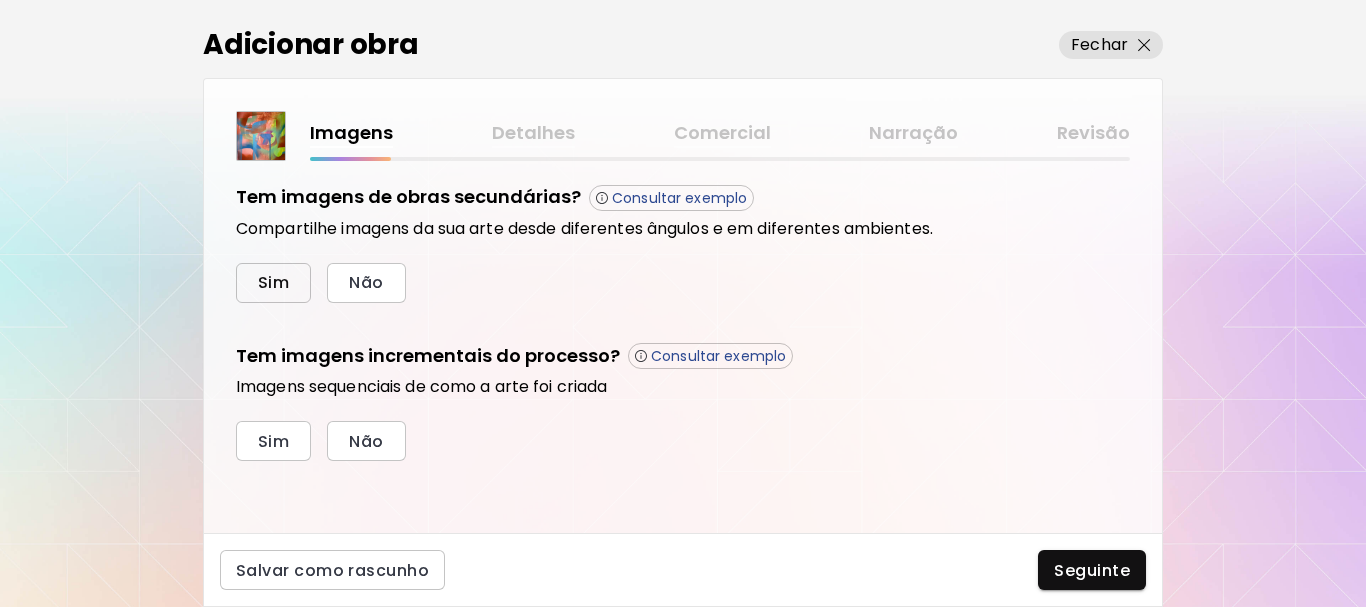 click on "Sim" at bounding box center [273, 282] 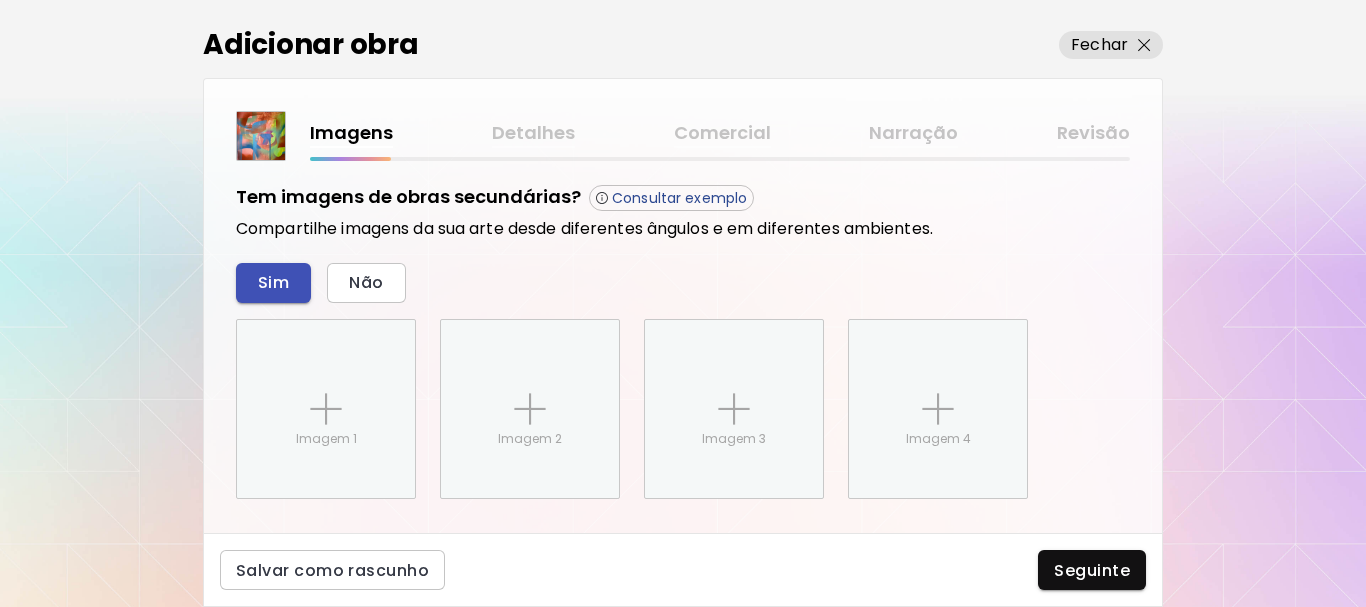 scroll, scrollTop: 845, scrollLeft: 0, axis: vertical 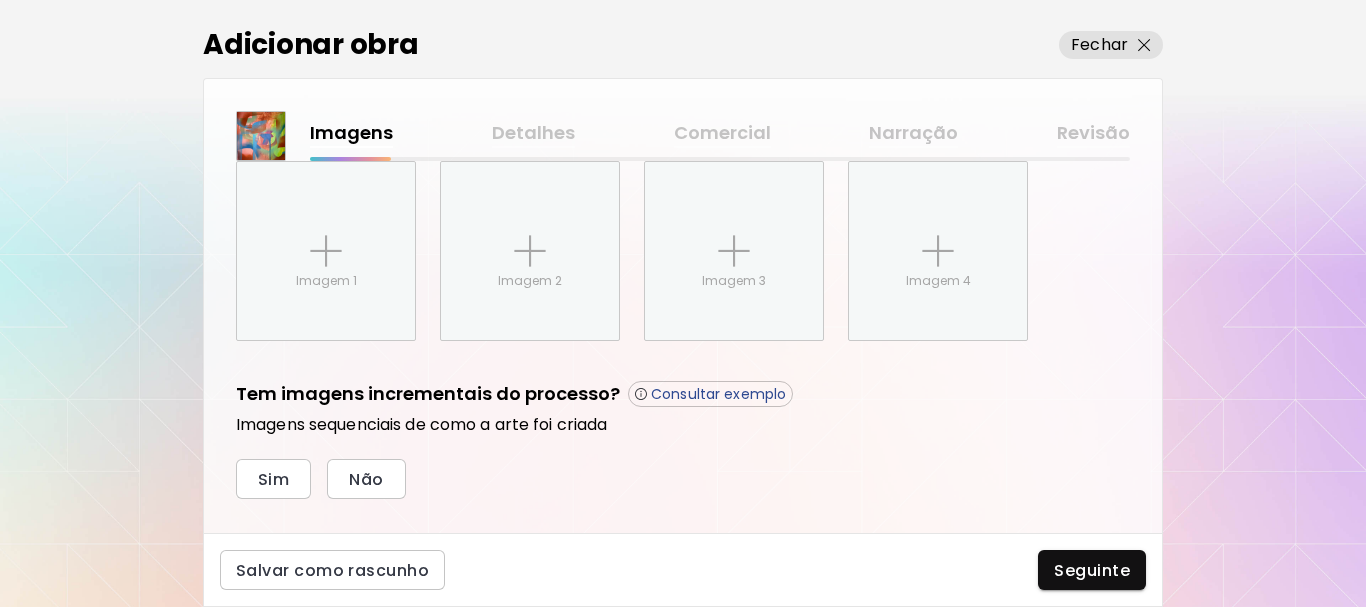 click on "Tem imagens incrementais do processo?" at bounding box center [428, 394] 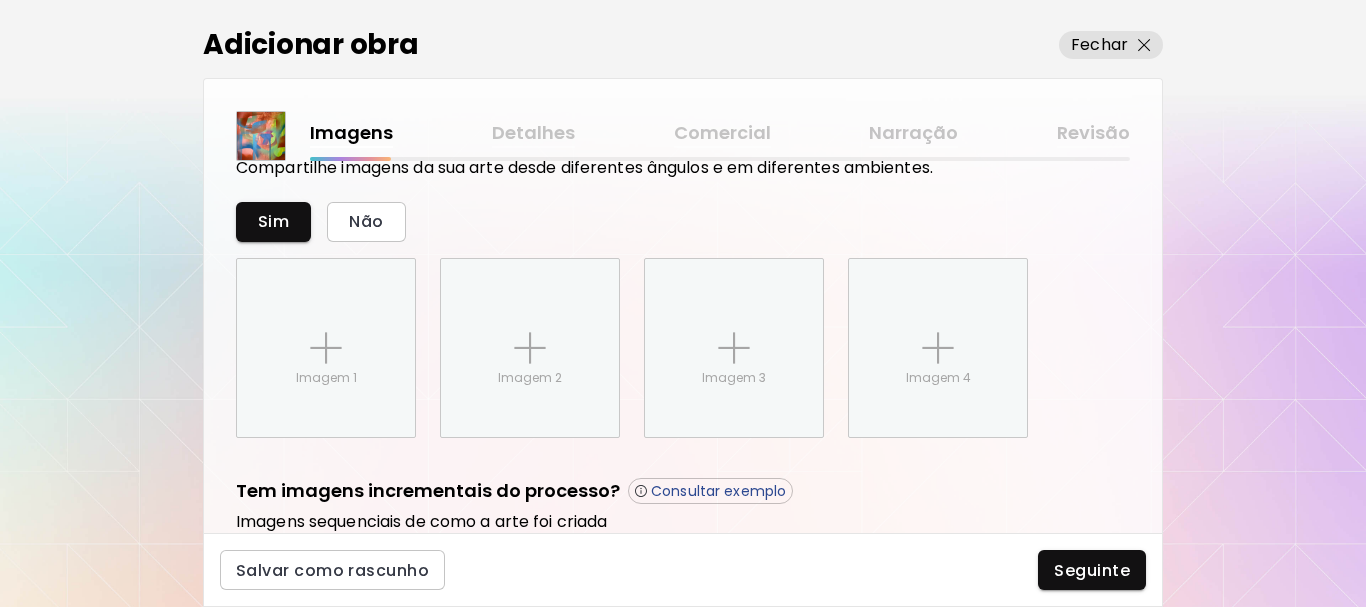 scroll, scrollTop: 745, scrollLeft: 0, axis: vertical 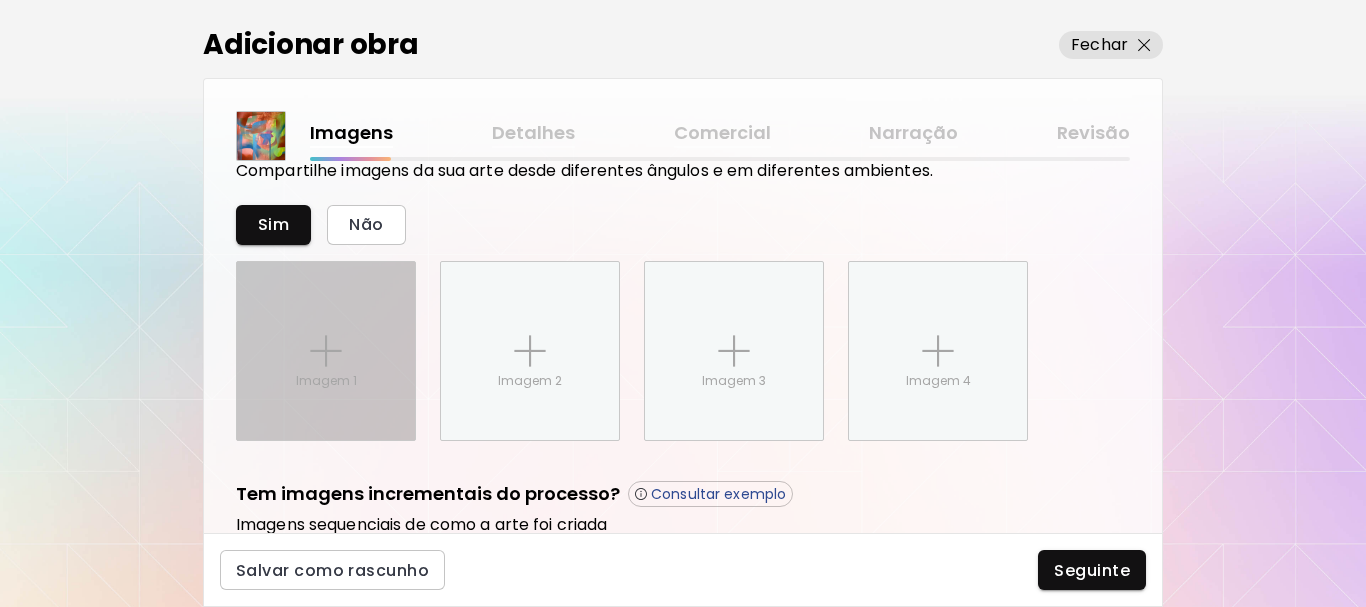 click at bounding box center [326, 351] 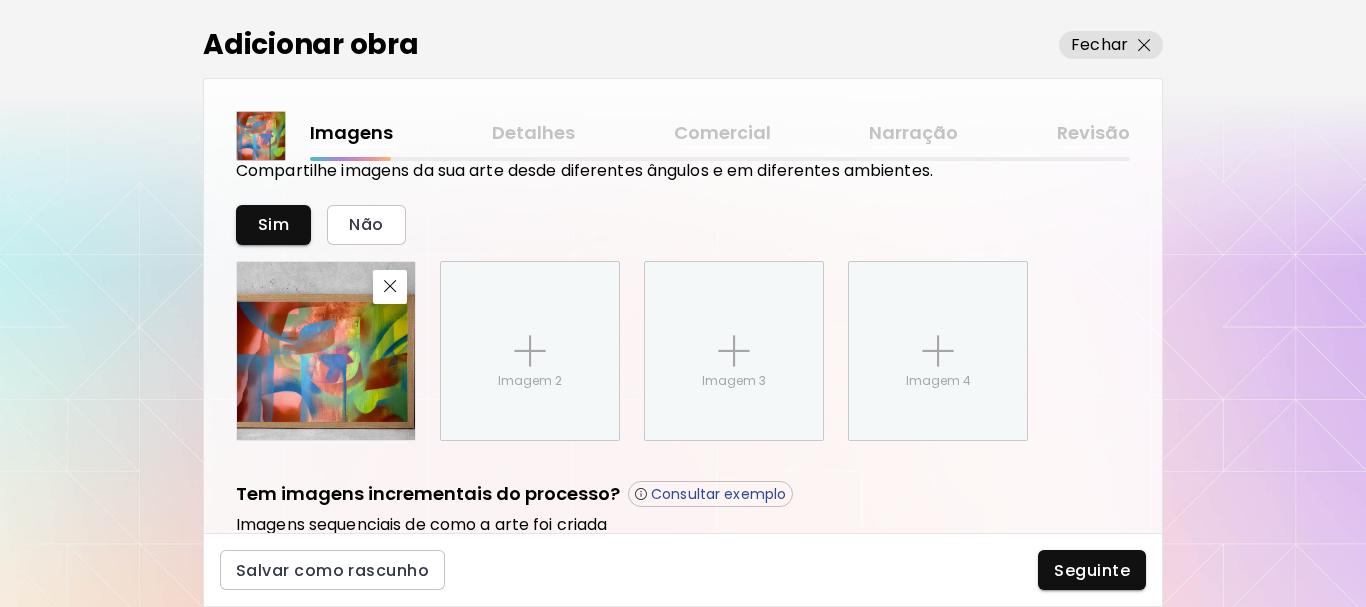 scroll, scrollTop: 845, scrollLeft: 0, axis: vertical 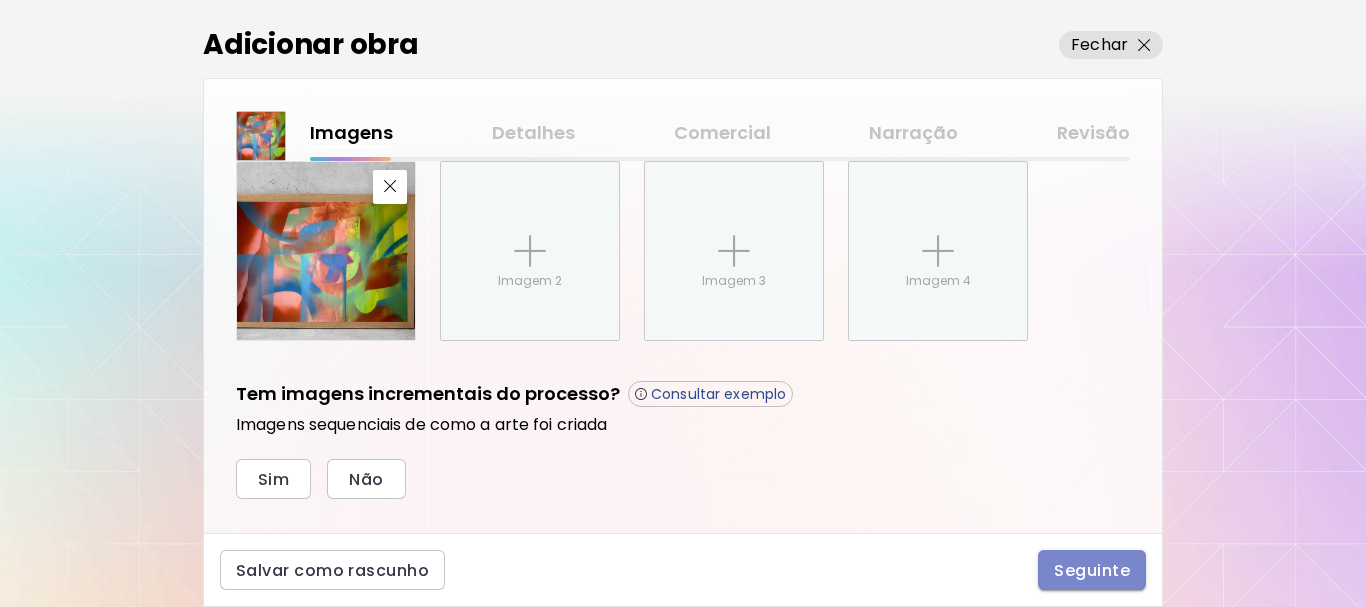click on "Seguinte" at bounding box center (1092, 570) 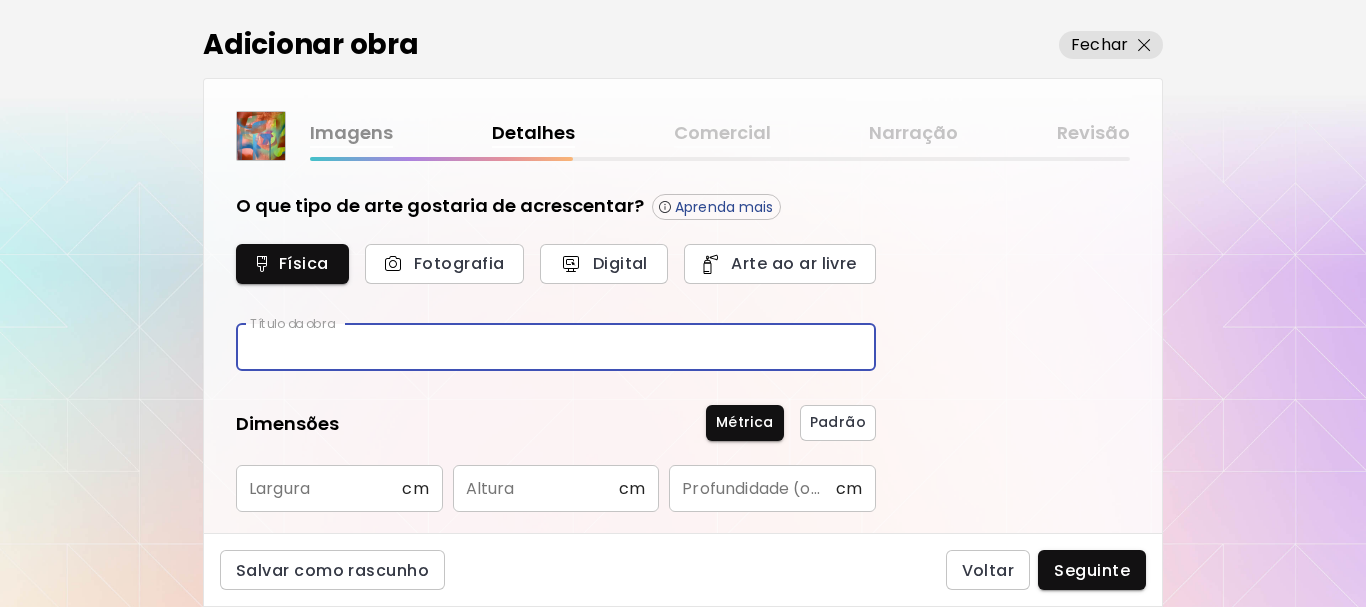 click at bounding box center (556, 347) 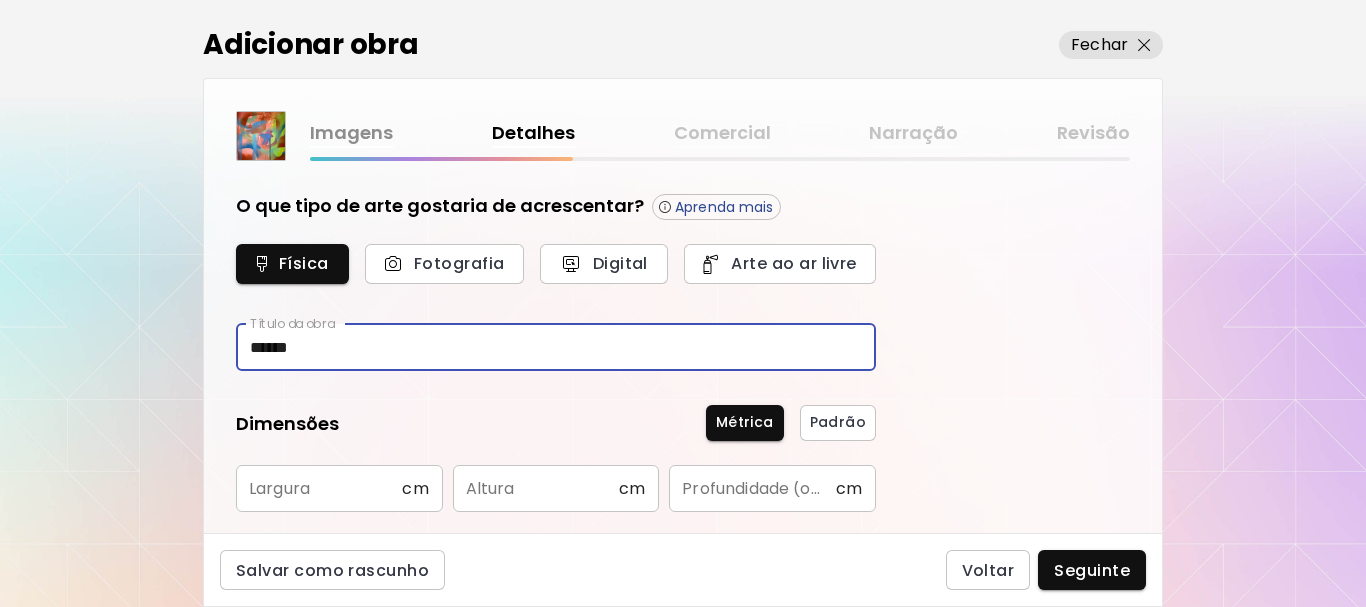type on "******" 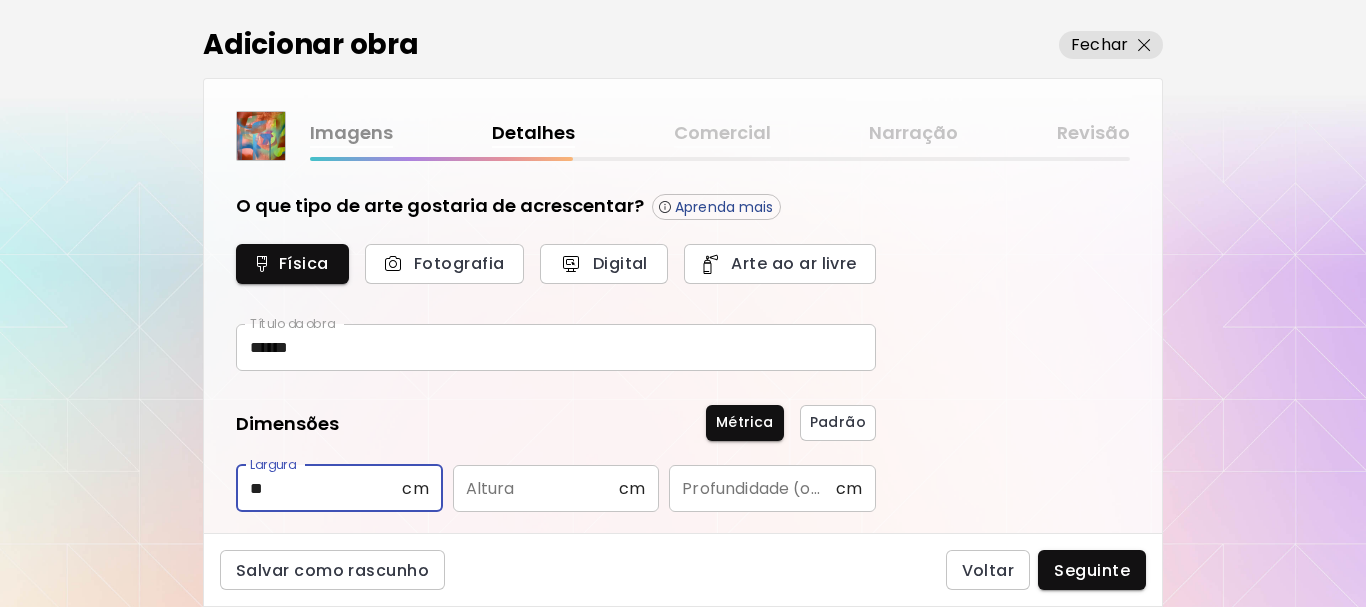 type on "**" 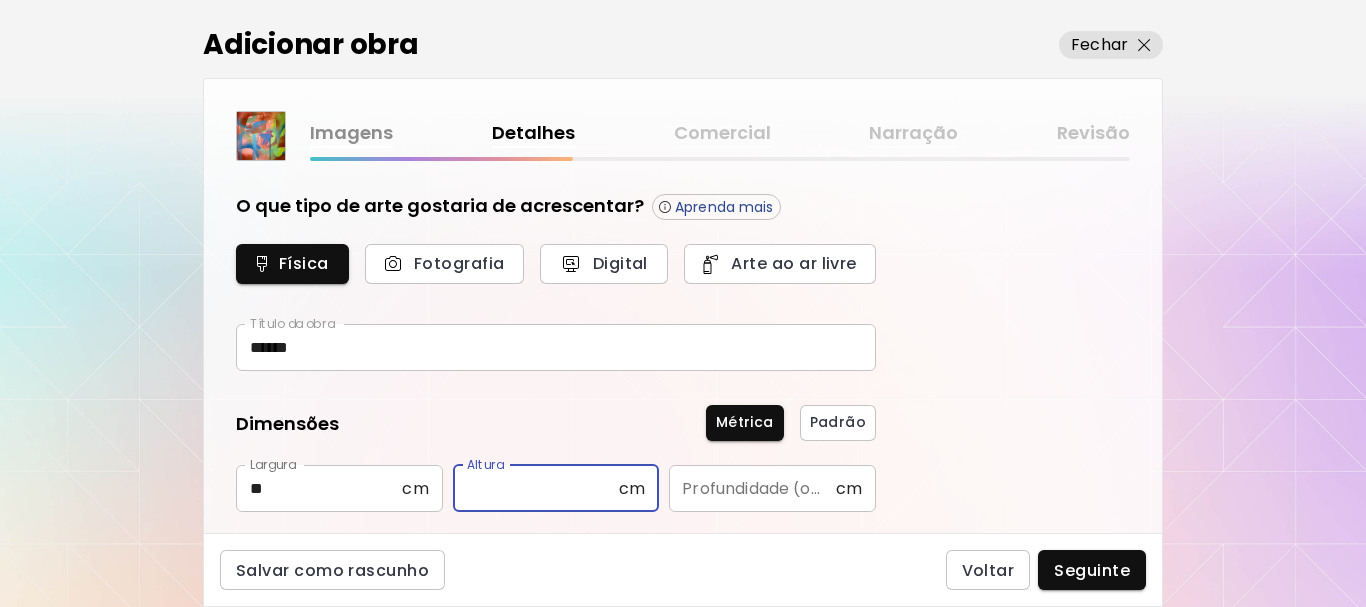 click at bounding box center [536, 488] 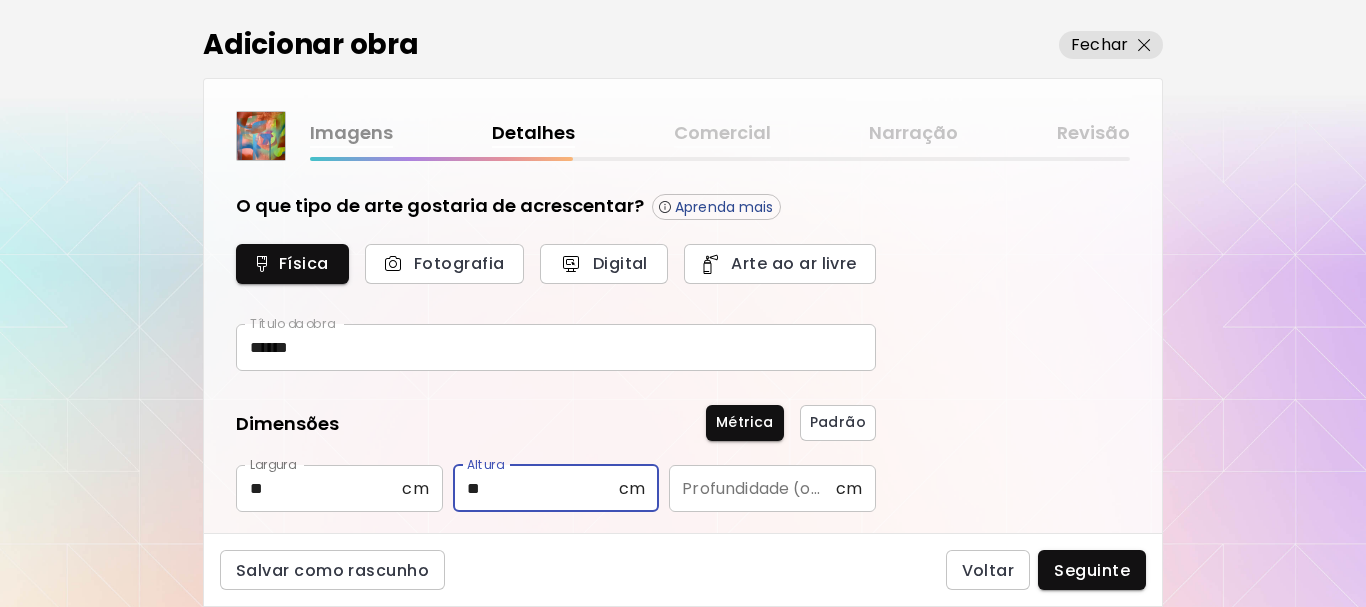 type on "**" 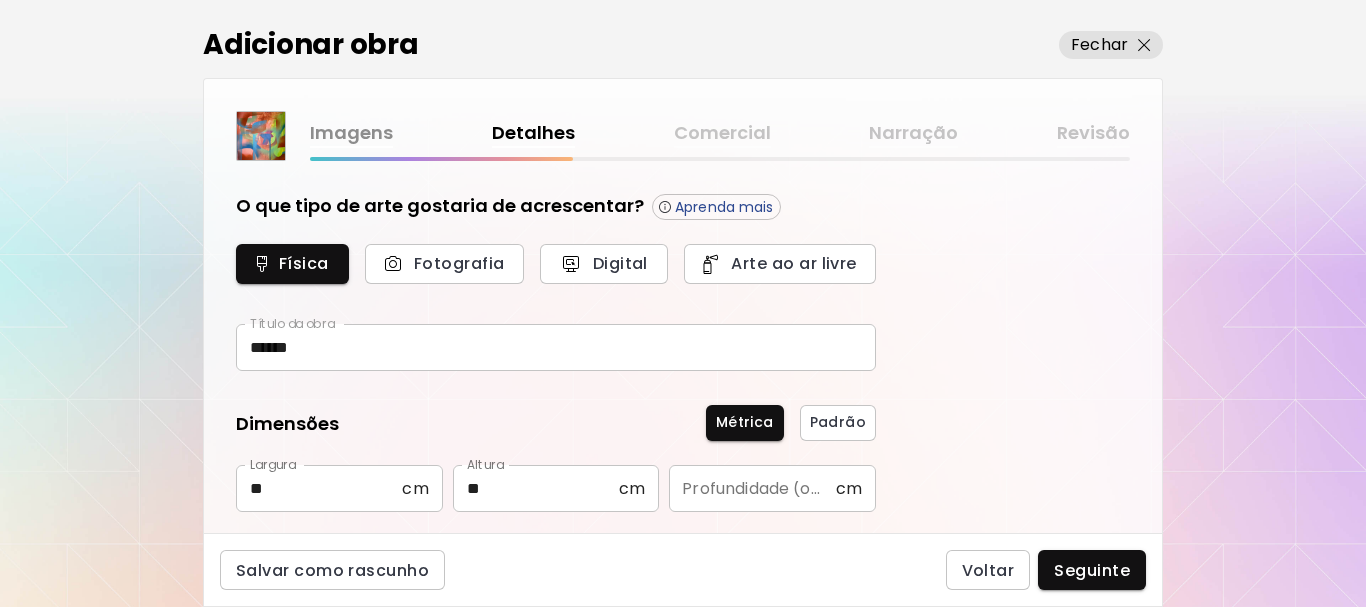 click on "O que tipo de arte gostaria de acrescentar? Aprenda mais Física Fotografia Digital Arte ao ar livre Título da obra ****** Título da obra Dimensões Métrica Padrão Largura ** cm Largura Altura ** cm Altura Profundidade (opcional) cm Profundidade (opcional) Data de criação Ano ​ Ano Mês (Opcional) ​ Mês (Opcional) Dia (Opcional) ​ Dia (Opcional) Informação adicional Disciplina ​ Disciplina Materiais e médio Materiais e médio" at bounding box center (683, 347) 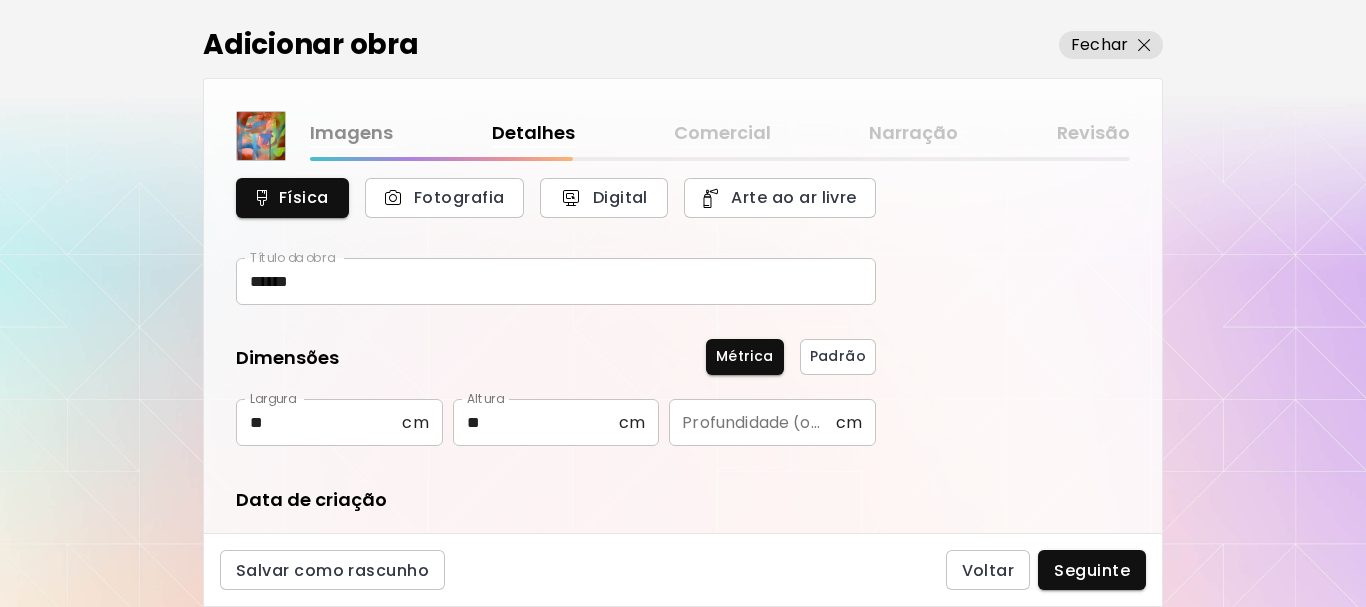 scroll, scrollTop: 100, scrollLeft: 0, axis: vertical 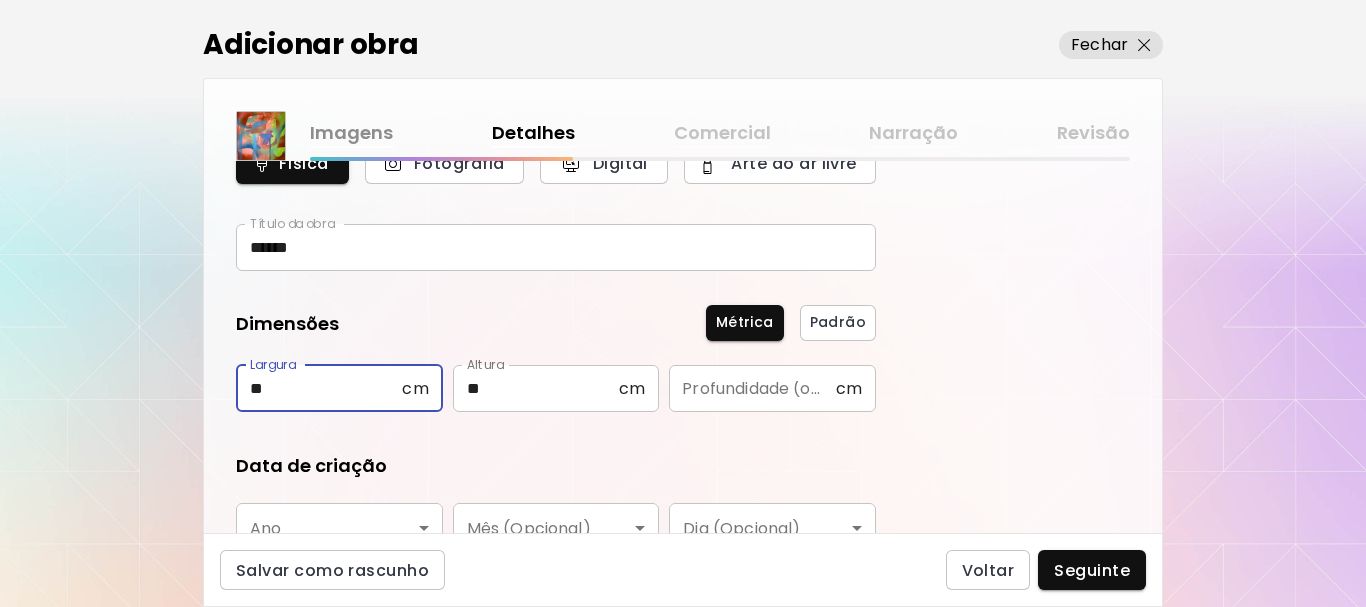 drag, startPoint x: 272, startPoint y: 386, endPoint x: 207, endPoint y: 381, distance: 65.192024 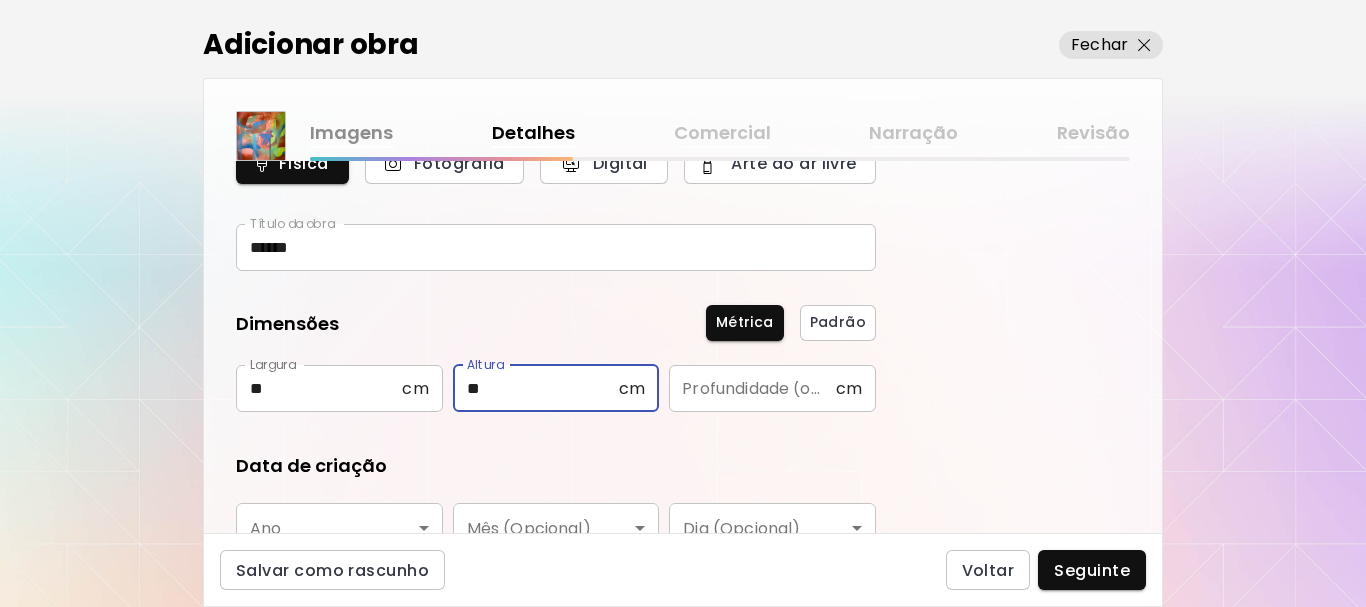 drag, startPoint x: 489, startPoint y: 392, endPoint x: 463, endPoint y: 396, distance: 26.305893 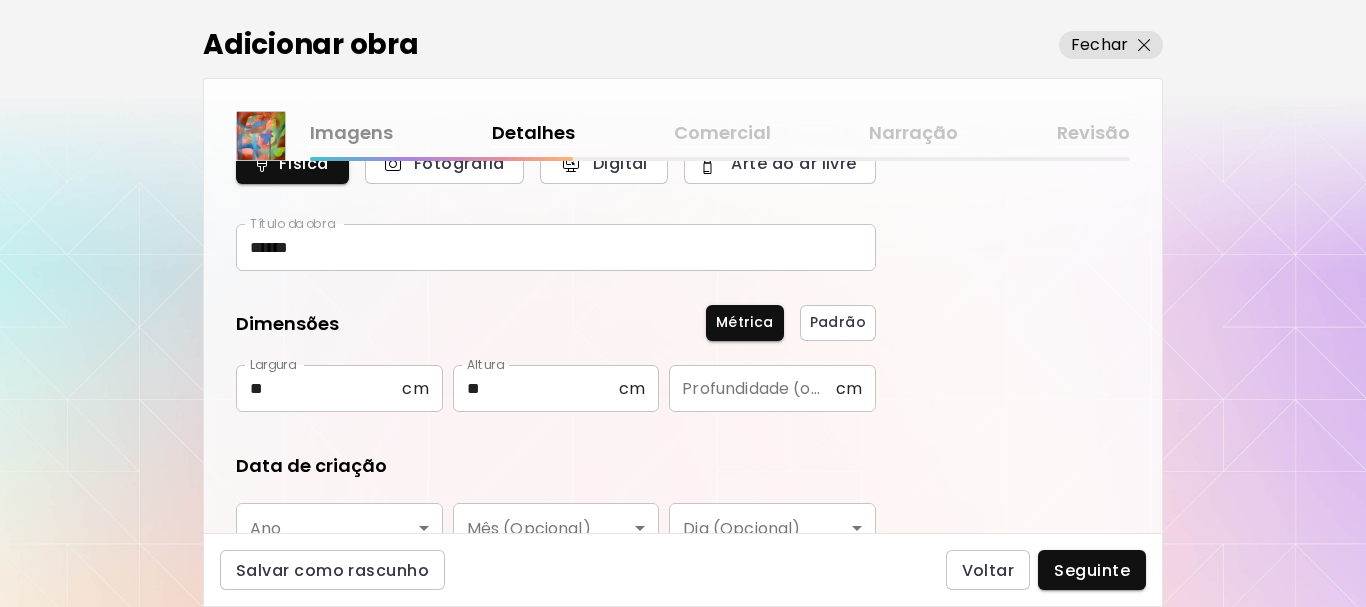 click on "Data de criação" at bounding box center [556, 466] 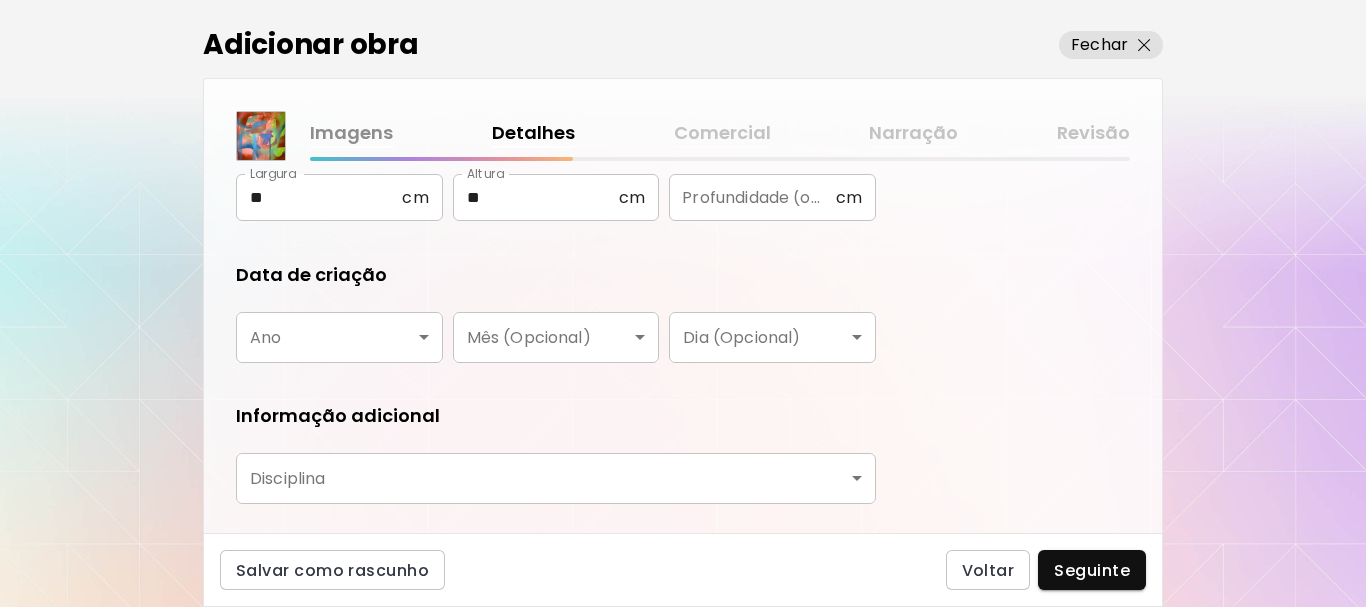 scroll, scrollTop: 300, scrollLeft: 0, axis: vertical 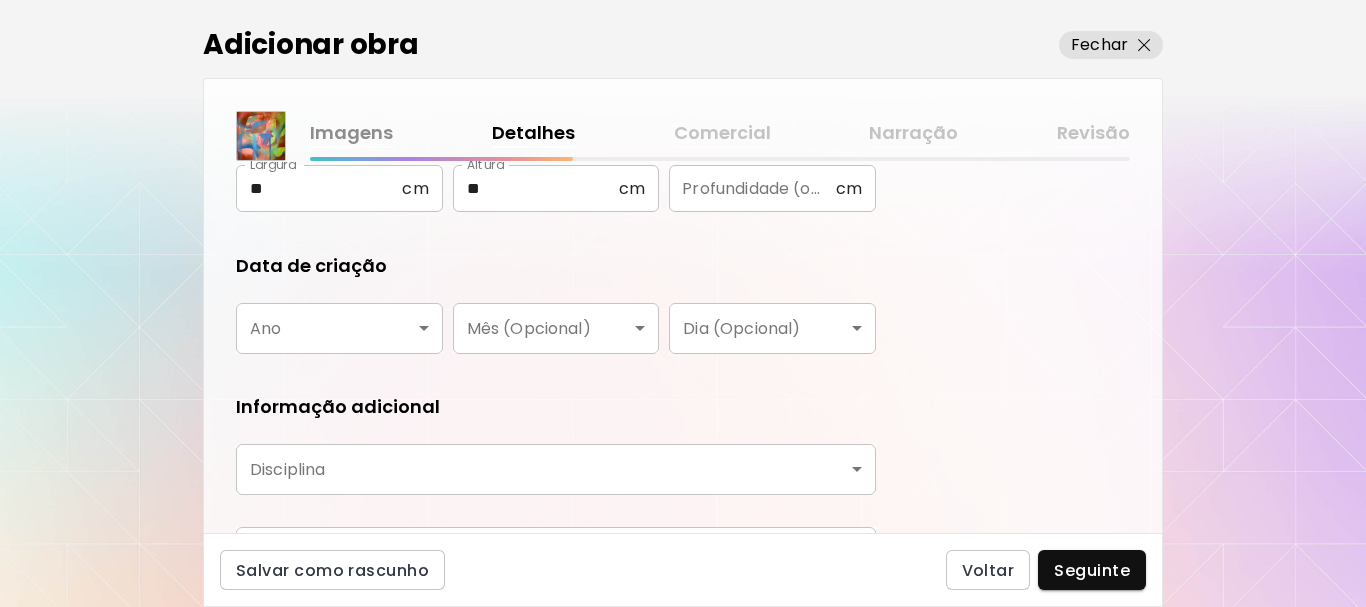 click on "kaleido.art/marks95 Adicionar obras Gerencie suas obras Editar Perfil My BioLink Comunidade Metas MyStudio Atualizar My Website My Showrooms My Documents My Subscribers My Provenance My Augmentations My Analytics Ajustes Ajuda 0 0 Adicionar obra Fechar Imagens Detalhes Comercial Narração Revisão O que tipo de arte gostaria de acrescentar? Aprenda mais Física Fotografia Digital Arte ao ar livre Título da obra ****** Título da obra Dimensões Métrica Padrão Largura ** cm Largura Altura ** cm Altura Profundidade (opcional) cm Profundidade (opcional) Data de criação Ano ​ Ano Mês (Opcional) ​ Mês (Opcional) Dia (Opcional) ​ Dia (Opcional) Informação adicional Disciplina ​ Disciplina Materiais e médio Materiais e médio Salvar como rascunho Voltar Seguinte Pesquisa de artista Nome ou identificador Nome ou identificador País do artista País do artista Disciplina Todos Pintura Contemporânea Desenho e Ilustração Collage Esculturas e Instalações Fotografía Arte AR/VR Arte digital e NFT" at bounding box center [683, 303] 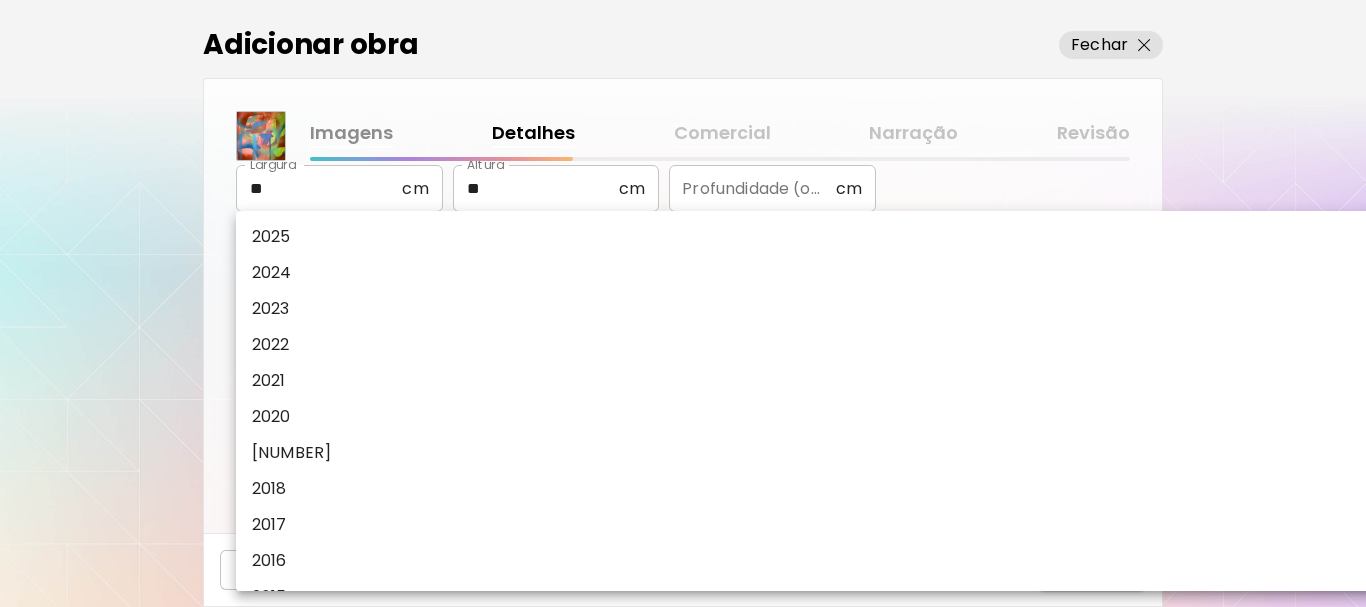 click on "2025" at bounding box center (908, 237) 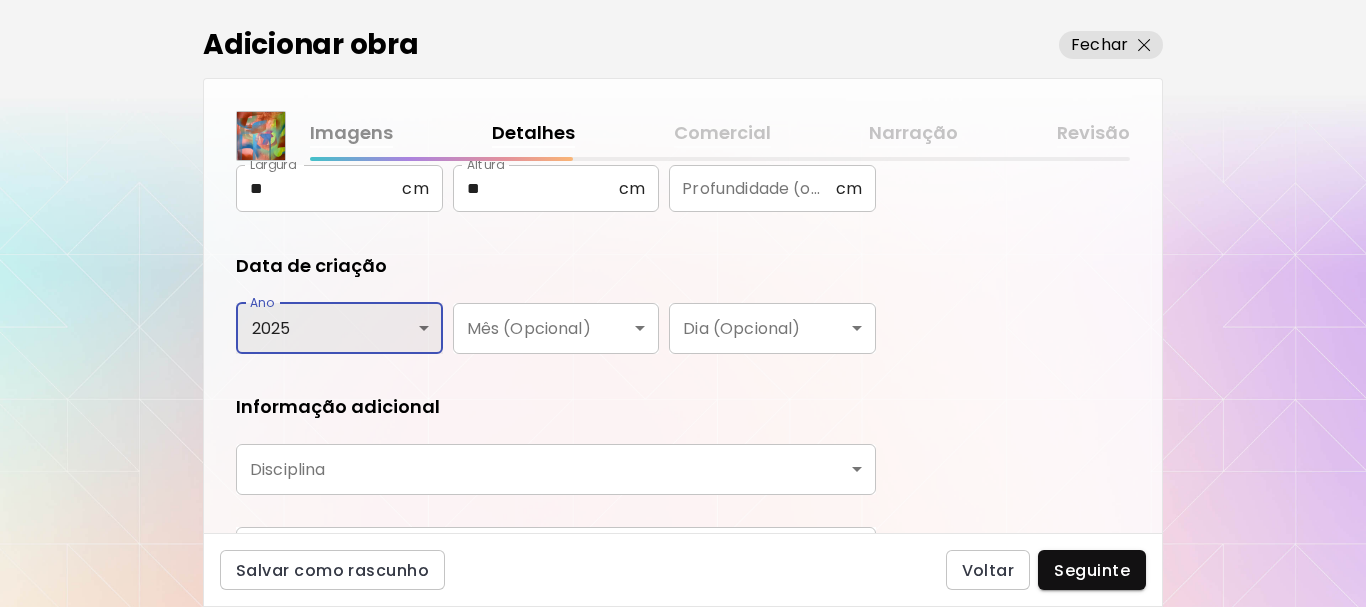 type on "****" 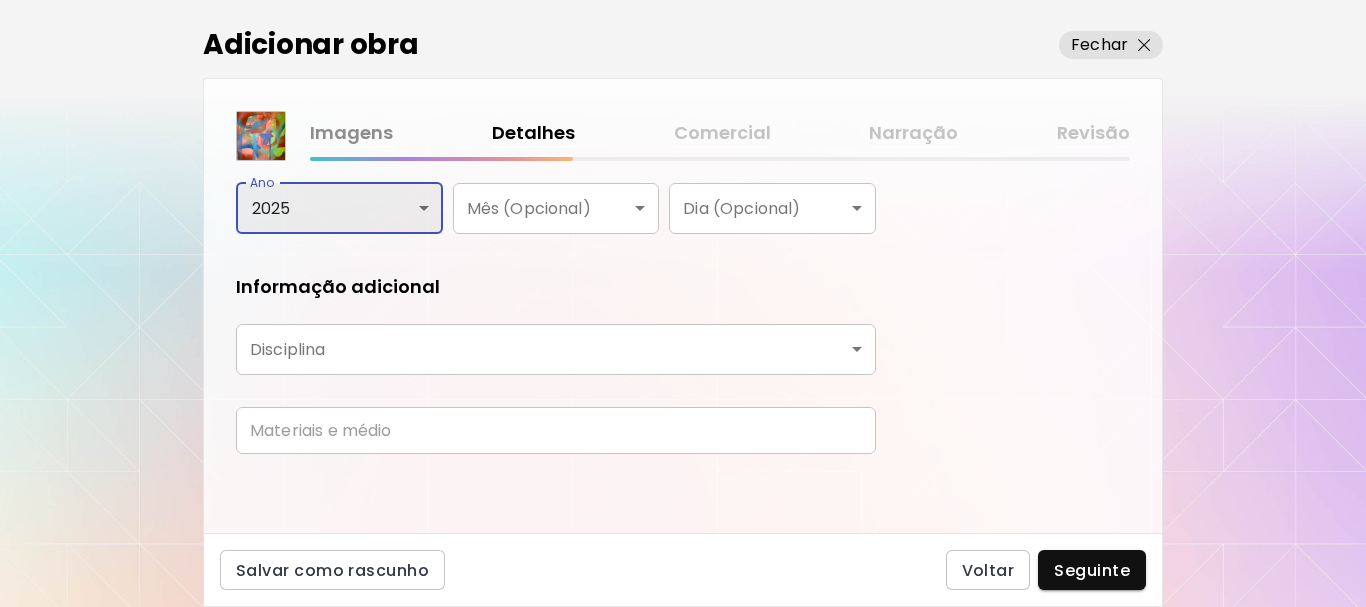 scroll, scrollTop: 421, scrollLeft: 0, axis: vertical 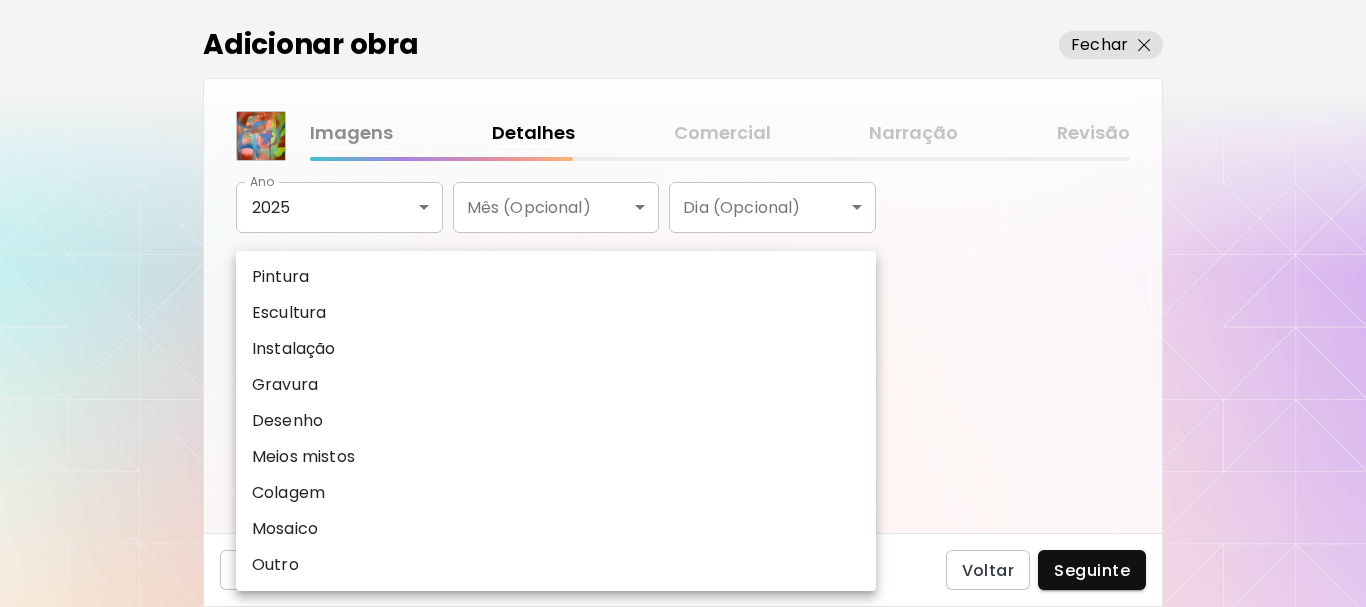 click on "kaleido.art/marks95 Adicionar obras Gerencie suas obras Editar Perfil My BioLink Comunidade Metas MyStudio Atualizar My Website My Showrooms My Documents My Subscribers My Provenance My Augmentations My Analytics Ajustes Ajuda 0 0 Adicionar obra Fechar Imagens Detalhes Comercial Narração Revisão O que tipo de arte gostaria de acrescentar? Aprenda mais Física Fotografia Digital Arte ao ar livre Título da obra ****** Título da obra Dimensões Métrica Padrão Largura ** cm Largura Altura ** cm Altura Profundidade (opcional) cm Profundidade (opcional) Data de criação Ano 2025 **** Ano Mês (Opcional) ​ Mês (Opcional) Dia (Opcional) ​ Dia (Opcional) Informação adicional Disciplina ​ Disciplina Materiais e médio Materiais e médio Salvar como rascunho Voltar Seguinte Pesquisa de artista Nome ou identificador Nome ou identificador País do artista País do artista Disciplina Todos Pintura Contemporânea Desenho e Ilustração Collage Esculturas e Instalações Fotografía Arte AR/VR Arte urbana" at bounding box center (683, 303) 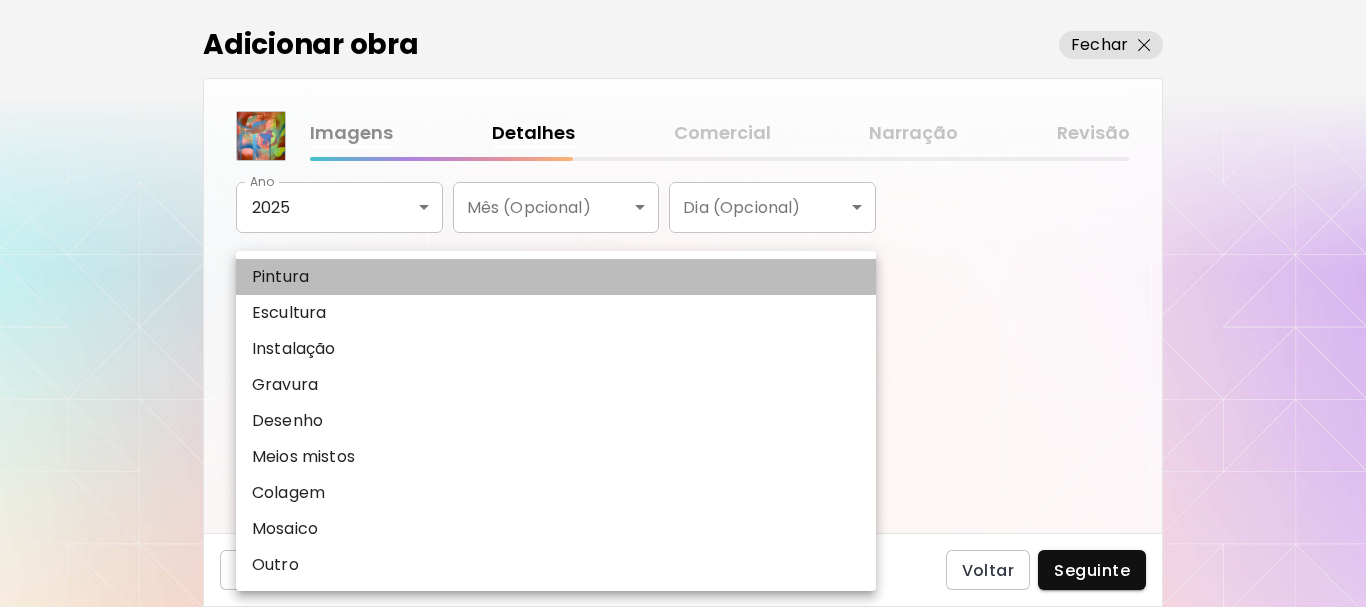 click on "Pintura" at bounding box center (556, 277) 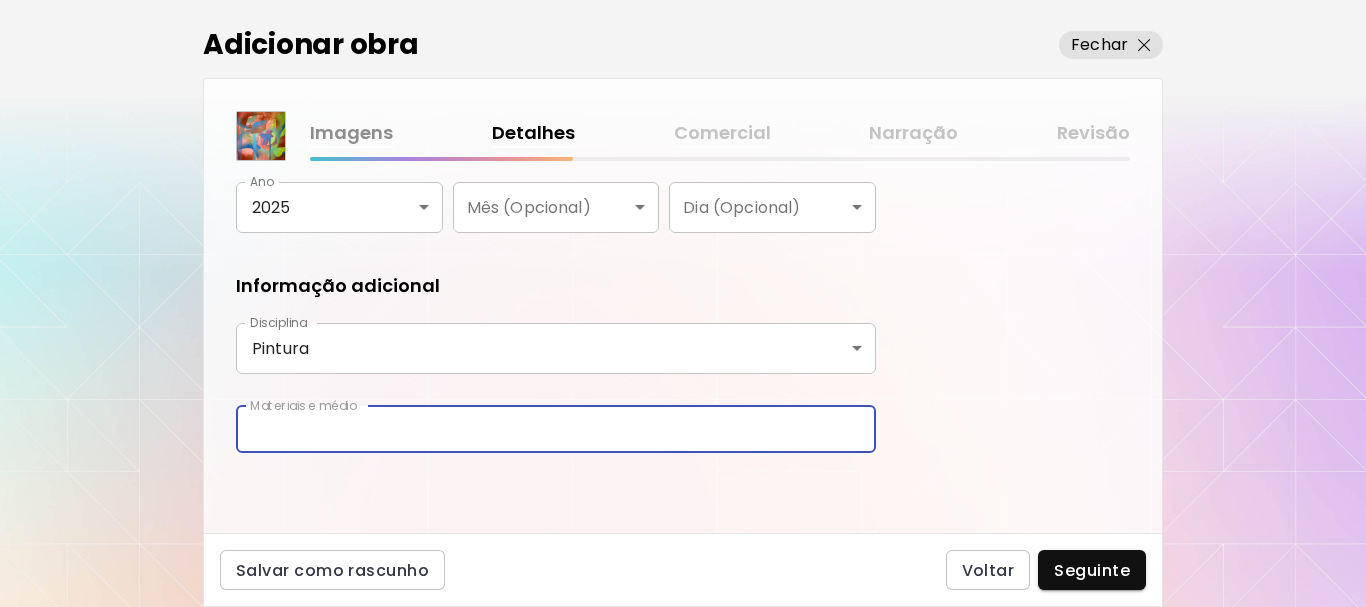 click at bounding box center (556, 429) 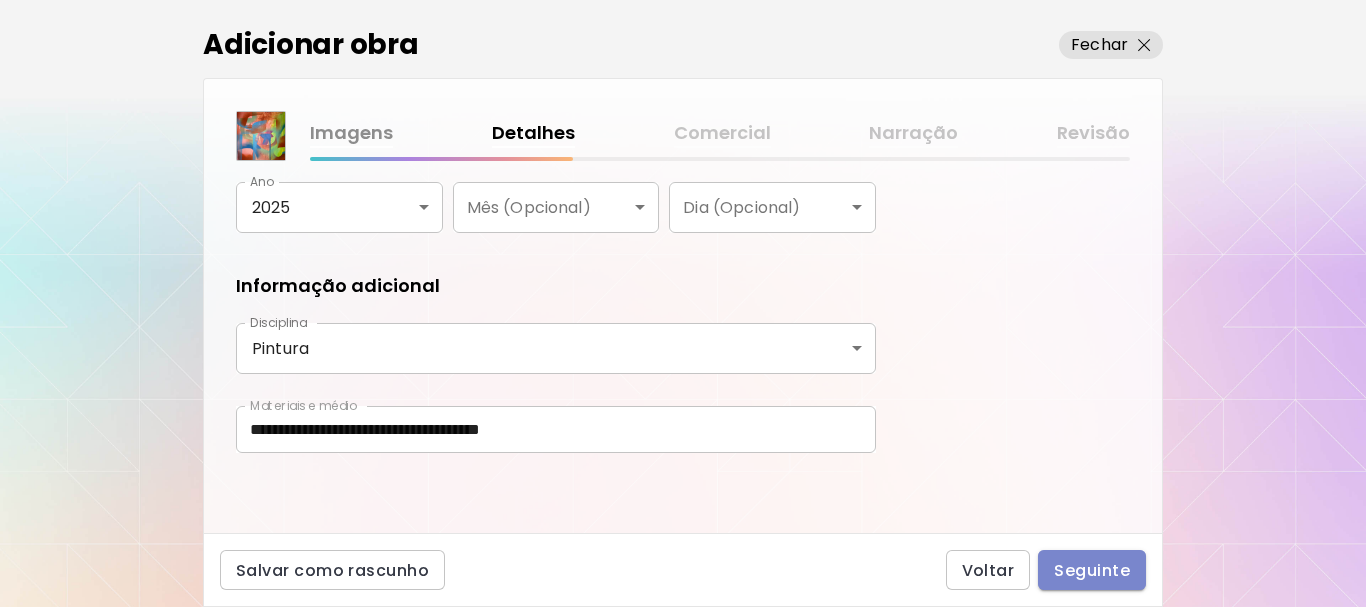 click on "Seguinte" at bounding box center (1092, 570) 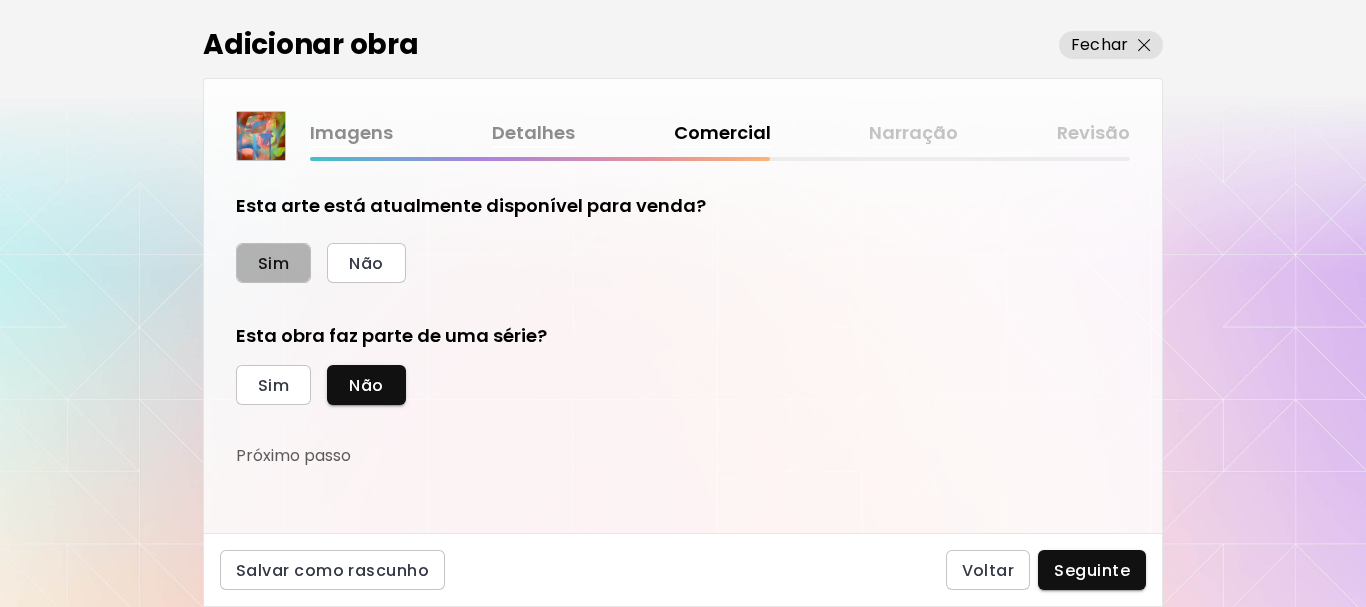 click on "Sim" at bounding box center (273, 263) 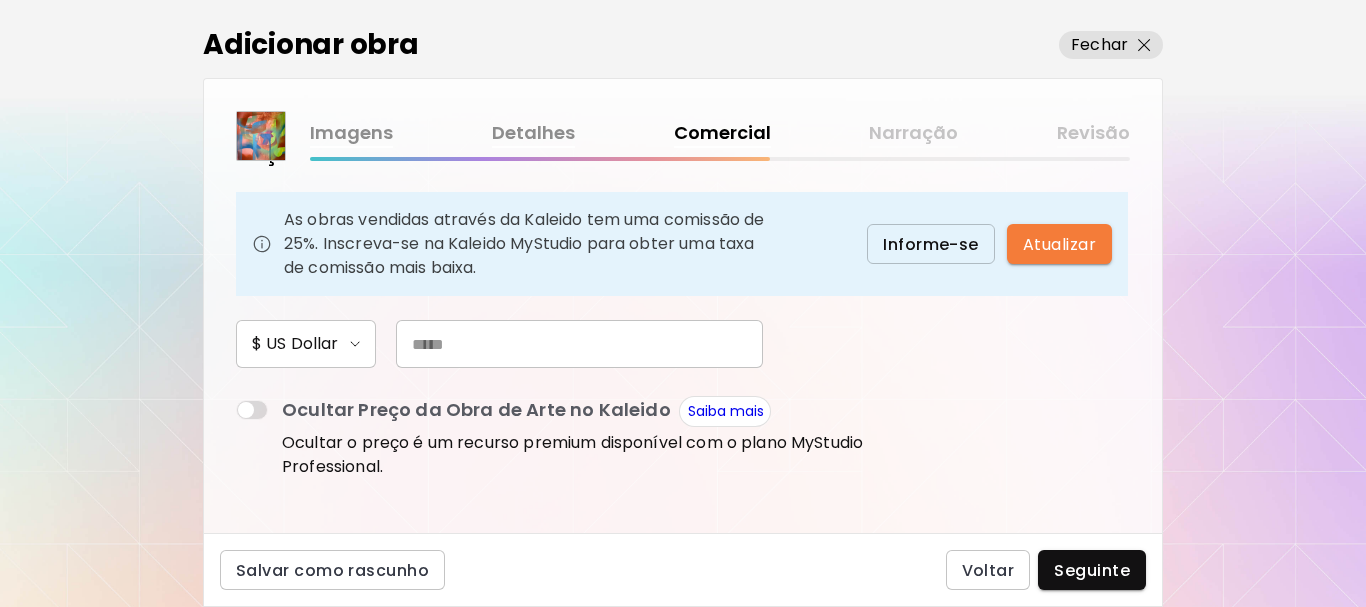 scroll, scrollTop: 200, scrollLeft: 0, axis: vertical 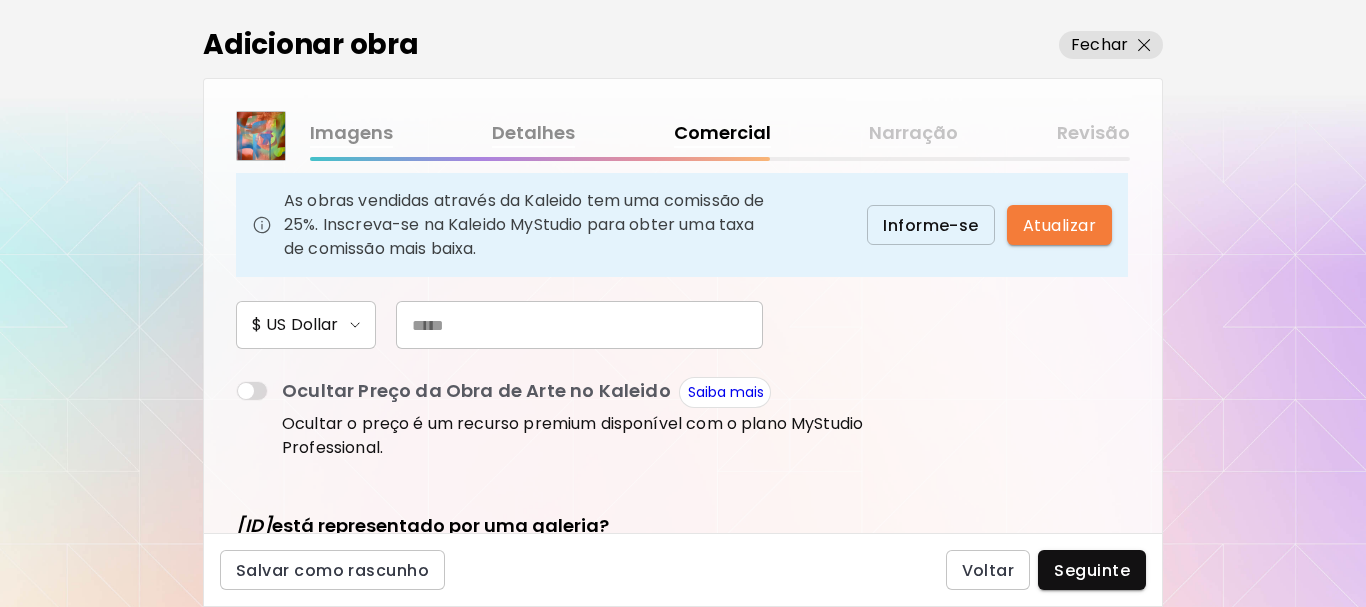 click at bounding box center (579, 325) 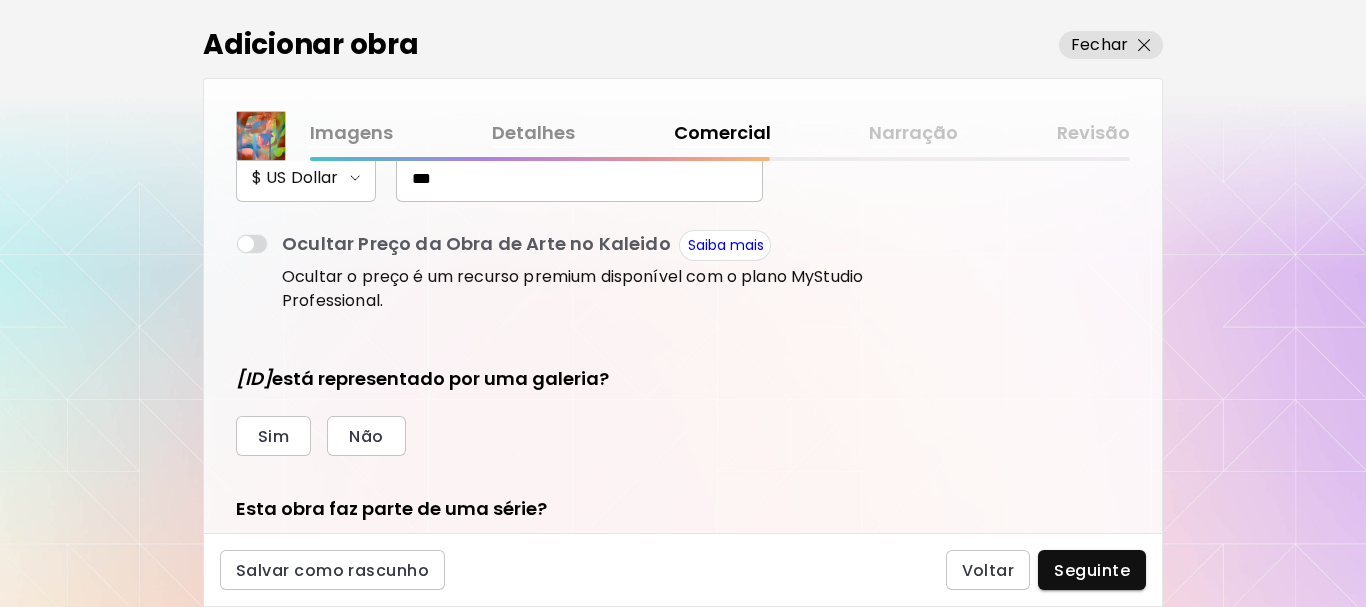 scroll, scrollTop: 454, scrollLeft: 0, axis: vertical 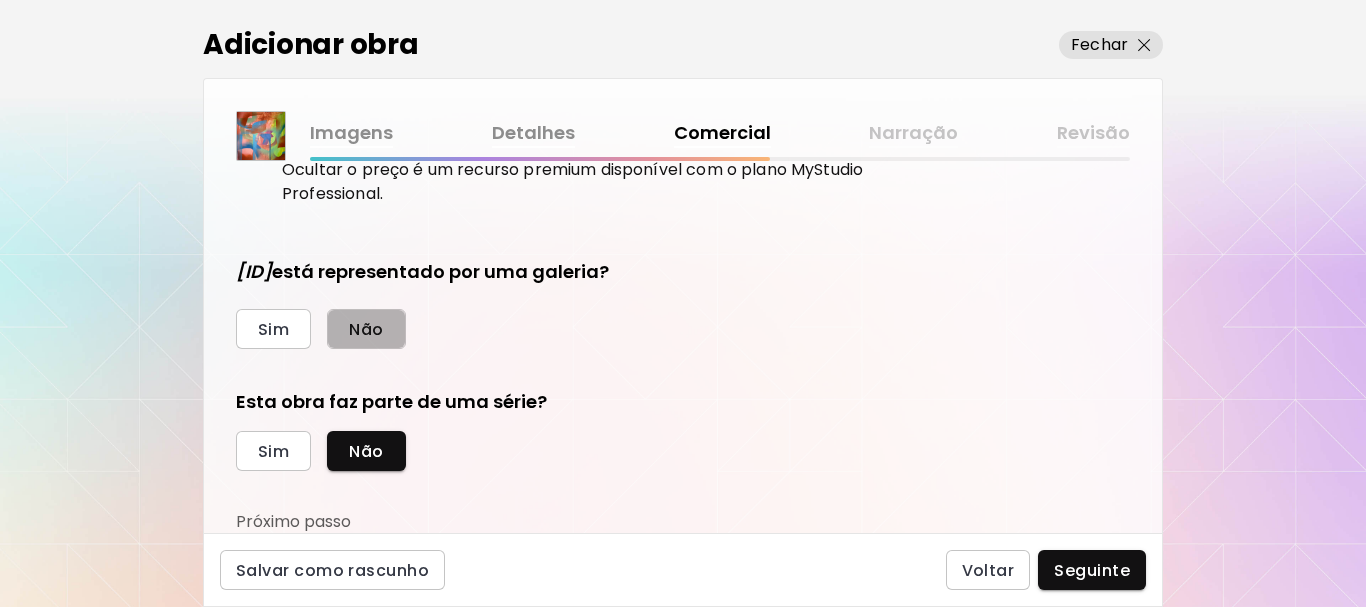click on "Não" at bounding box center [366, 329] 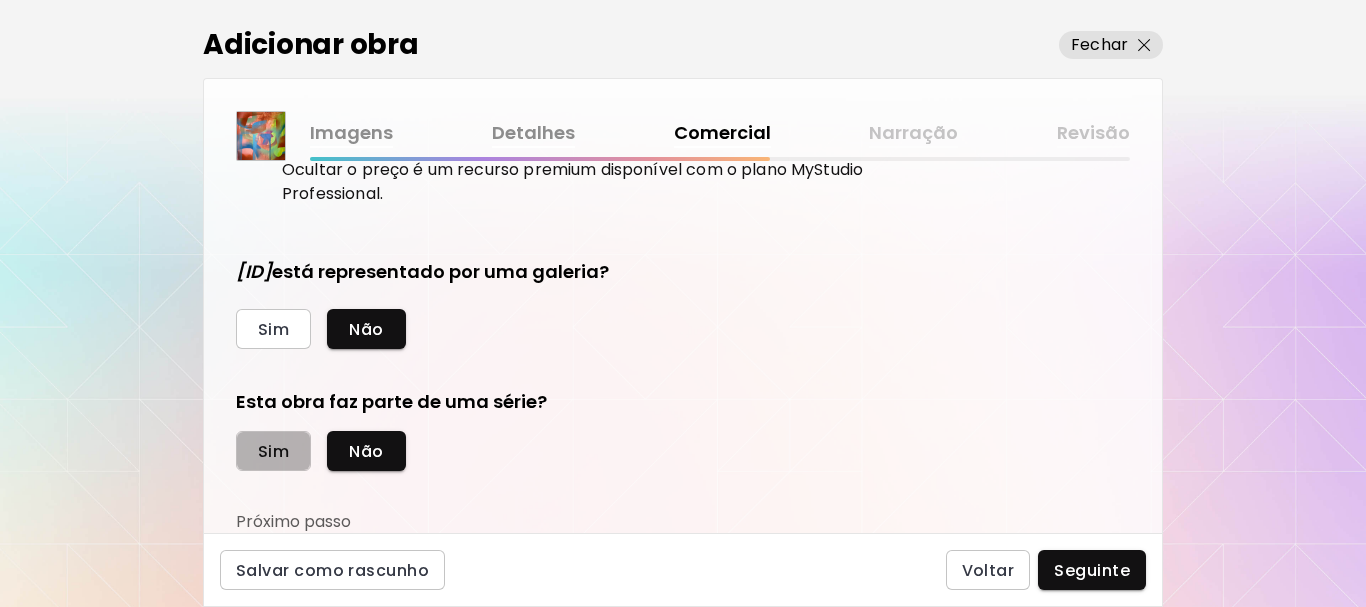 click on "Sim" at bounding box center (273, 451) 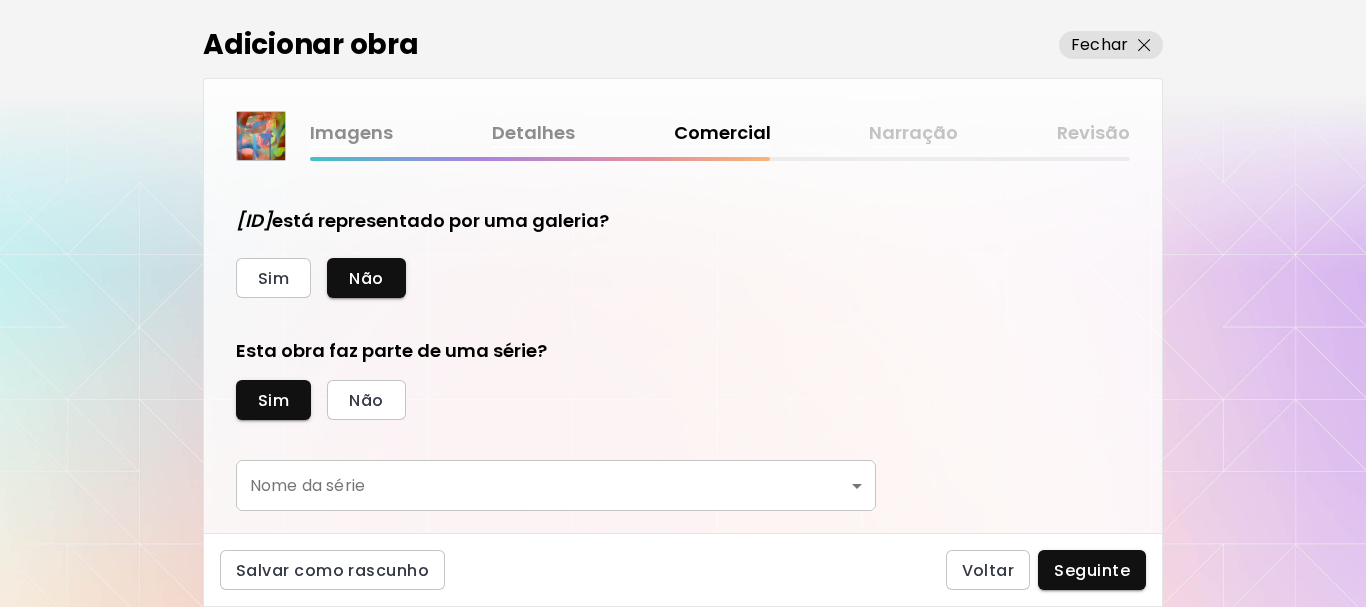 scroll, scrollTop: 547, scrollLeft: 0, axis: vertical 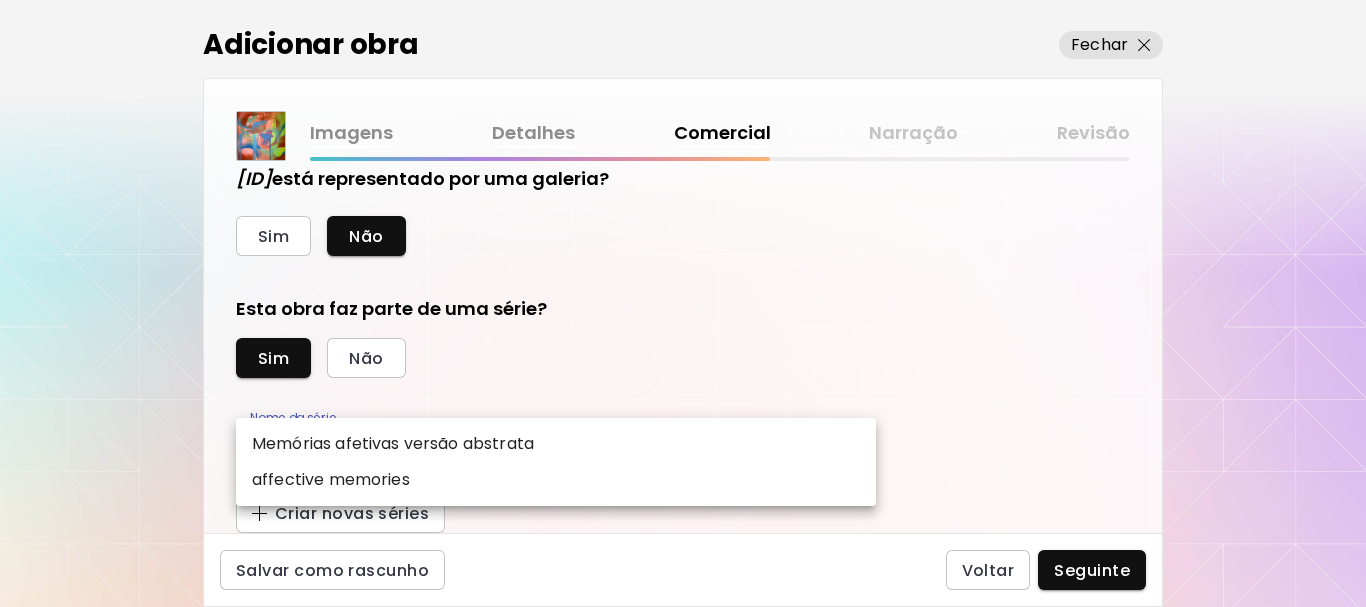 click on "kaleido.art/marks95 Adicionar obras Gerencie suas obras Editar Perfil My BioLink Comunidade Metas MyStudio Atualizar My Website My Showrooms My Documents My Subscribers My Provenance My Augmentations My Analytics Ajustes Ajuda 0 0 Adicionar obra Fechar Imagens Detalhes Comercial Narração Revisão Esta arte está atualmente disponível para venda? Sim Não Preço da obra As obras vendidas através da Kaleido tem uma comissão de 25%. Inscreva-se na Kaleido MyStudio para obter uma taxa de comissão mais baixa. Informe-se Atualizar $ US Dollar *** Ocultar Preço da Obra de Arte no Kaleido Saiba mais Ocultar o preço é um recurso premium disponível com o plano MyStudio Professional. M.A.11  está representado por uma galeria? Sim Não Esta obra faz parte de uma série? Sim Não Nome da série ​ Nome da série Criar novas séries Salvar como rascunho Voltar Seguinte Pesquisa de artista Nome ou identificador Nome ou identificador País do artista País do artista Disciplina Todos Pintura Contemporânea Todos" at bounding box center (683, 303) 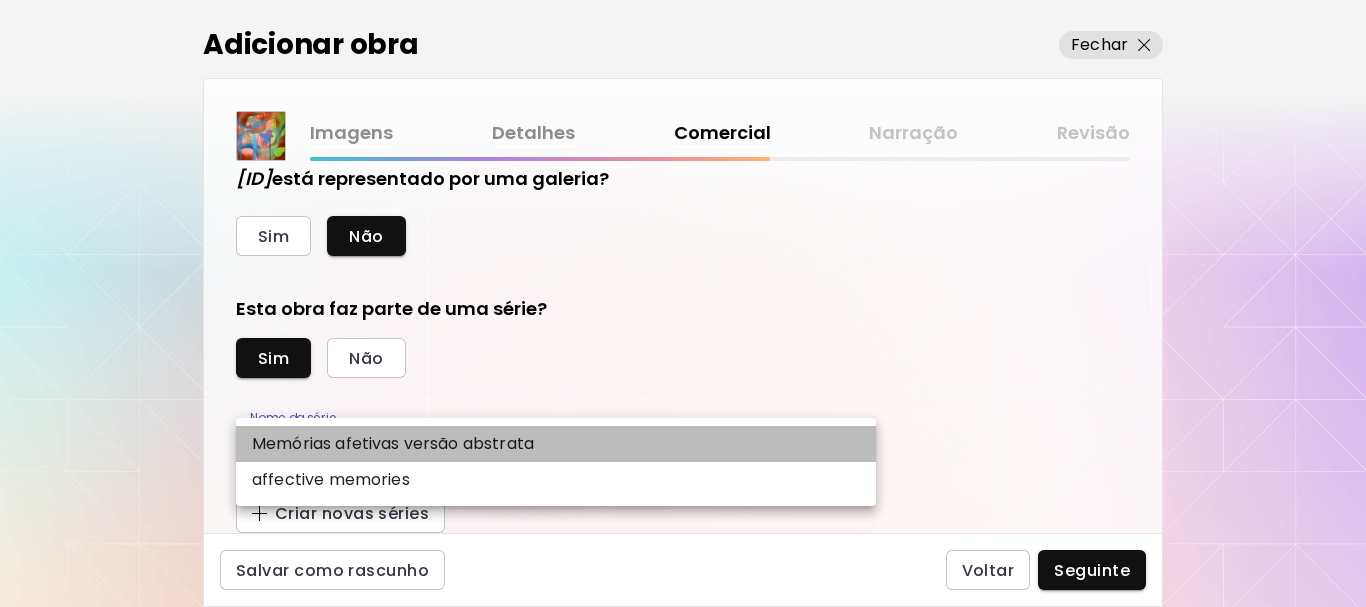 click on "Memórias afetivas versão abstrata" at bounding box center [393, 444] 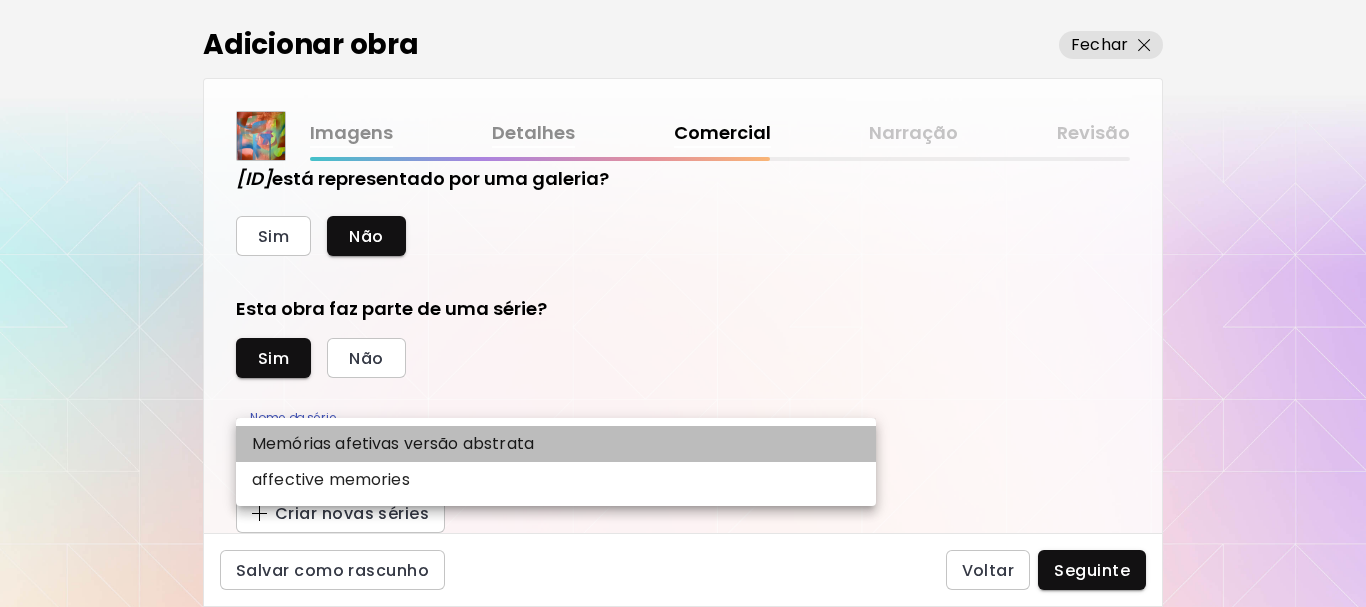 type on "**********" 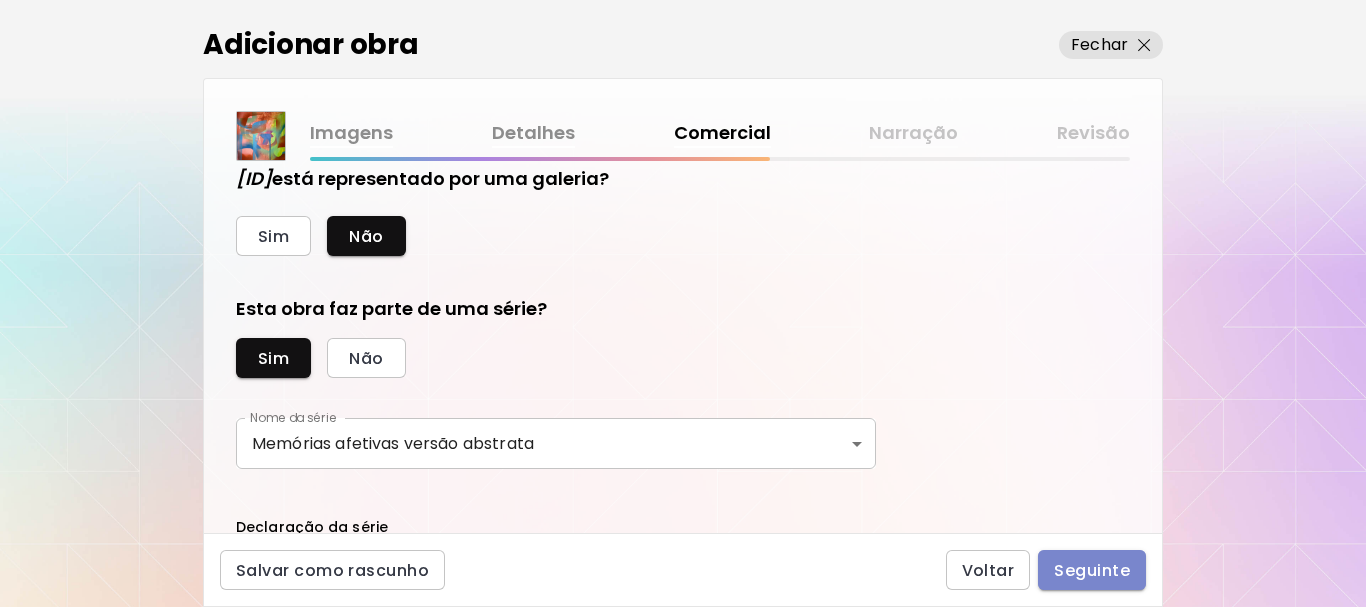 click on "Seguinte" at bounding box center [1092, 570] 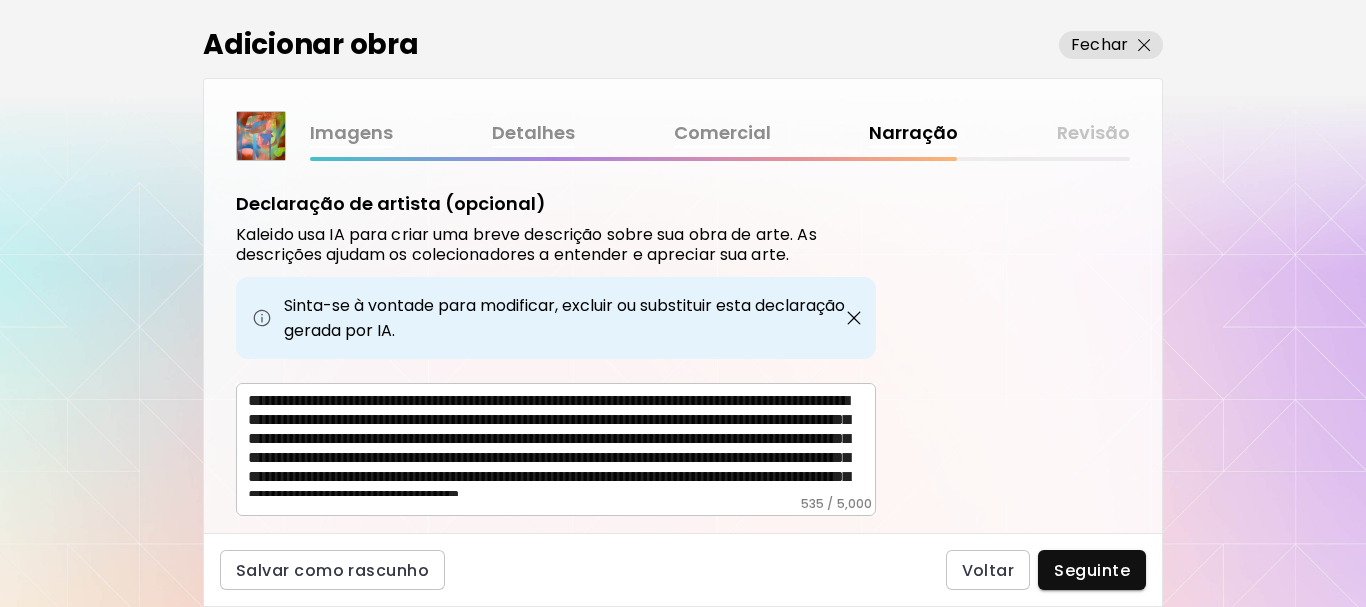 scroll, scrollTop: 855, scrollLeft: 0, axis: vertical 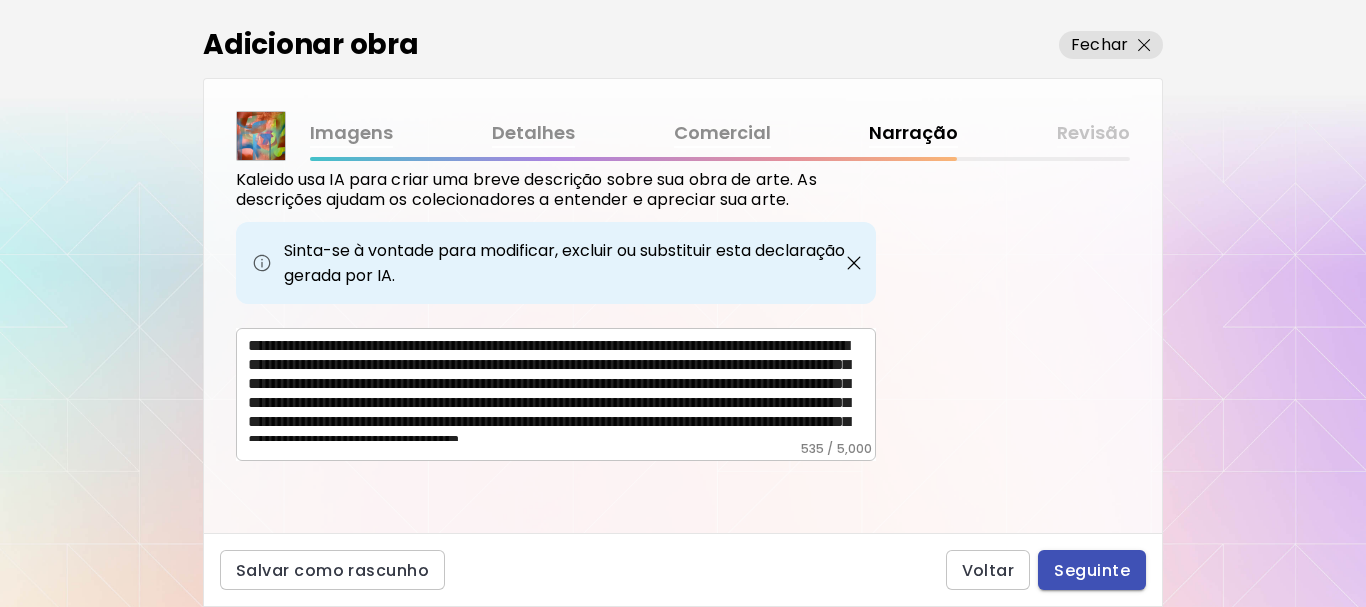 click on "Seguinte" at bounding box center (1092, 570) 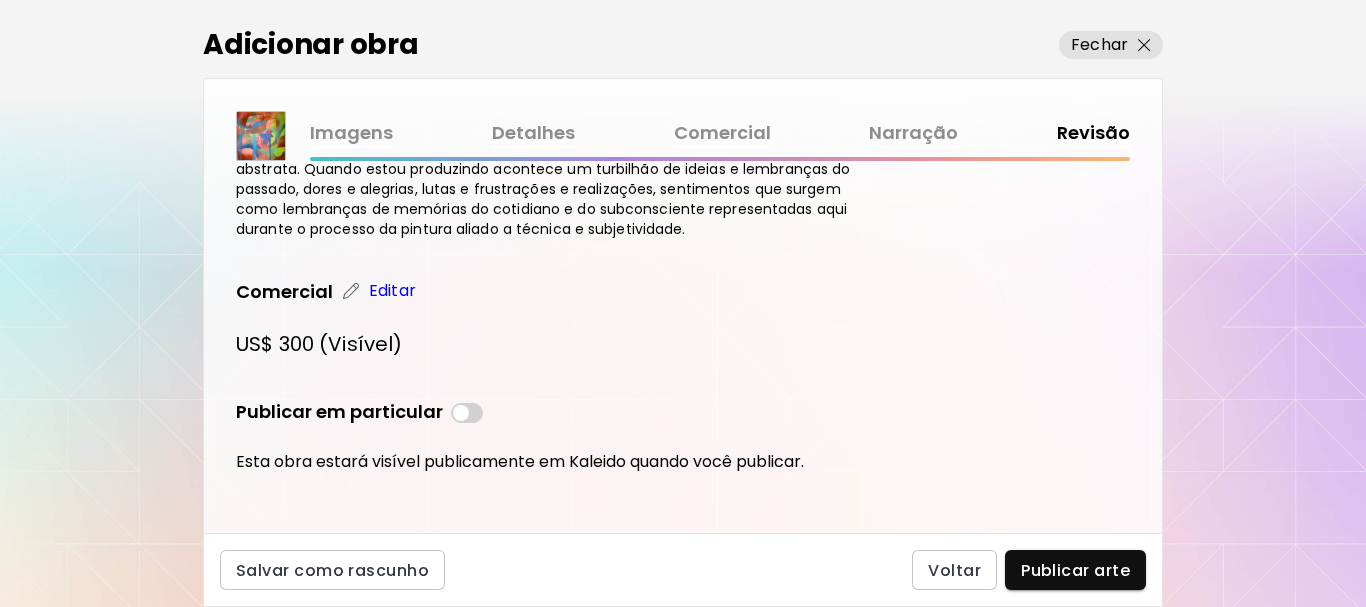 scroll, scrollTop: 1251, scrollLeft: 0, axis: vertical 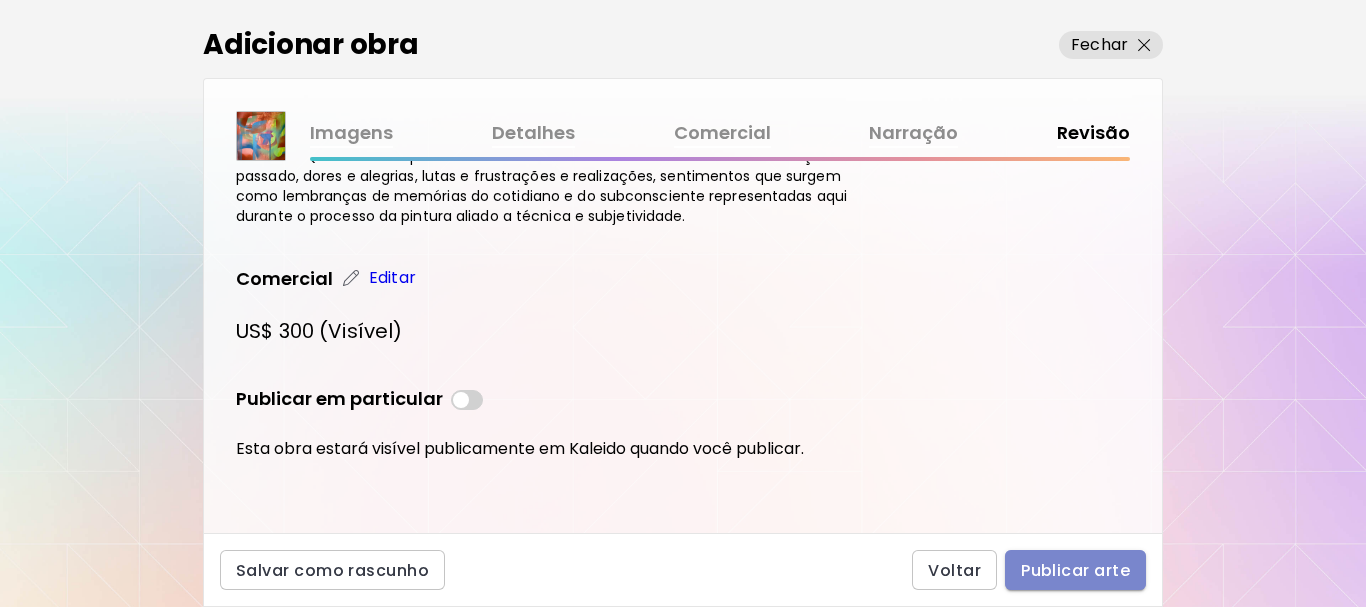click on "Publicar arte" at bounding box center [1075, 570] 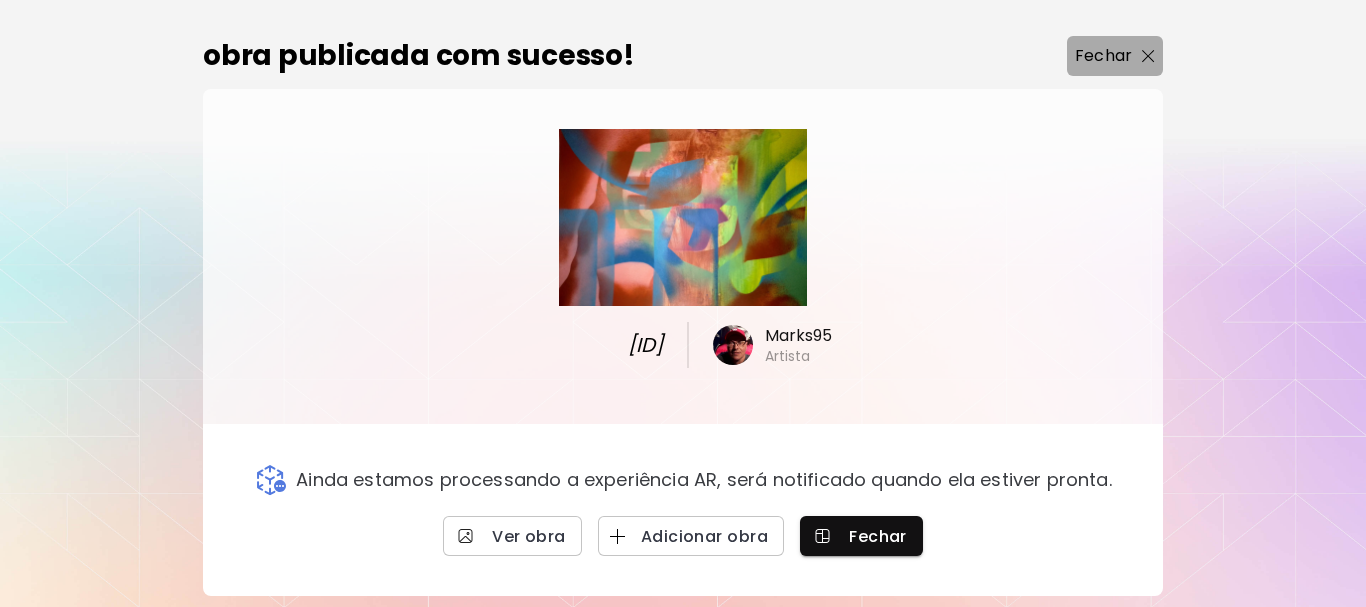click on "Fechar" at bounding box center [1103, 56] 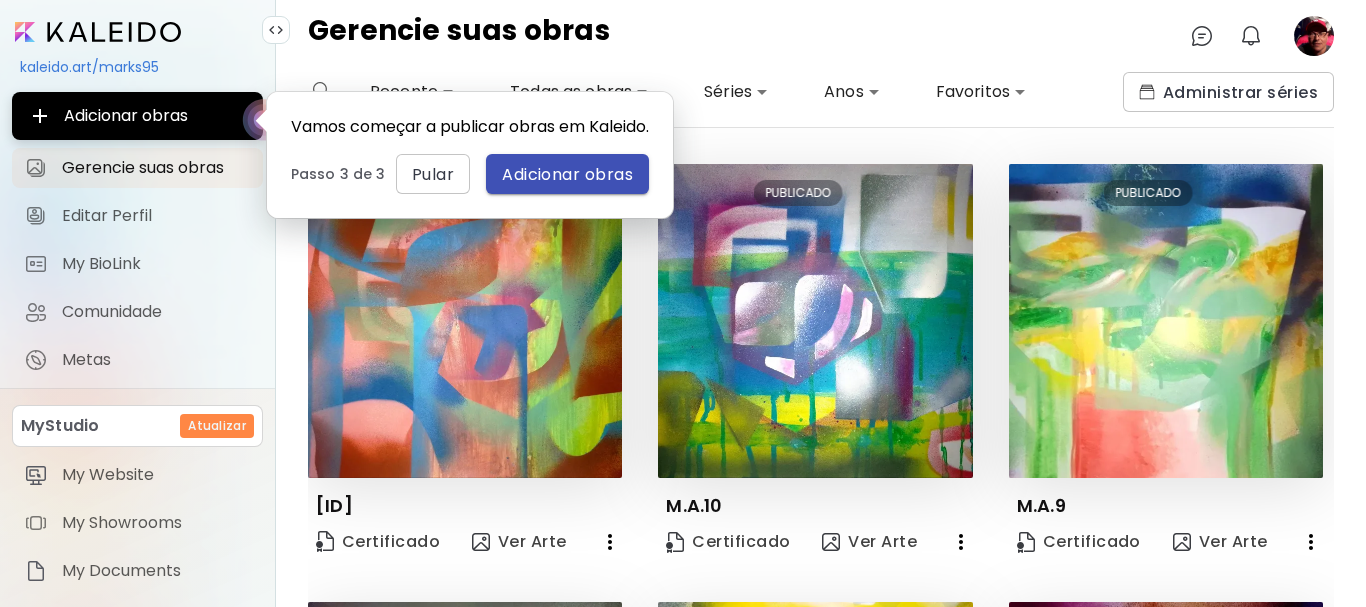 click on "Adicionar obras" at bounding box center (567, 174) 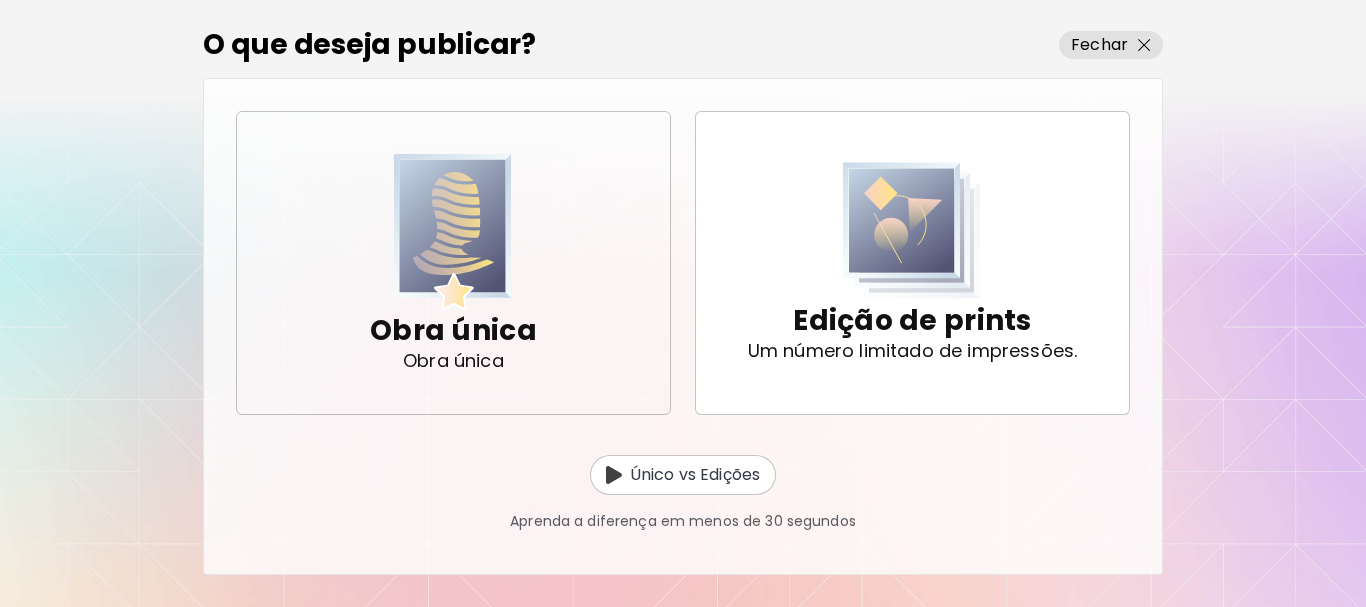 click at bounding box center (453, 232) 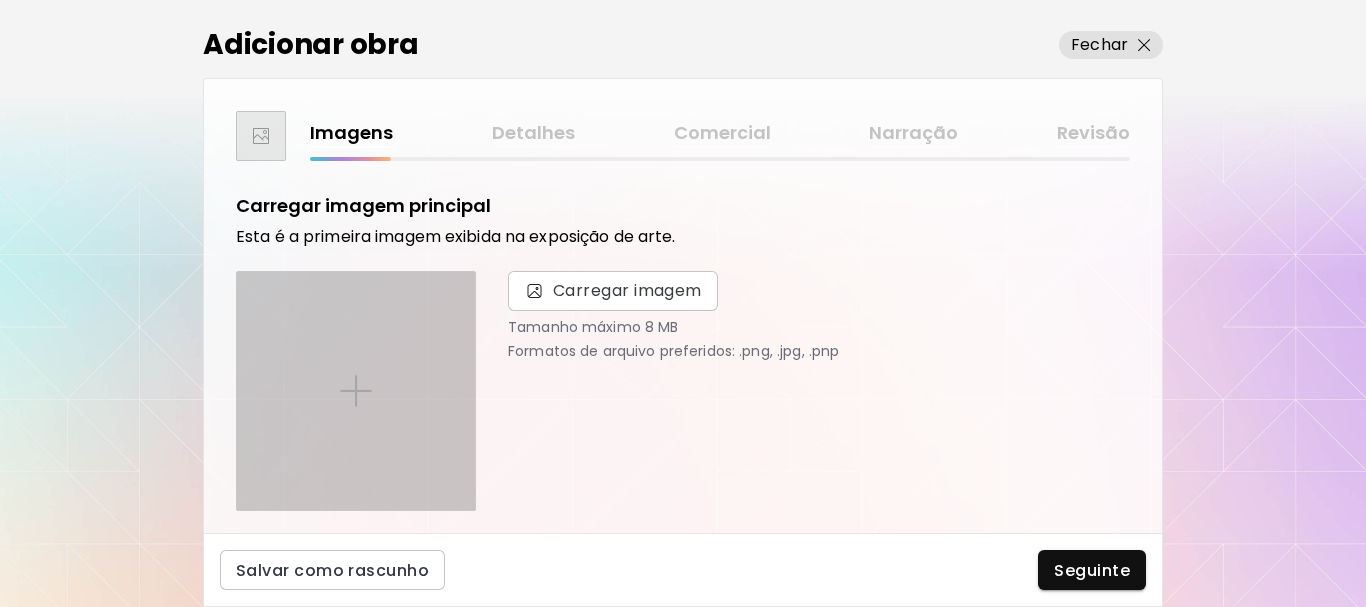 click at bounding box center (356, 391) 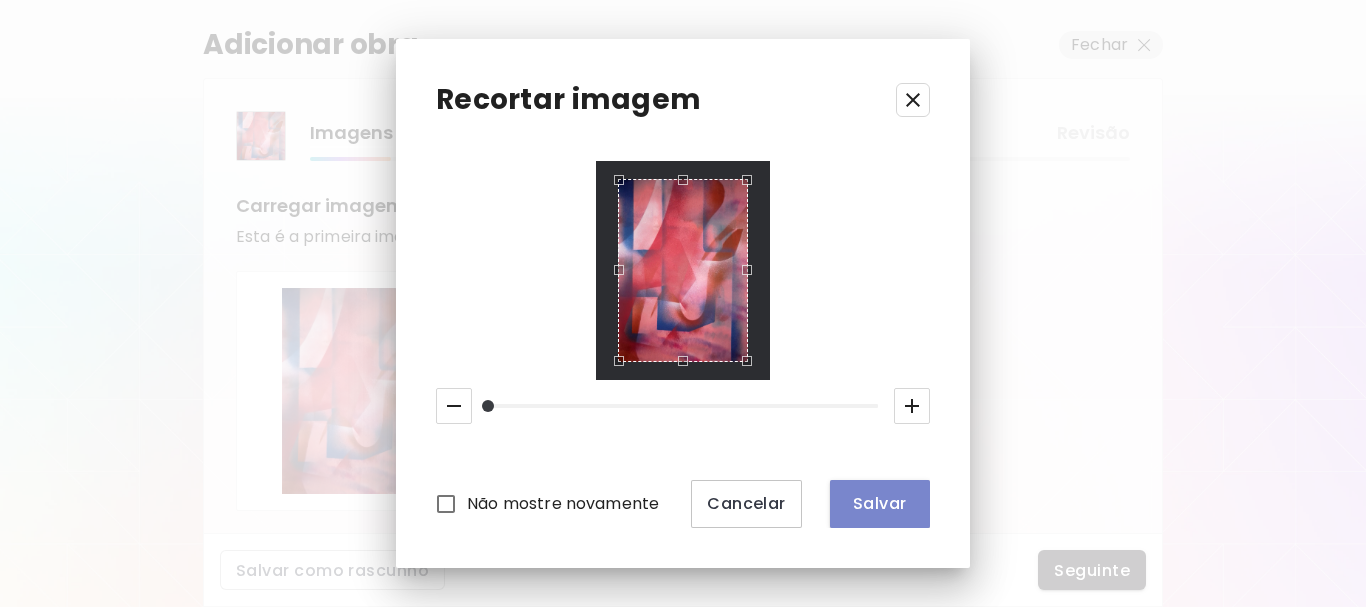 click on "Salvar" at bounding box center [880, 503] 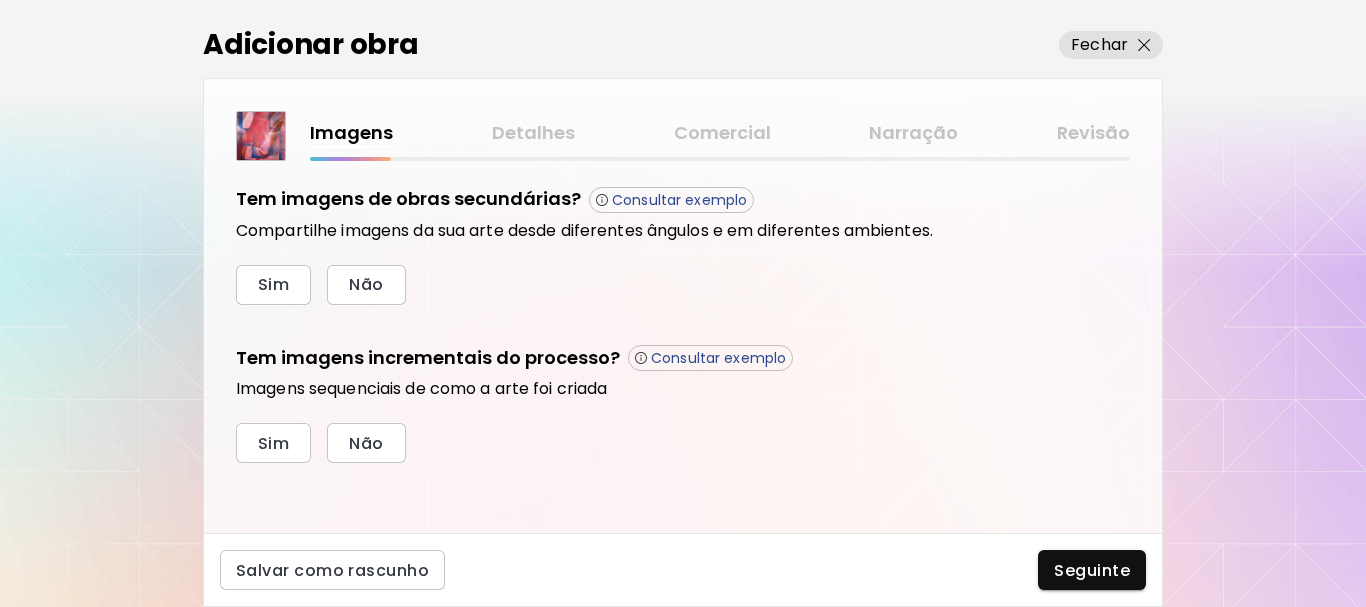 scroll, scrollTop: 687, scrollLeft: 0, axis: vertical 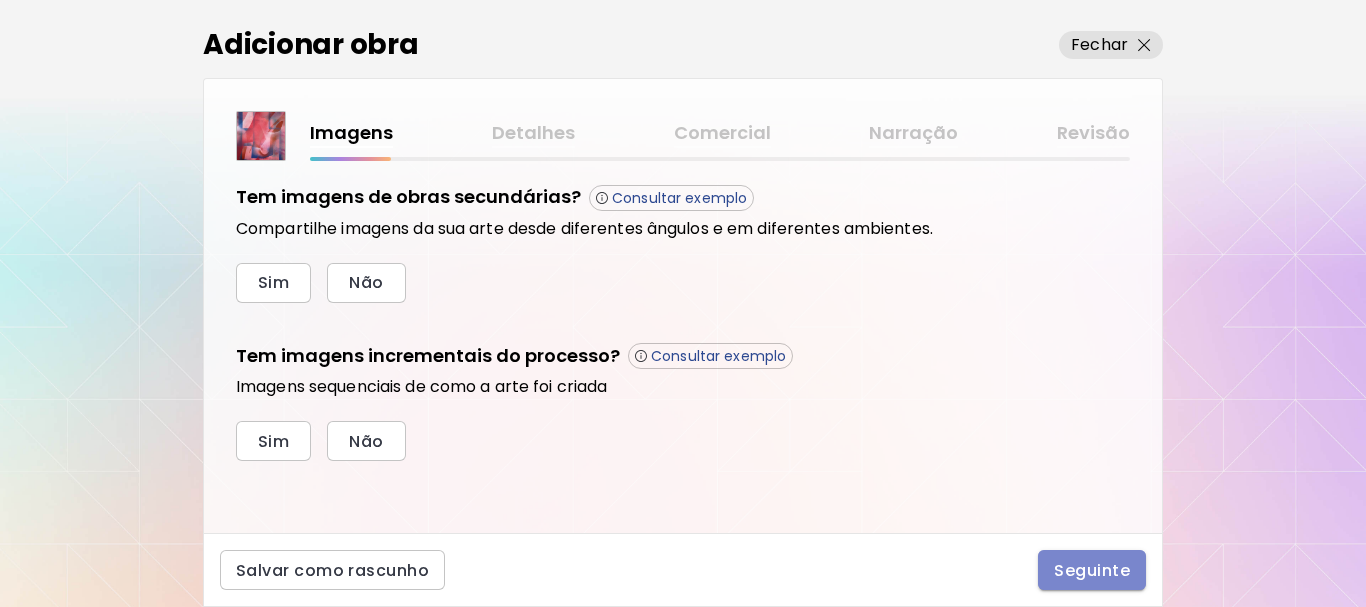 click on "Seguinte" at bounding box center (1092, 570) 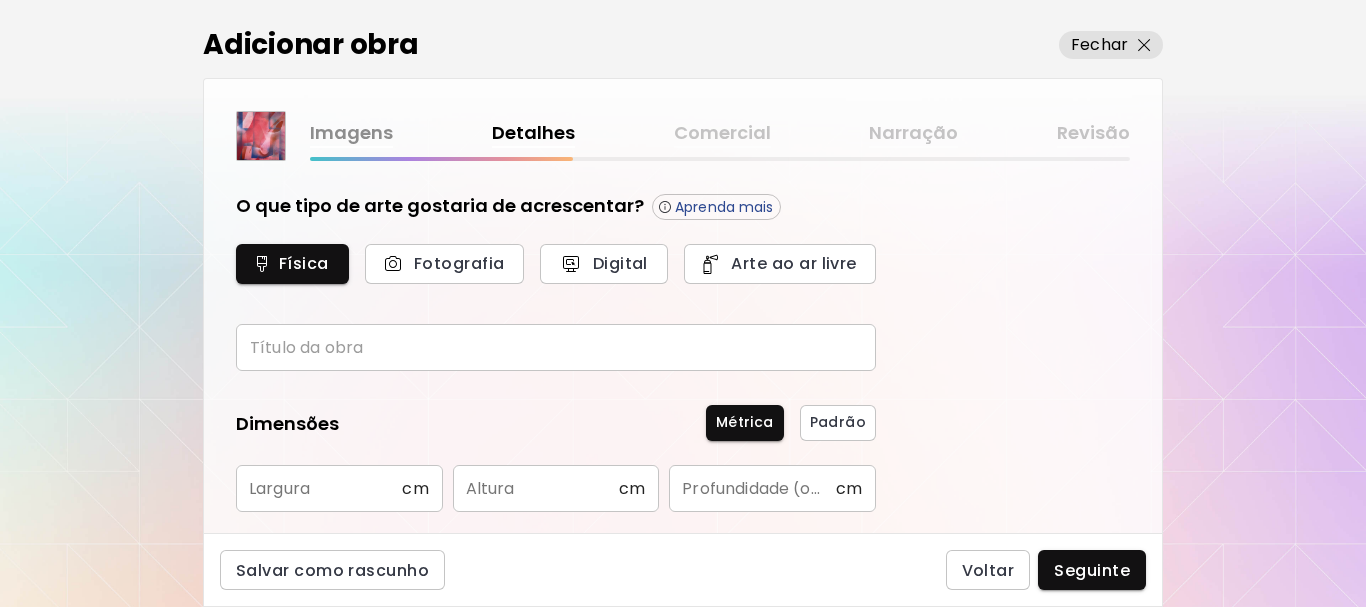 click at bounding box center (556, 347) 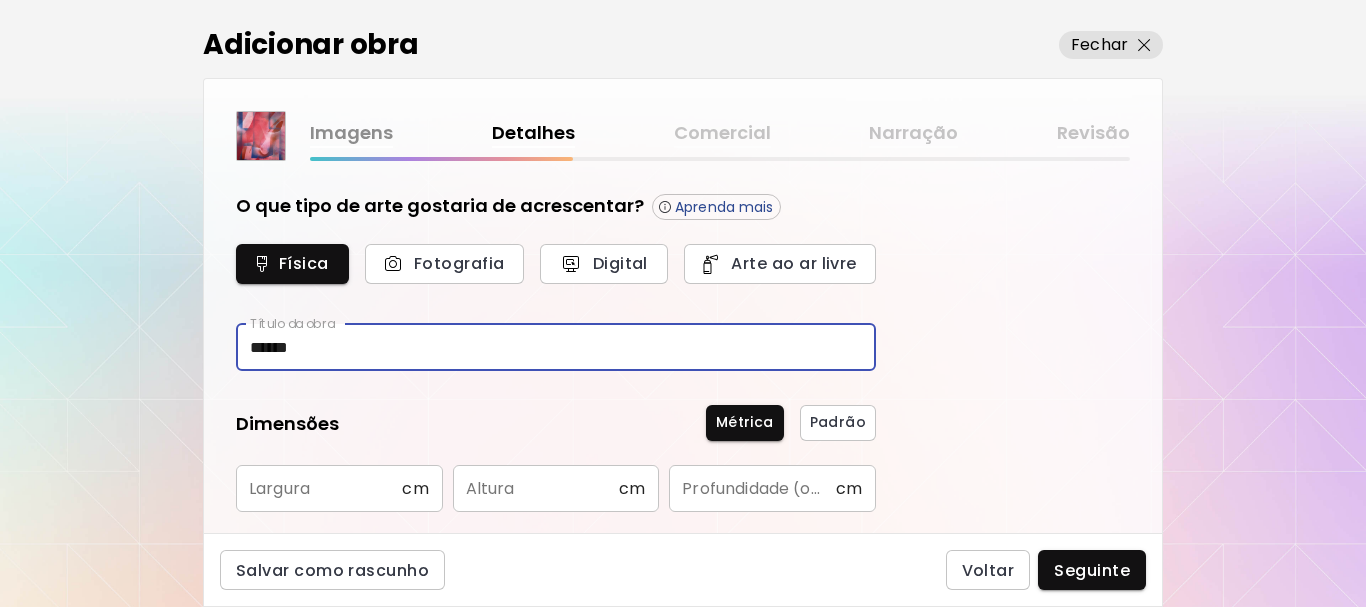 type on "******" 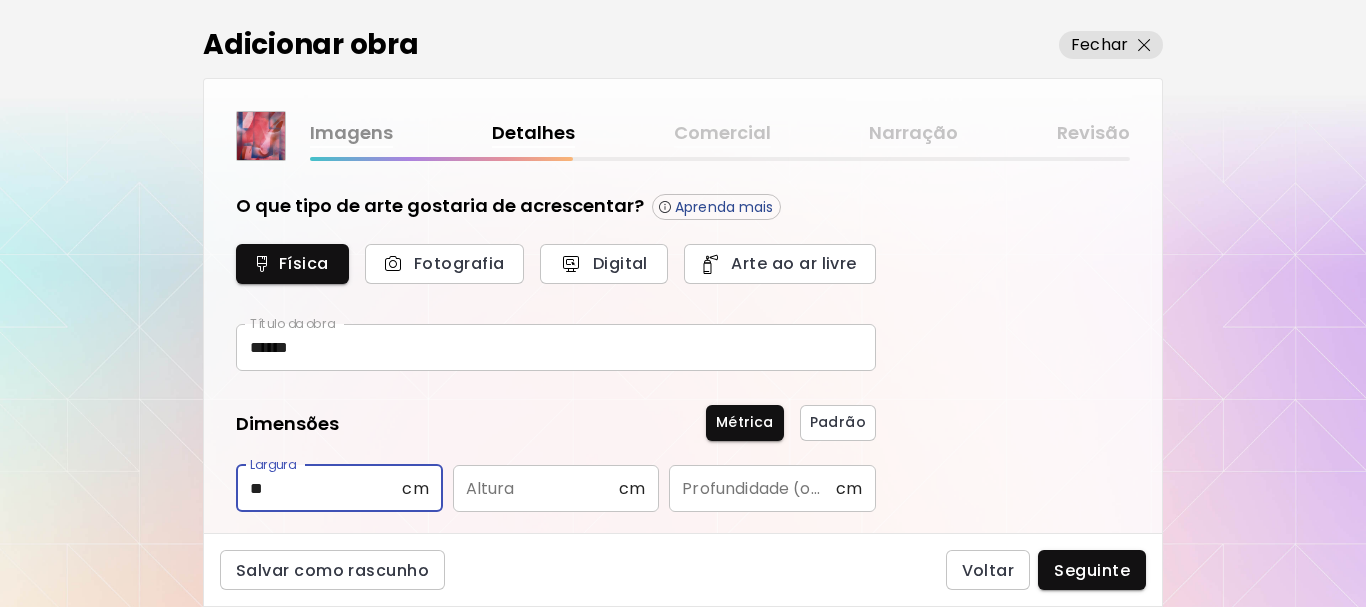 type on "**" 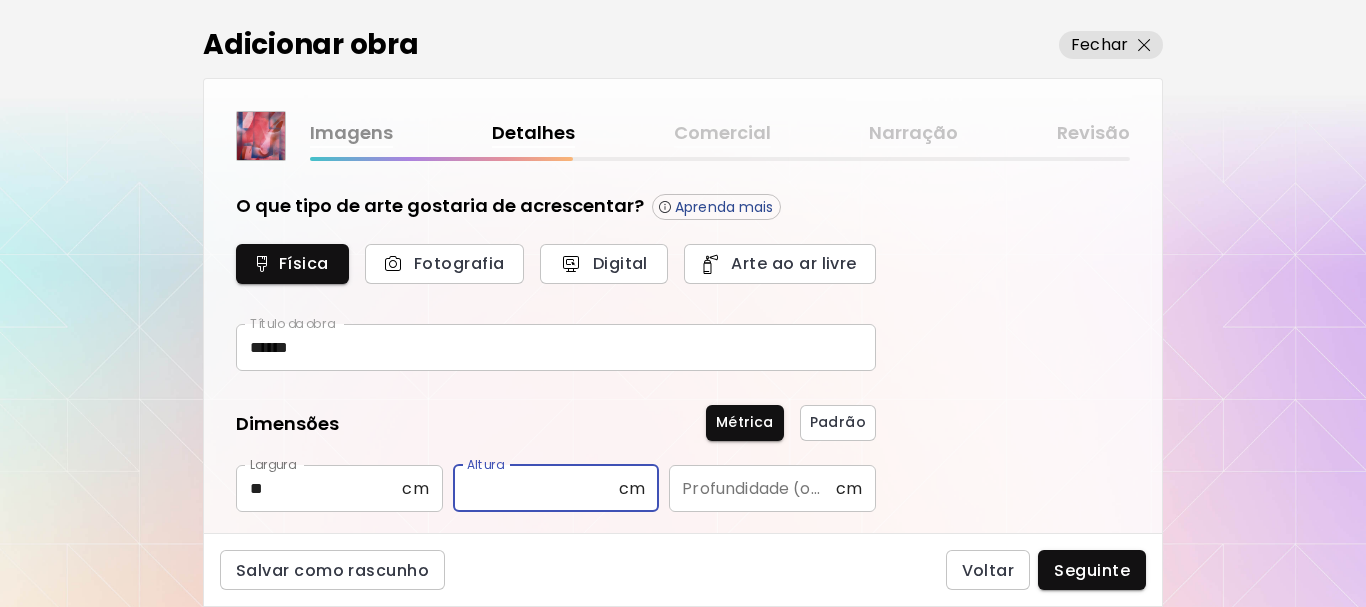 click at bounding box center [536, 488] 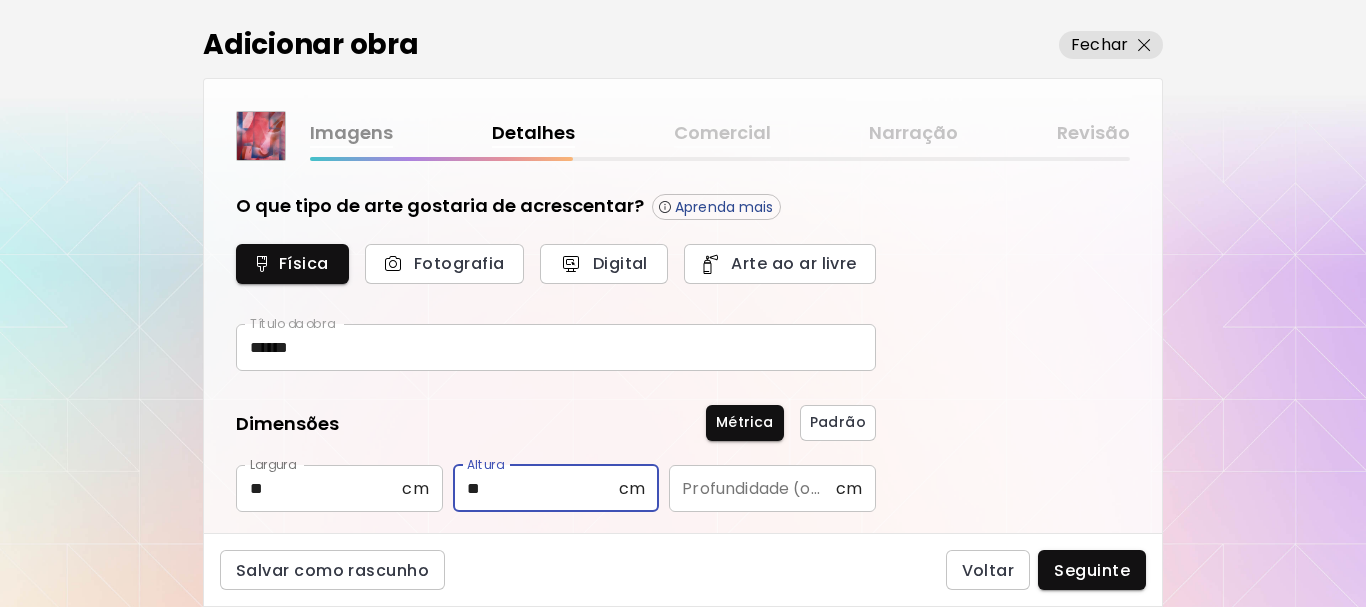 type on "**" 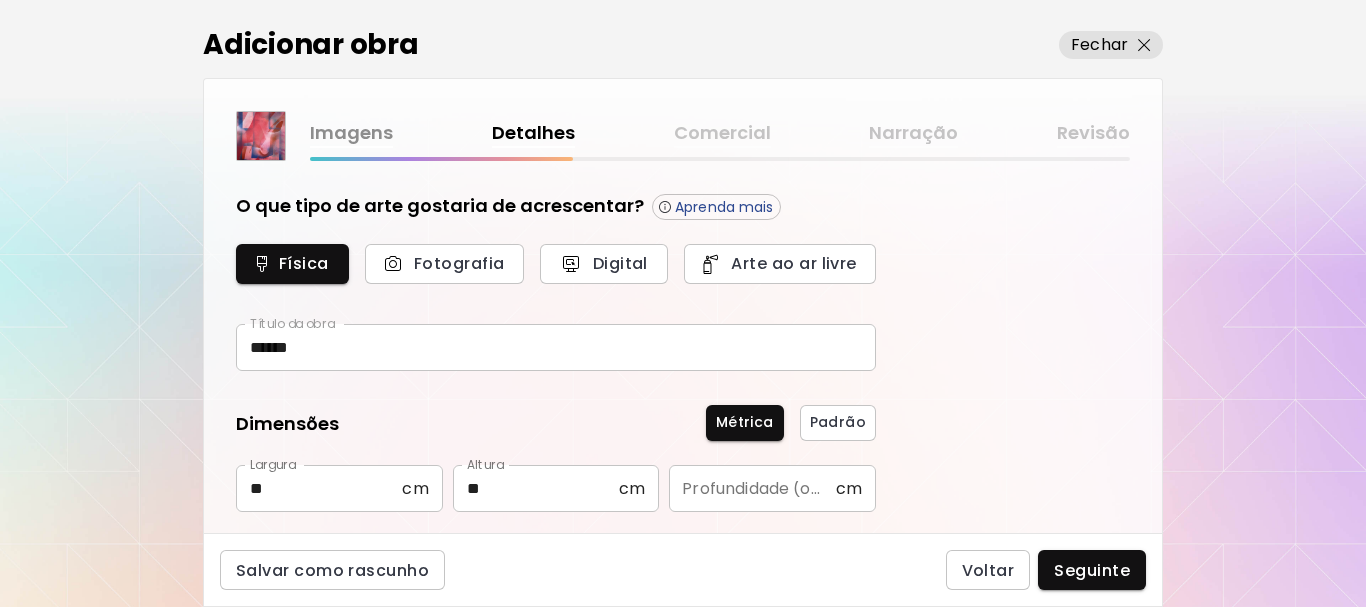 click on "Salvar como rascunho Voltar Seguinte" at bounding box center [683, 570] 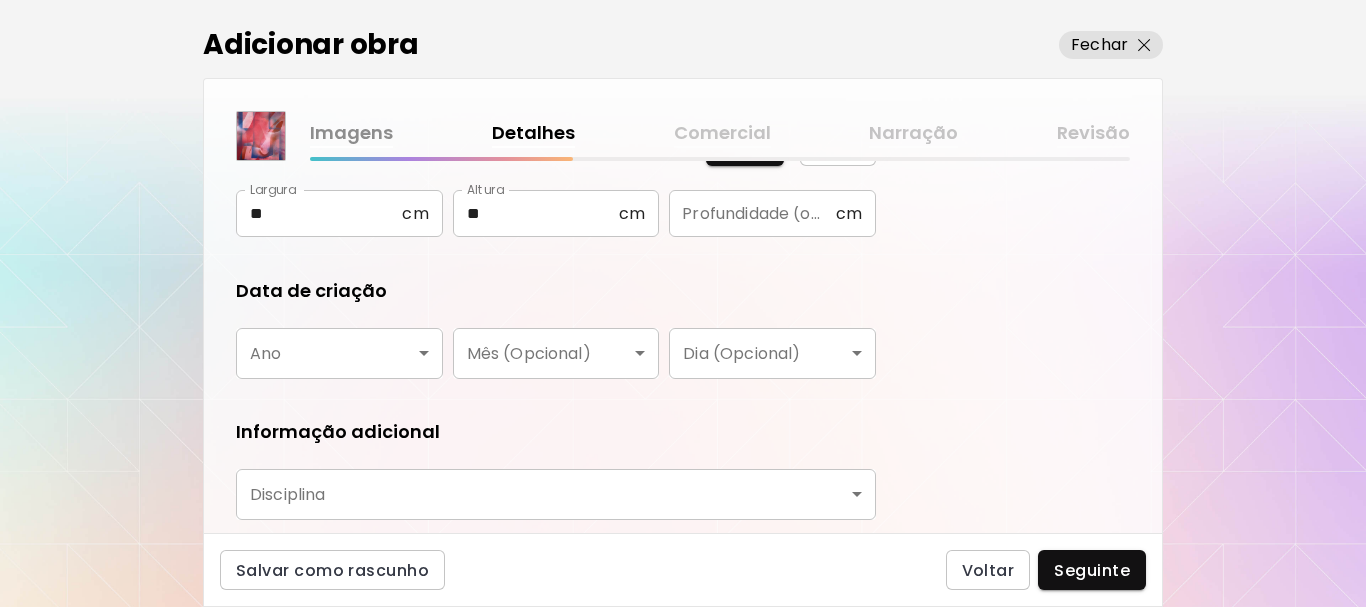 scroll, scrollTop: 300, scrollLeft: 0, axis: vertical 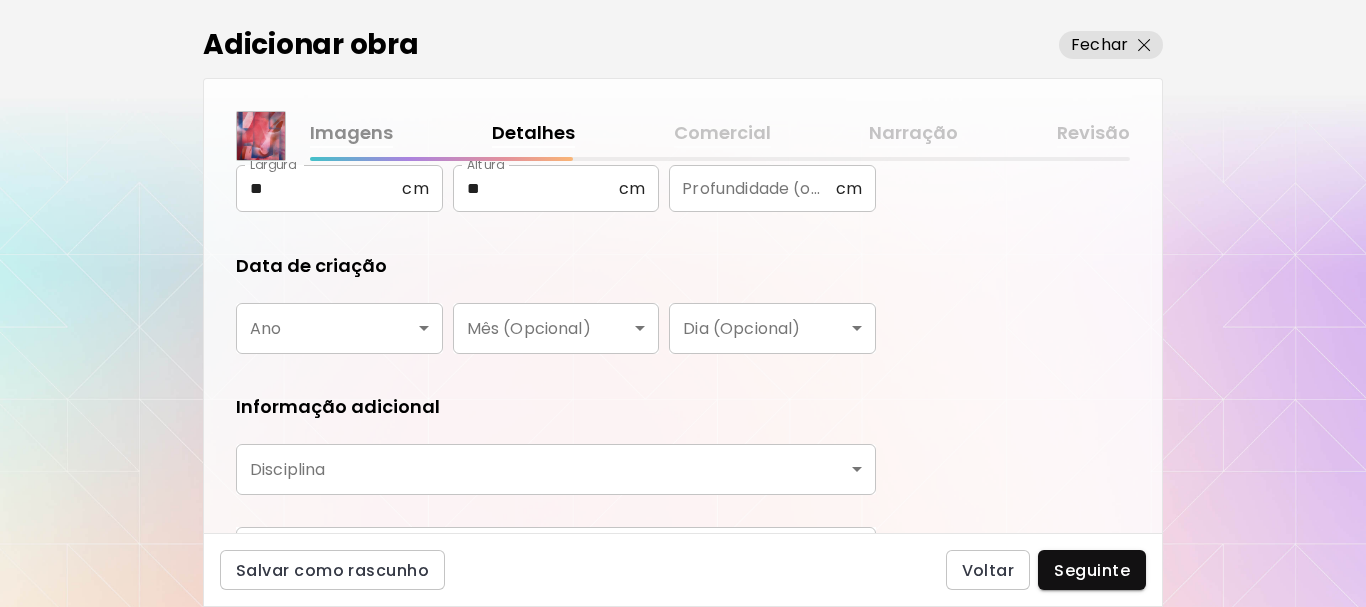 click on "kaleido.art/marks95 Adicionar obras Gerencie suas obras Editar Perfil My BioLink Comunidade Metas MyStudio Atualizar My Website My Showrooms My Documents My Subscribers My Provenance My Augmentations My Analytics Ajustes Ajuda 0 0 Adicionar obra Fechar Imagens Detalhes Comercial Narração Revisão O que tipo de arte gostaria de acrescentar? Aprenda mais Física Fotografia Digital Arte ao ar livre Título da obra ****** Título da obra Dimensões Métrica Padrão Largura ** cm Largura Altura ** cm Altura Profundidade (opcional) cm Profundidade (opcional) Data de criação Ano ​ Ano Mês (Opcional) ​ Mês (Opcional) Dia (Opcional) ​ Dia (Opcional) Informação adicional Disciplina ​ Disciplina Materiais e médio Materiais e médio Salvar como rascunho Voltar Seguinte Pesquisa de artista Nome ou identificador Nome ou identificador País do artista País do artista Disciplina Todos Pintura Contemporânea Desenho e Ilustração Collage Esculturas e Instalações Fotografía Arte AR/VR Arte digital e NFT" at bounding box center (683, 303) 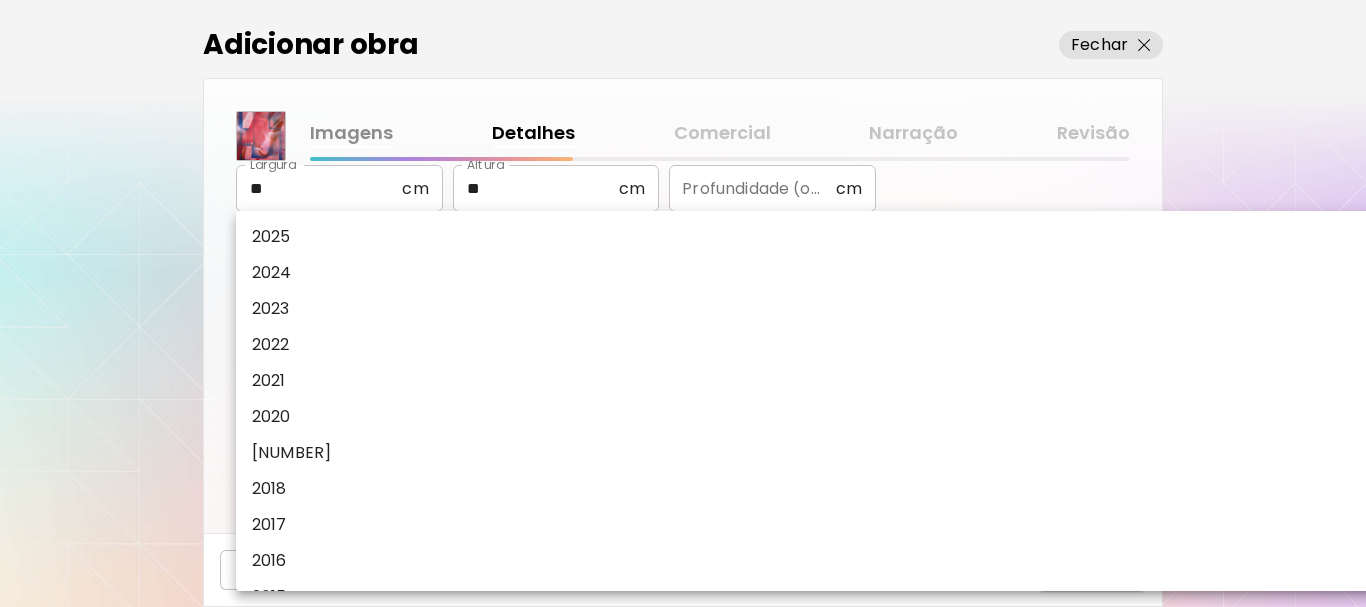 click on "2025" at bounding box center (908, 237) 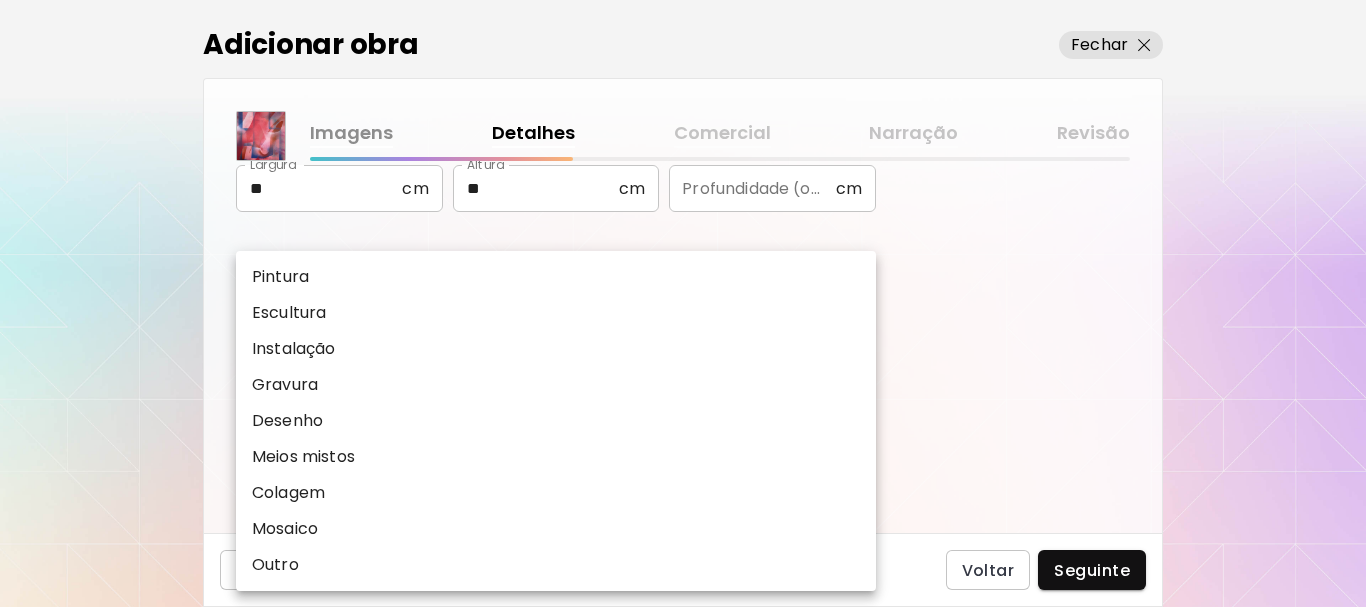 click on "kaleido.art/marks95 Adicionar obras Gerencie suas obras Editar Perfil My BioLink Comunidade Metas MyStudio Atualizar My Website My Showrooms My Documents My Subscribers My Provenance My Augmentations My Analytics Ajustes Ajuda 0 0 Adicionar obra Fechar Imagens Detalhes Comercial Narração Revisão O que tipo de arte gostaria de acrescentar? Aprenda mais Física Fotografia Digital Arte ao ar livre Título da obra ****** Título da obra Dimensões Métrica Padrão Largura ** cm Largura Altura ** cm Altura Profundidade (opcional) cm Profundidade (opcional) Data de criação Ano 2025 **** Ano Mês (Opcional) ​ Mês (Opcional) Dia (Opcional) ​ Dia (Opcional) Informação adicional Disciplina ​ Disciplina Materiais e médio Materiais e médio Salvar como rascunho Voltar Seguinte Pesquisa de artista Nome ou identificador Nome ou identificador País do artista País do artista Disciplina Todos Pintura Contemporânea Desenho e Ilustração Collage Esculturas e Instalações Fotografía Arte AR/VR Arte urbana" at bounding box center (683, 303) 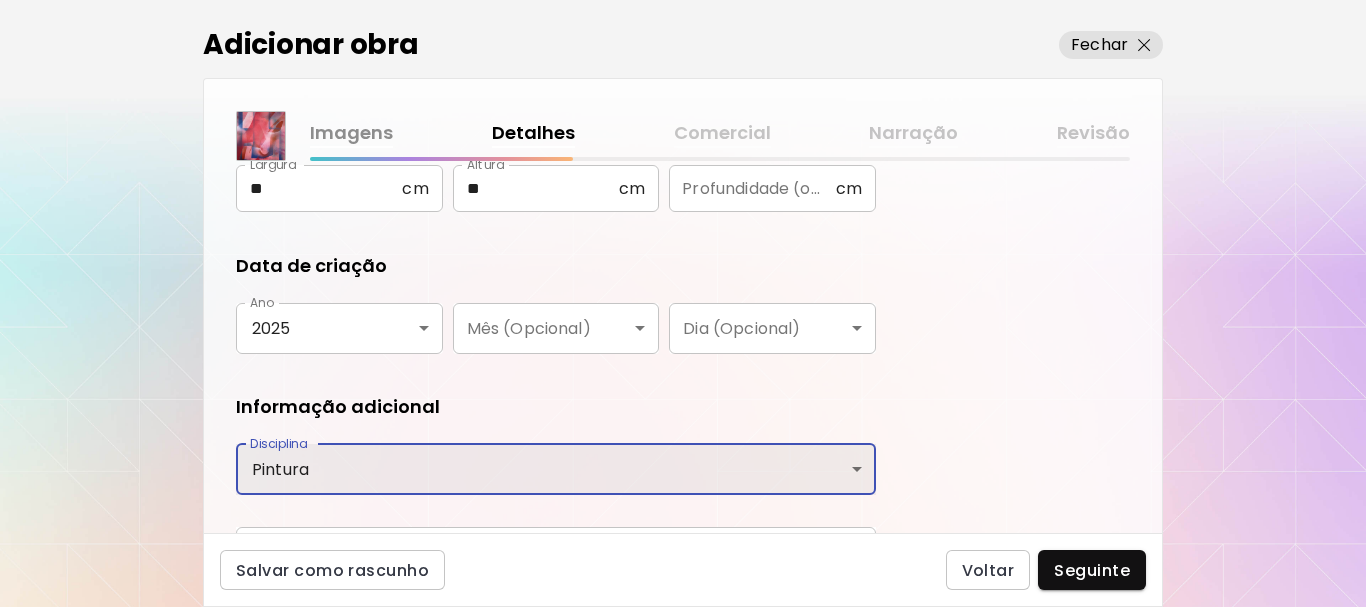 type on "******" 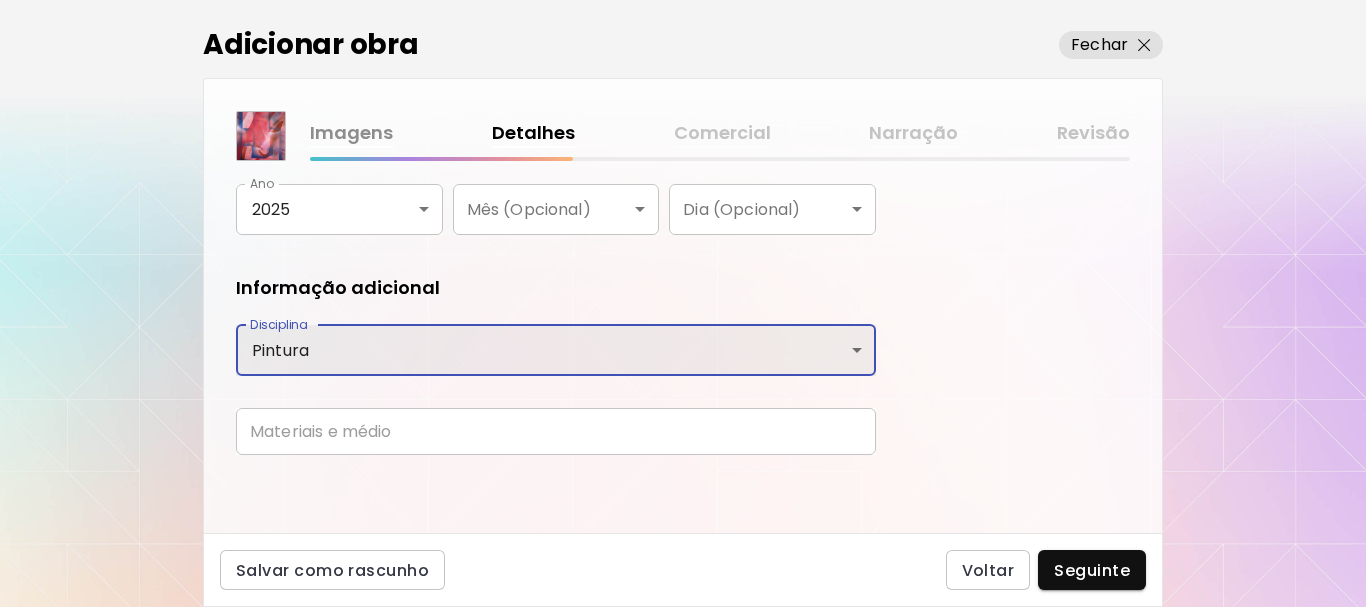 scroll, scrollTop: 421, scrollLeft: 0, axis: vertical 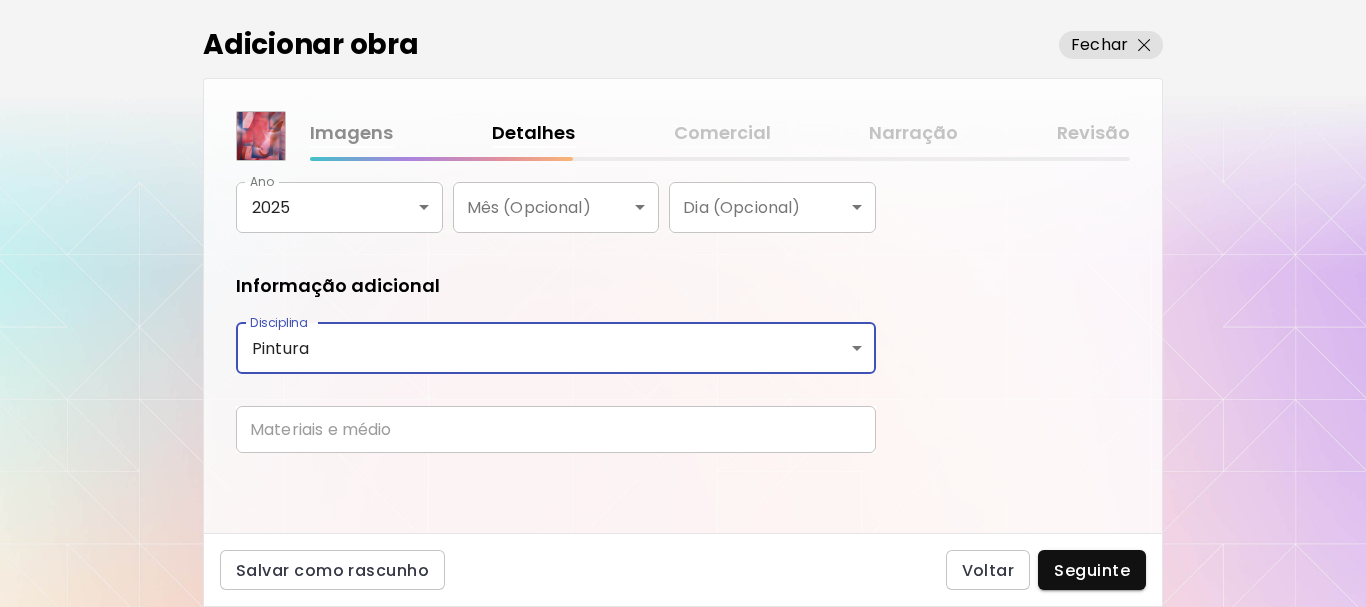 click at bounding box center [556, 429] 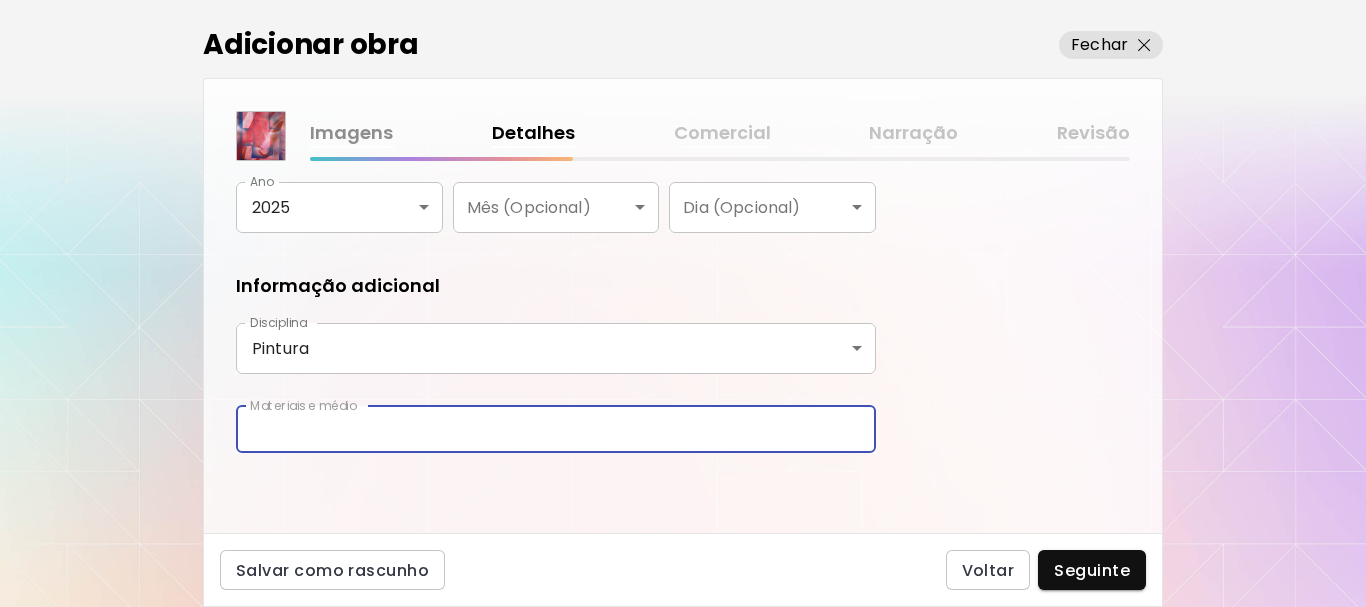 type on "**********" 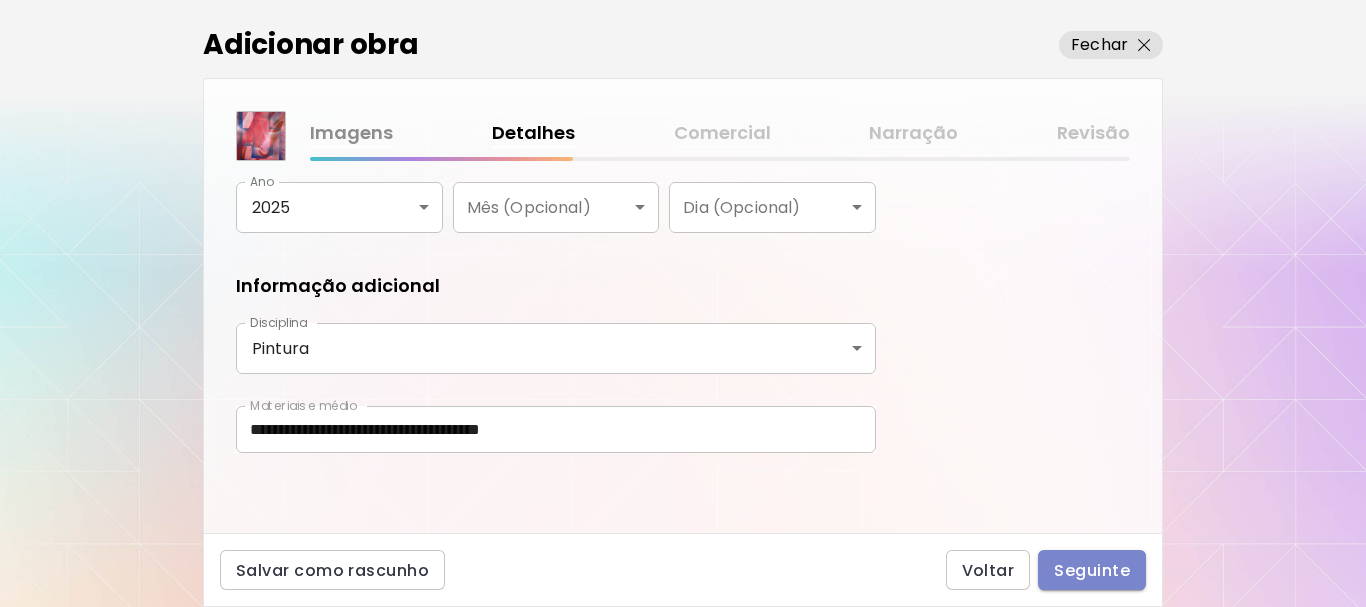 click on "Seguinte" at bounding box center (1092, 570) 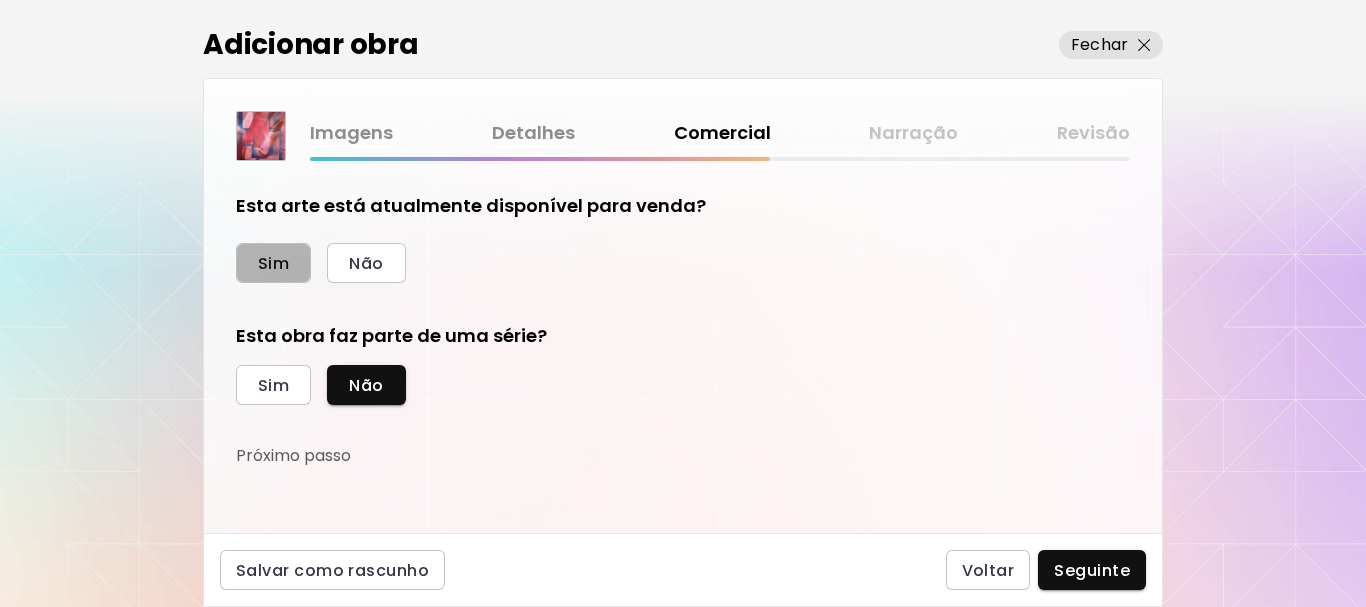 click on "Sim" at bounding box center (273, 263) 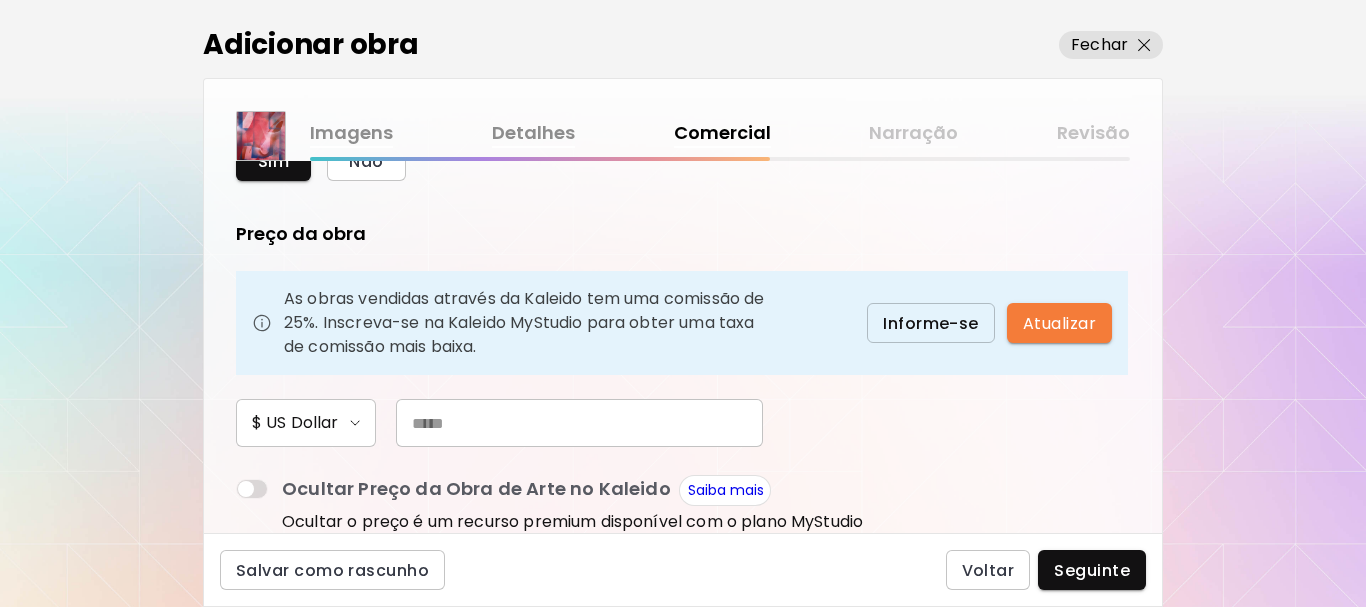 scroll, scrollTop: 300, scrollLeft: 0, axis: vertical 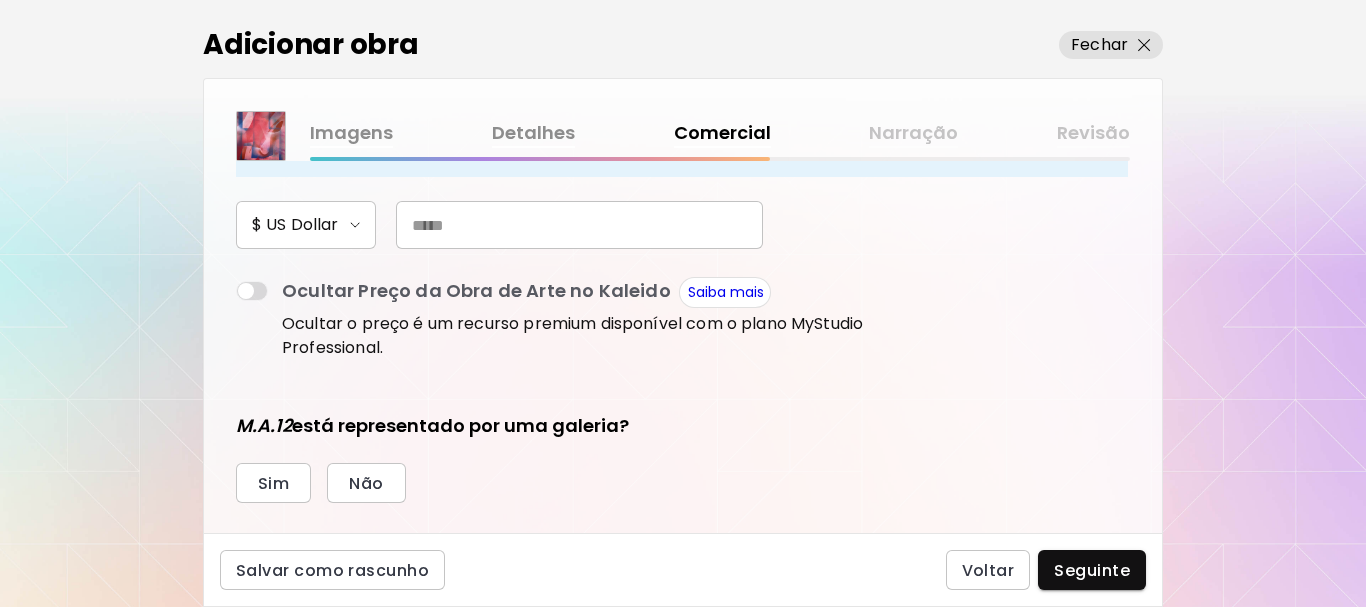 click at bounding box center (579, 225) 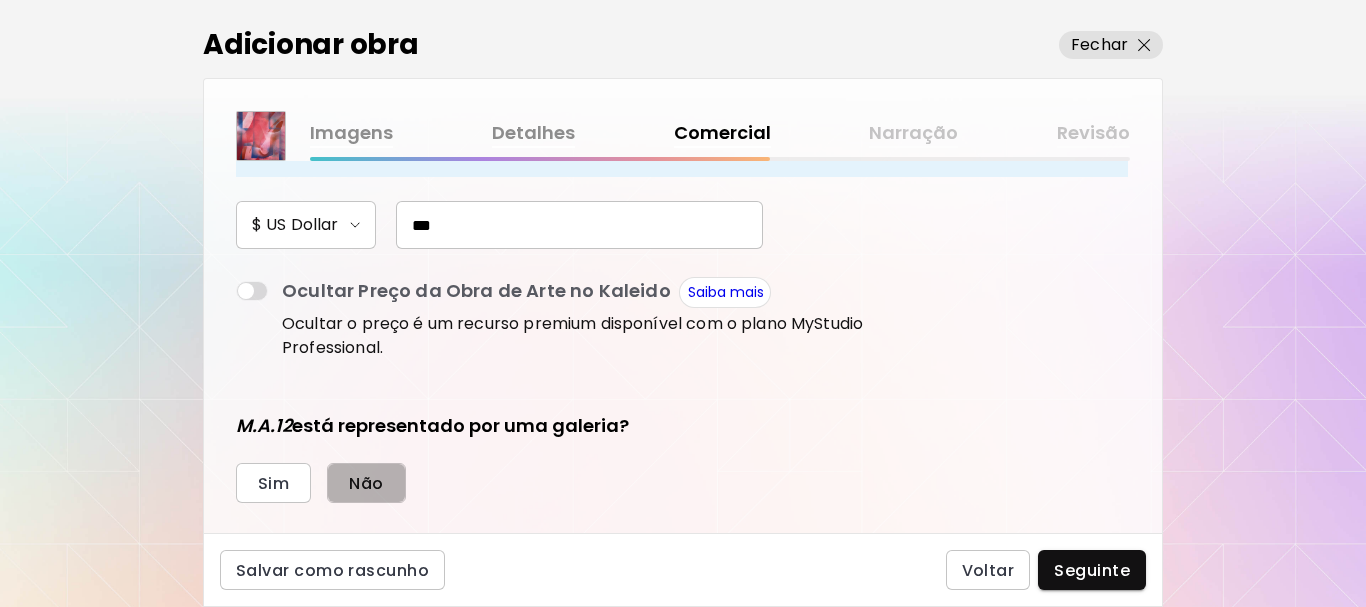 click on "Não" at bounding box center [366, 483] 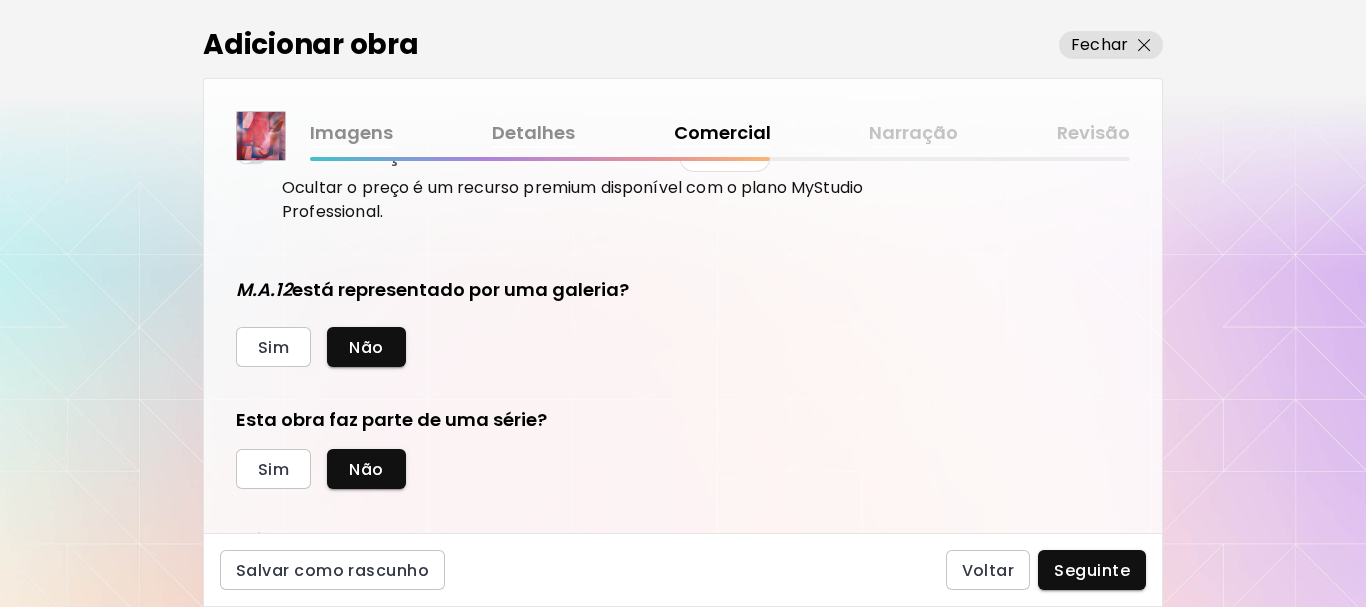 scroll, scrollTop: 454, scrollLeft: 0, axis: vertical 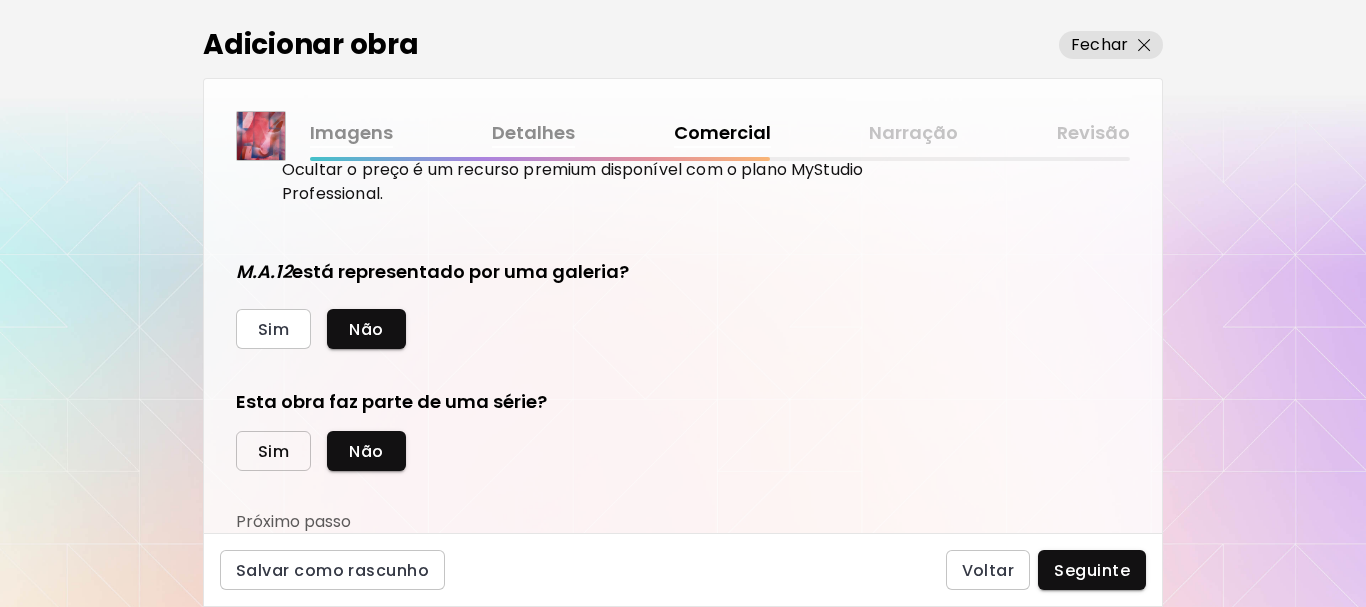 click on "Sim" at bounding box center [273, 451] 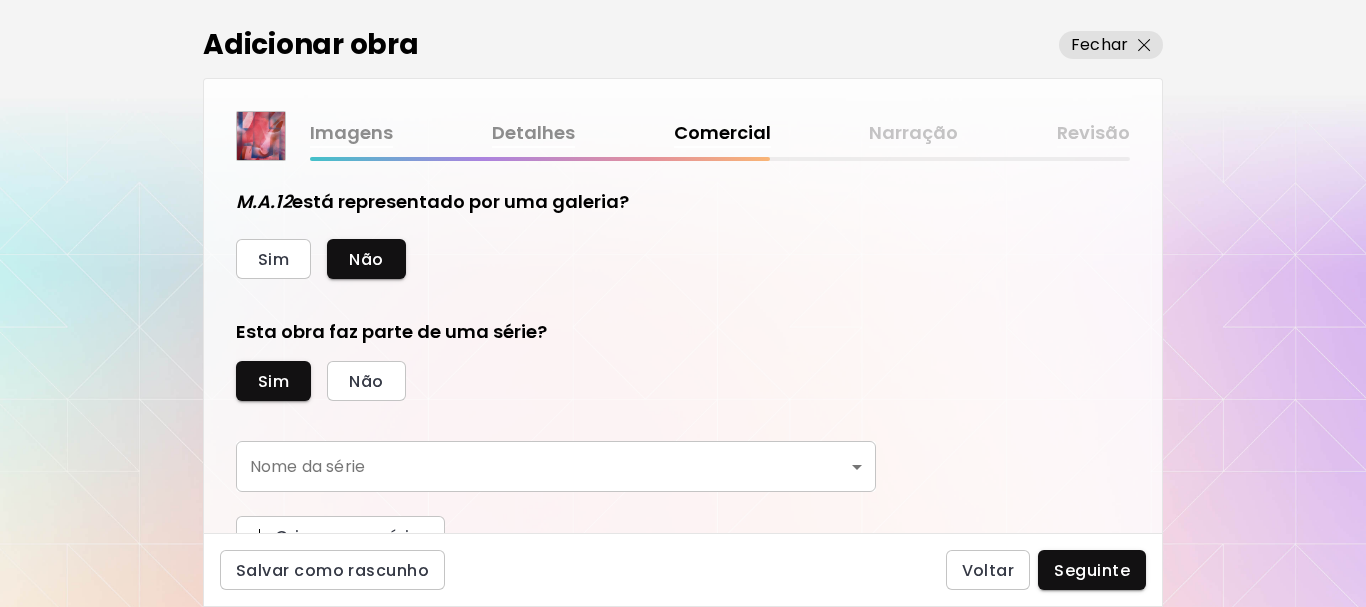 scroll, scrollTop: 547, scrollLeft: 0, axis: vertical 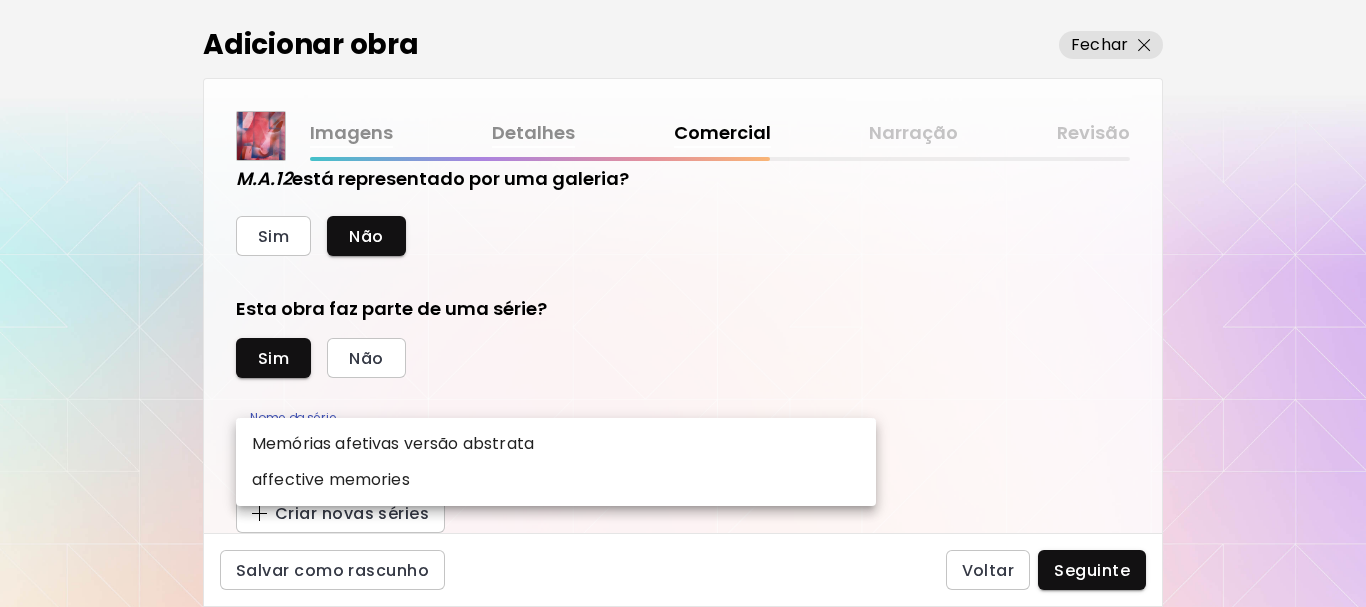 click on "1911 kaleido.art/marks95 Adicionar obras Gerencie suas obras Editar Perfil My BioLink Comunidade Metas MyStudio Atualizar My Website My Showrooms My Documents My Subscribers My Provenance My Augmentations My Analytics Ajustes Ajuda 0 0 Adicionar obra Fechar Imagens Detalhes Comercial Narração Revisão Esta arte está atualmente disponível para venda? Sim Não Preço da obra As obras vendidas através da Kaleido tem uma comissão de 25%. Inscreva-se na Kaleido MyStudio para obter uma taxa de comissão mais baixa. Informe-se Atualizar $ US Dollar *** Ocultar Preço da Obra de Arte no Kaleido Saiba mais Ocultar o preço é um recurso premium disponível com o plano MyStudio Professional. M.A.12 está representado por uma galeria? Sim Não Esta obra faz parte de uma série? Sim Não Nome da série ​ Nome da série Criar novas séries Salvar como rascunho Voltar Seguinte Pesquisa de artista Nome ou identificador Nome ou identificador País do artista País do artista Disciplina Todos Pintura Contemporânea Todos" at bounding box center [683, 303] 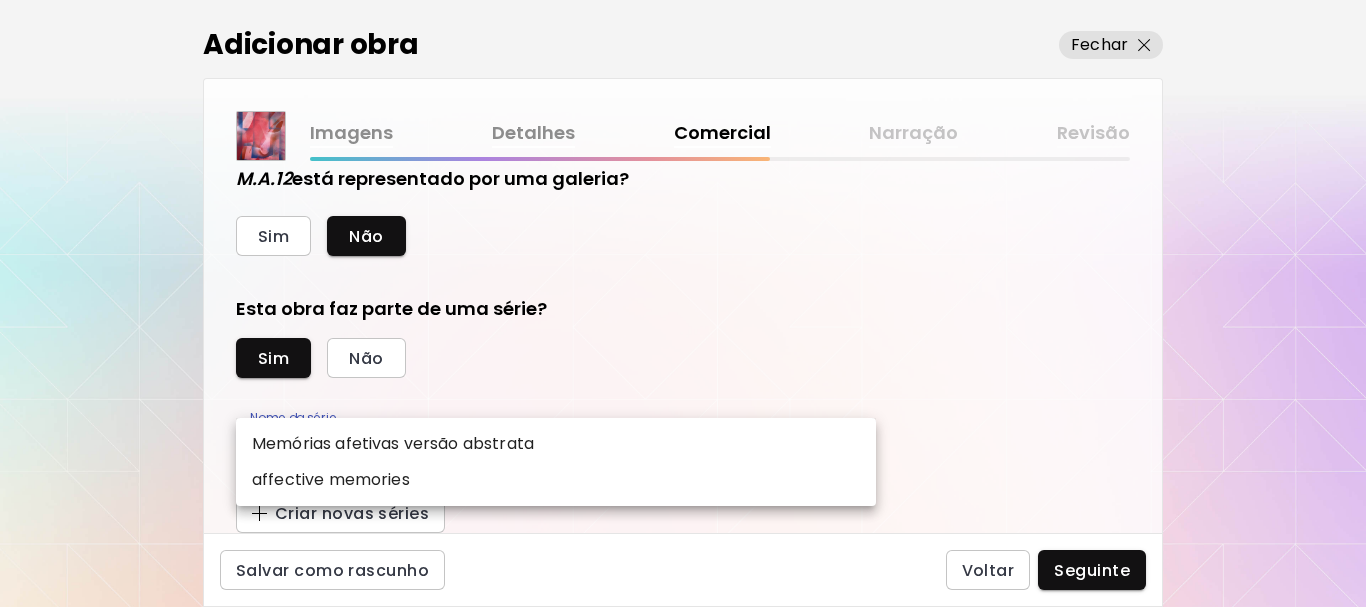 type on "**********" 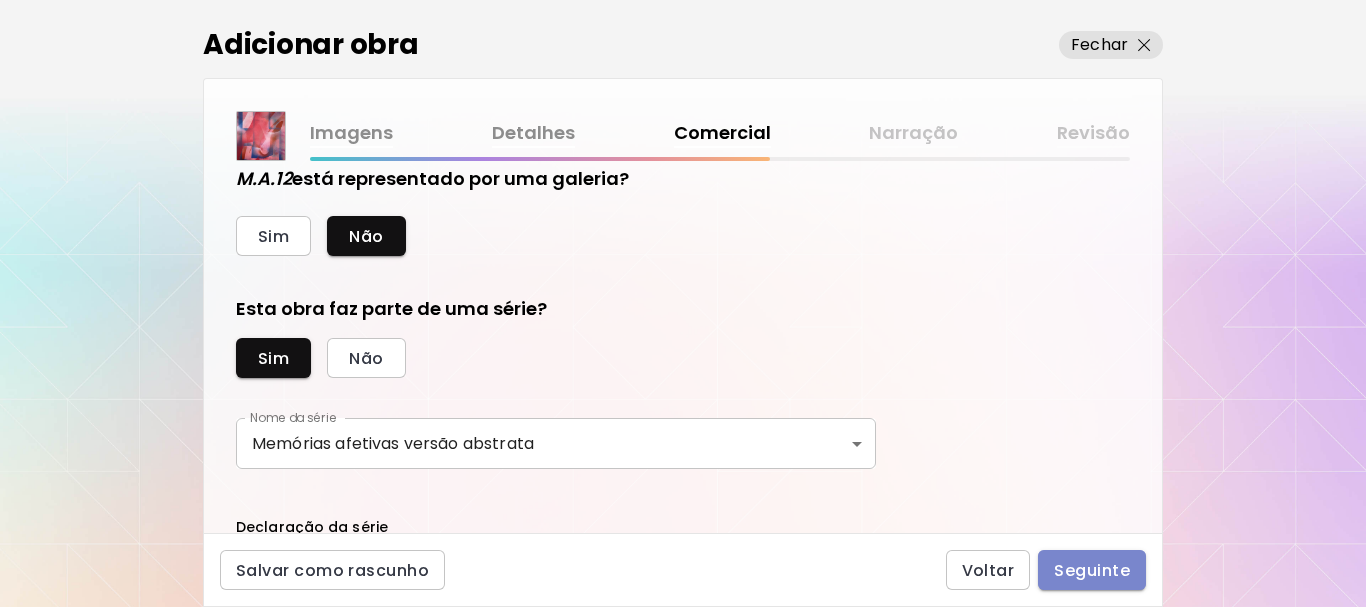 click on "Seguinte" at bounding box center (1092, 570) 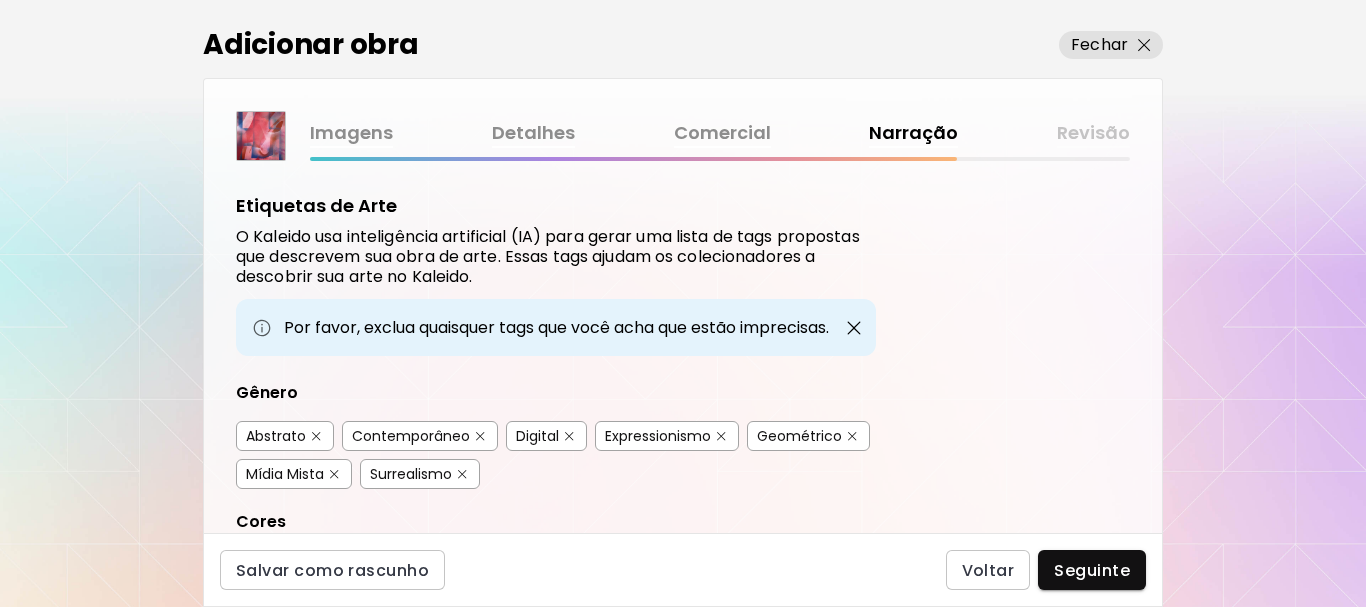 scroll, scrollTop: 0, scrollLeft: 0, axis: both 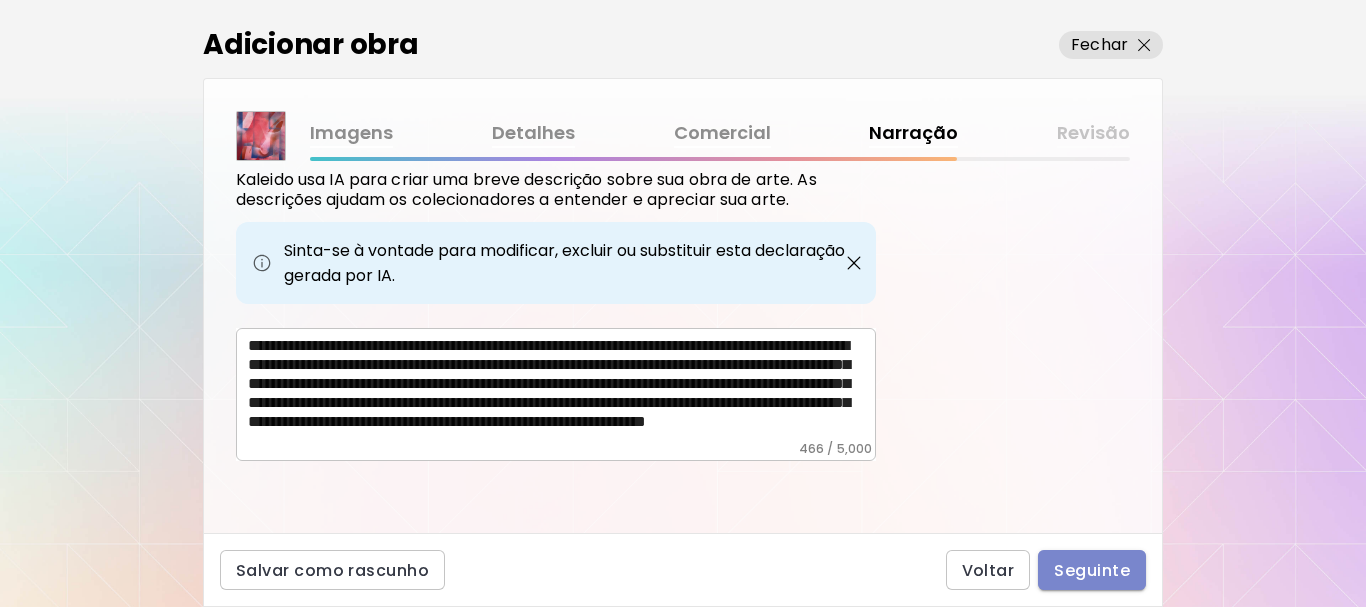 click on "Seguinte" at bounding box center (1092, 570) 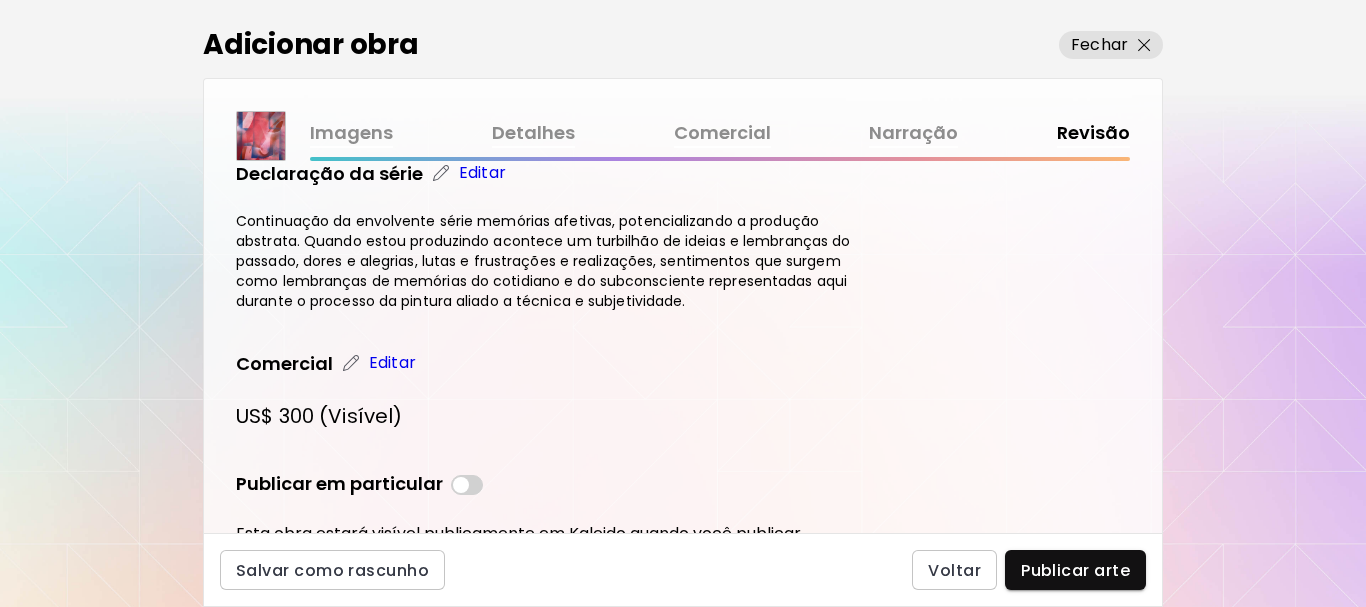 scroll, scrollTop: 885, scrollLeft: 0, axis: vertical 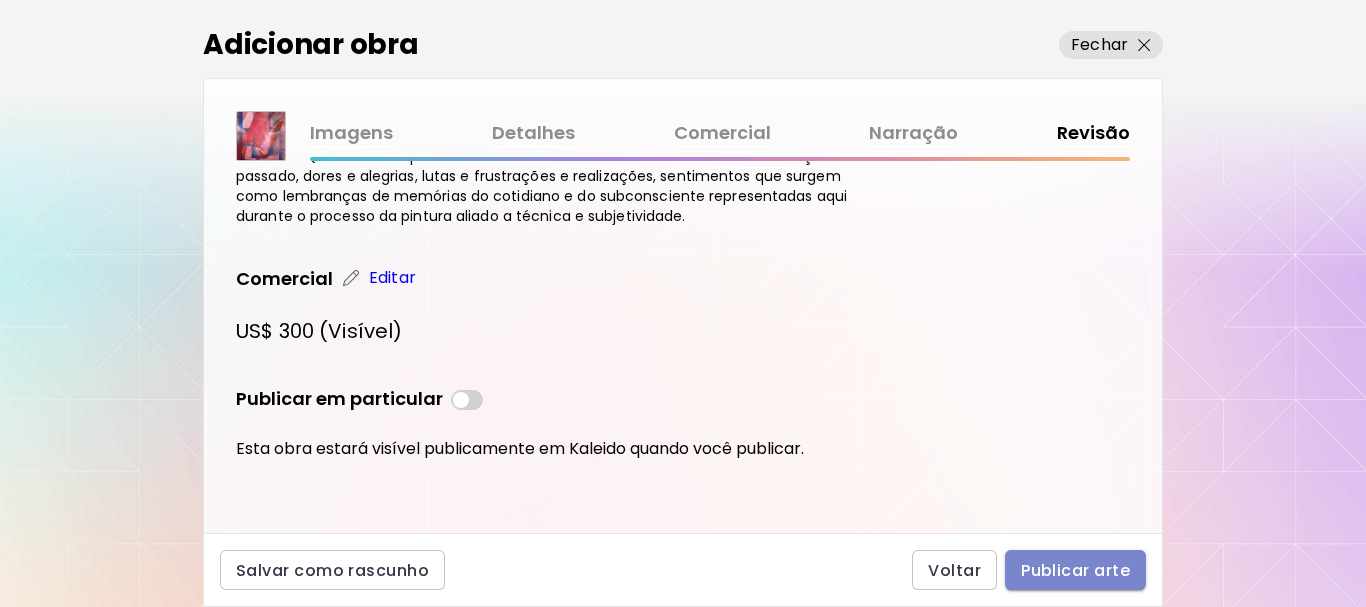 click on "Publicar arte" at bounding box center [1075, 570] 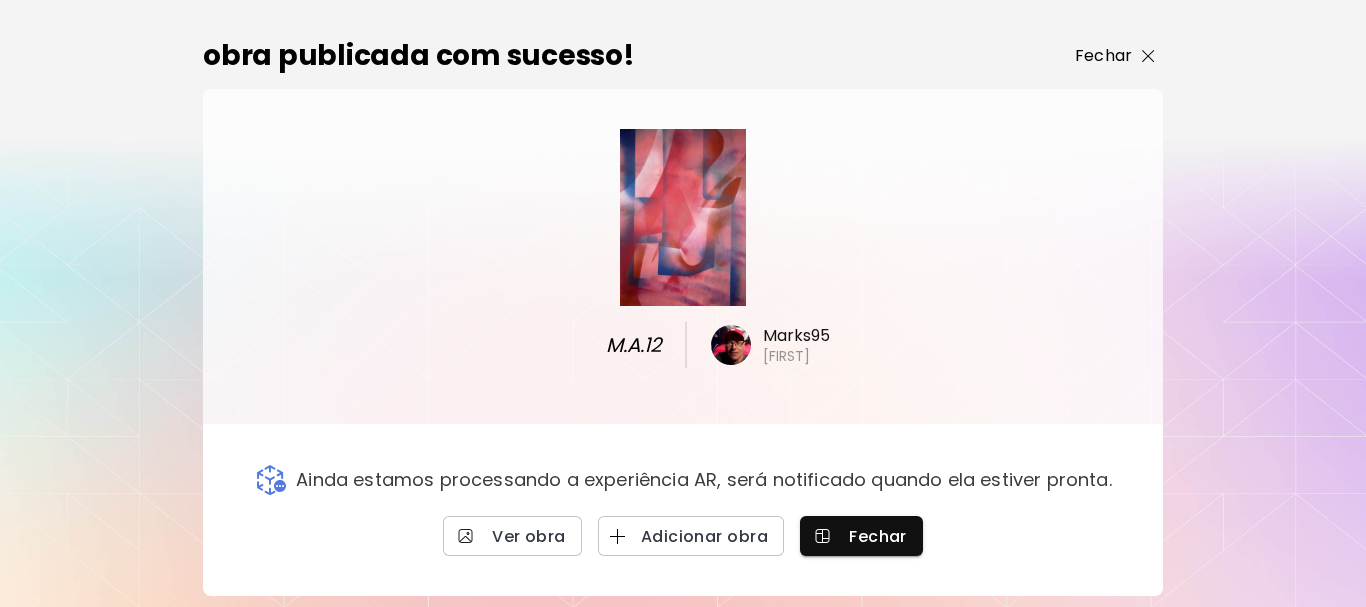 click on "Fechar" at bounding box center (1103, 56) 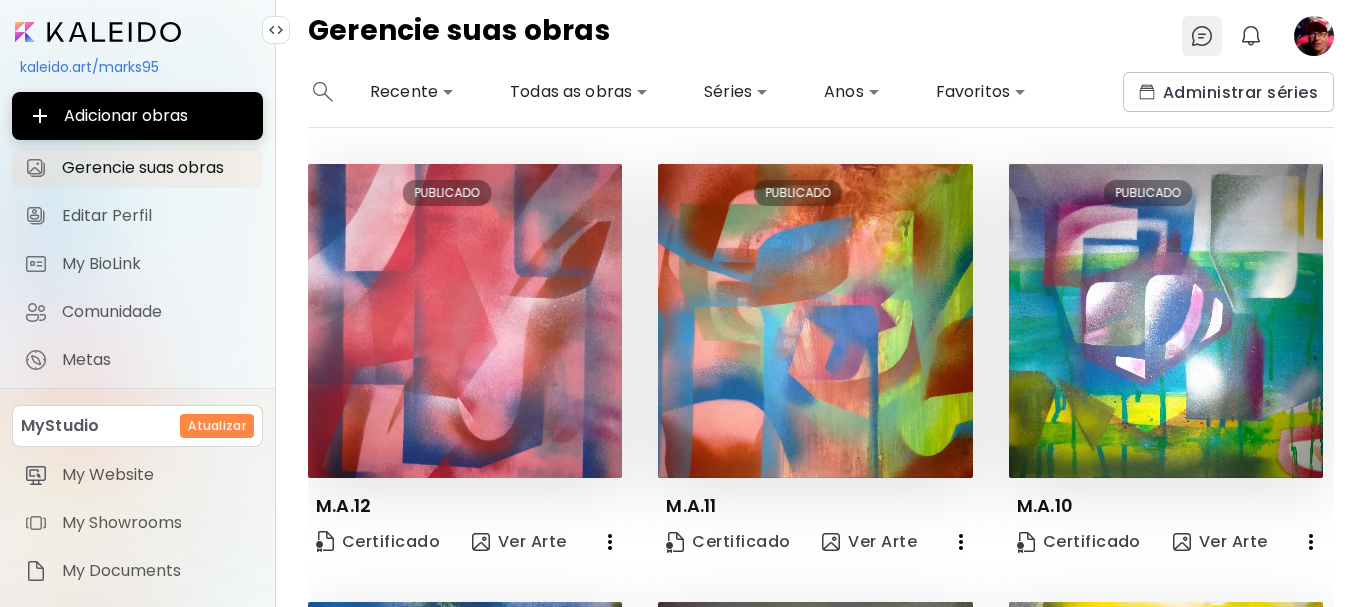click at bounding box center [1202, 36] 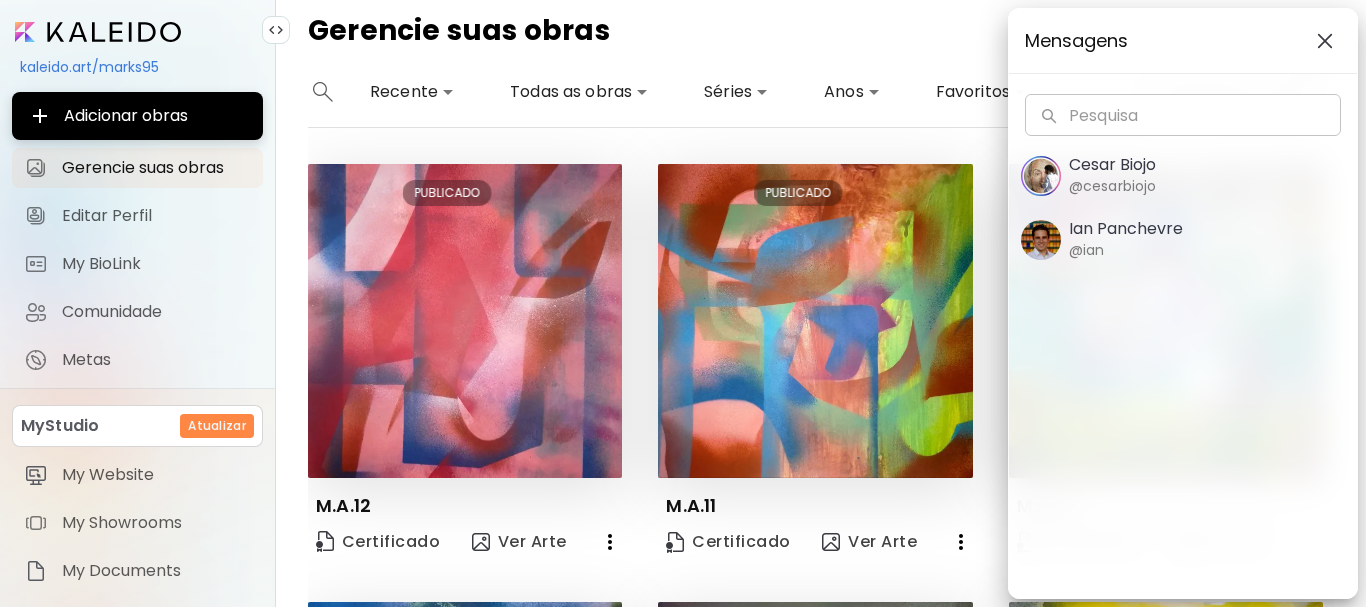 click on "Mensagens   Pesquisa Pesquisa Cesar Biojo @cesarbiojo Ian Panchevre @ian" at bounding box center (683, 303) 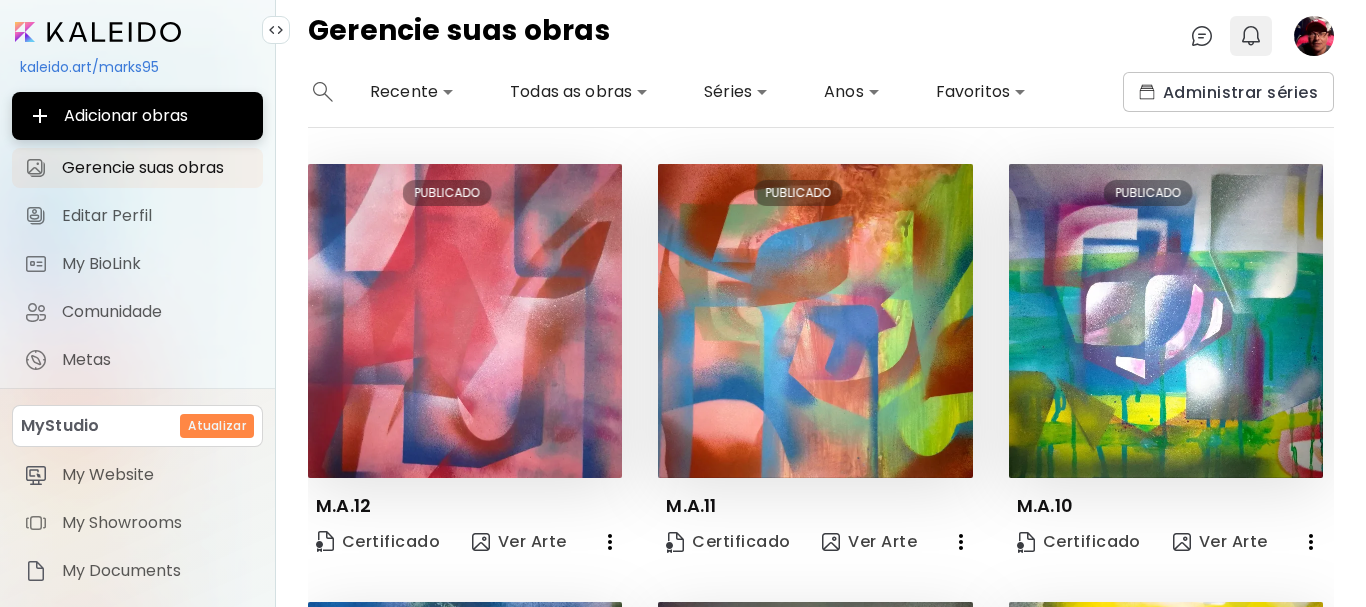 click at bounding box center [1251, 36] 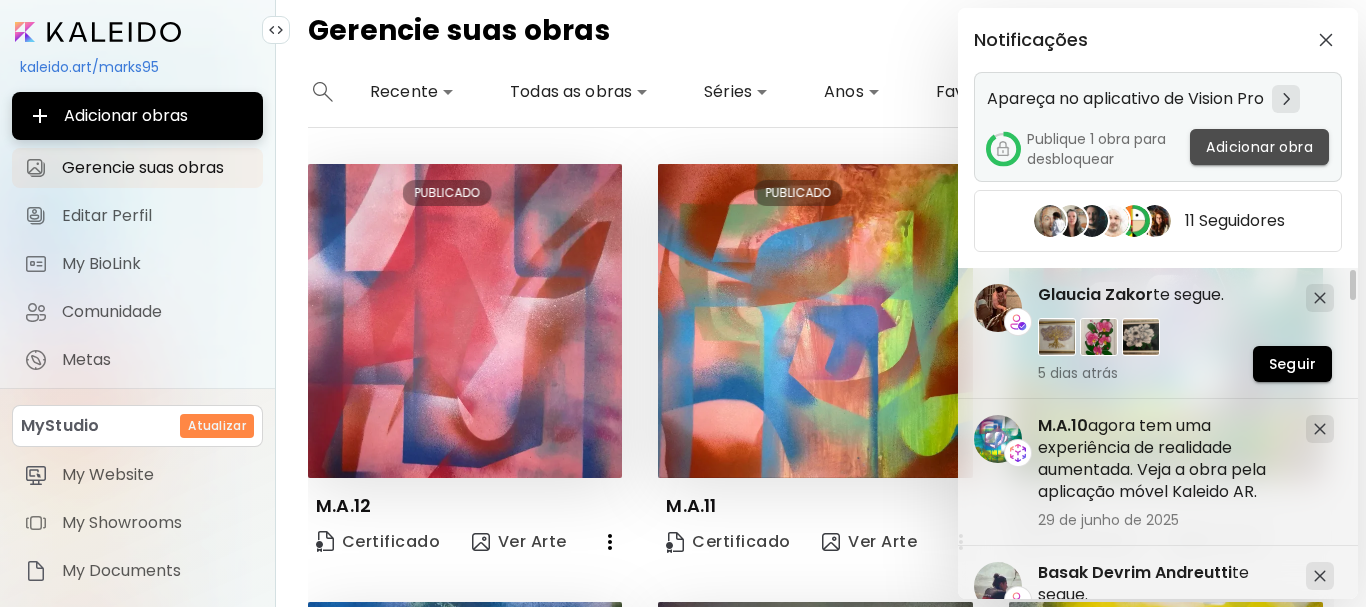 click on "Adicionar obra" at bounding box center (1259, 147) 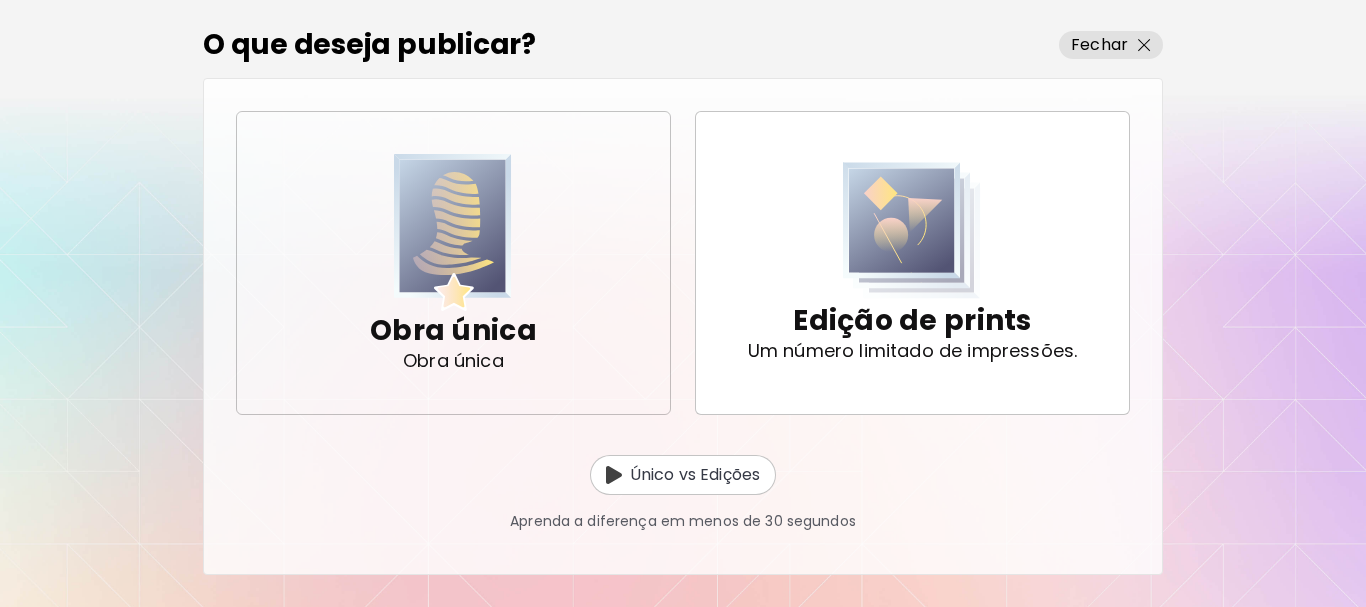 click at bounding box center (453, 232) 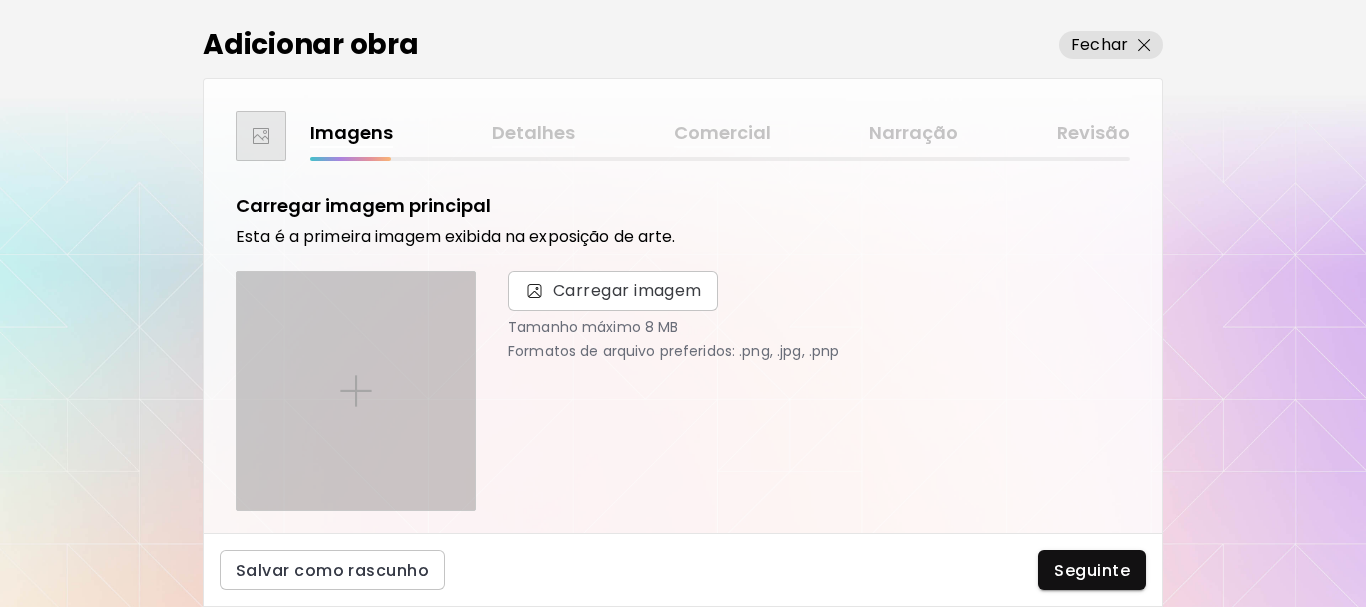 click at bounding box center [356, 391] 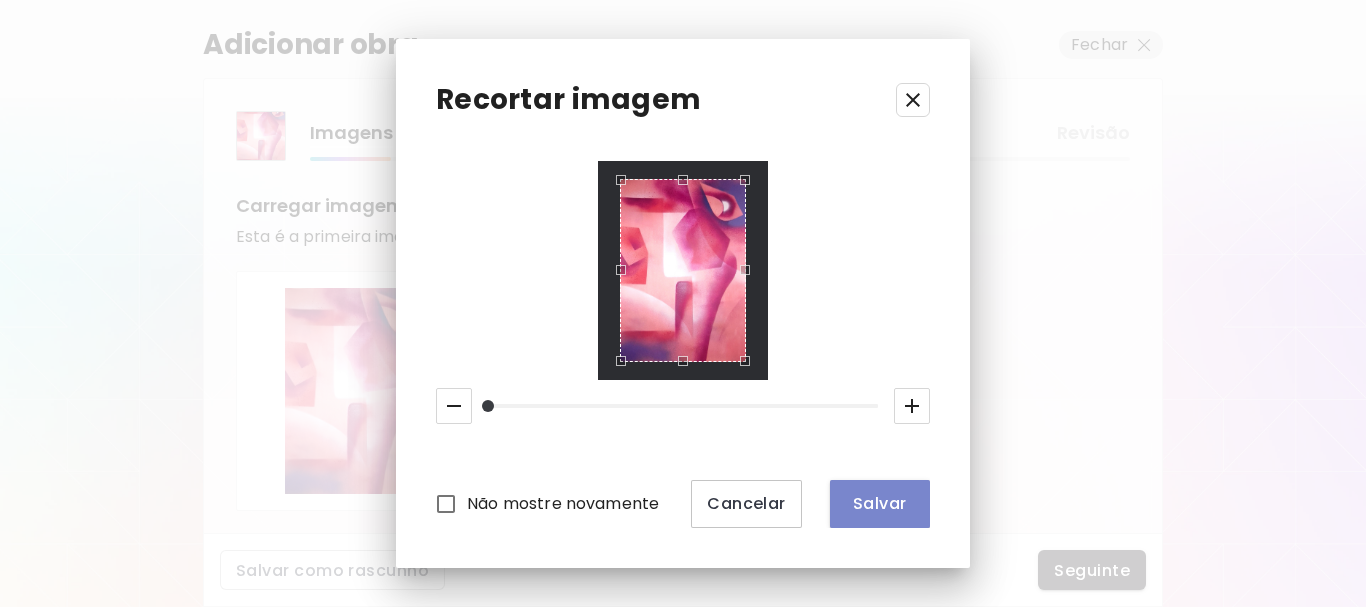 click on "Salvar" at bounding box center (880, 503) 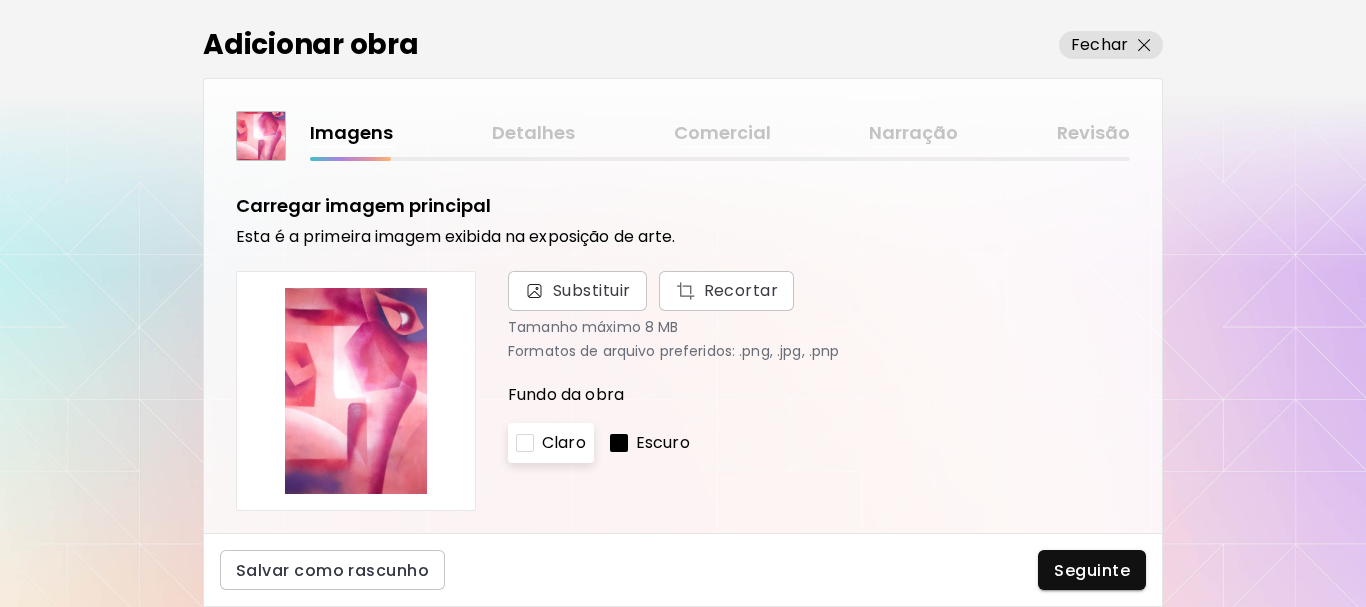 click on "Seguinte" at bounding box center [1092, 570] 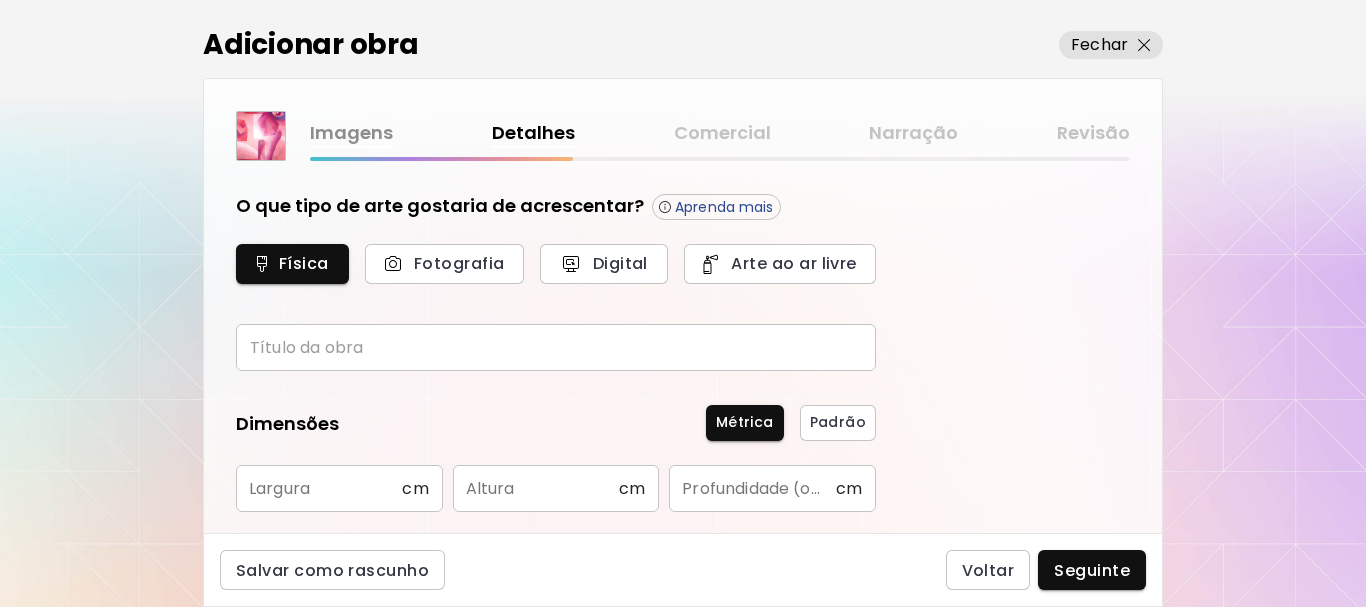 click at bounding box center (556, 347) 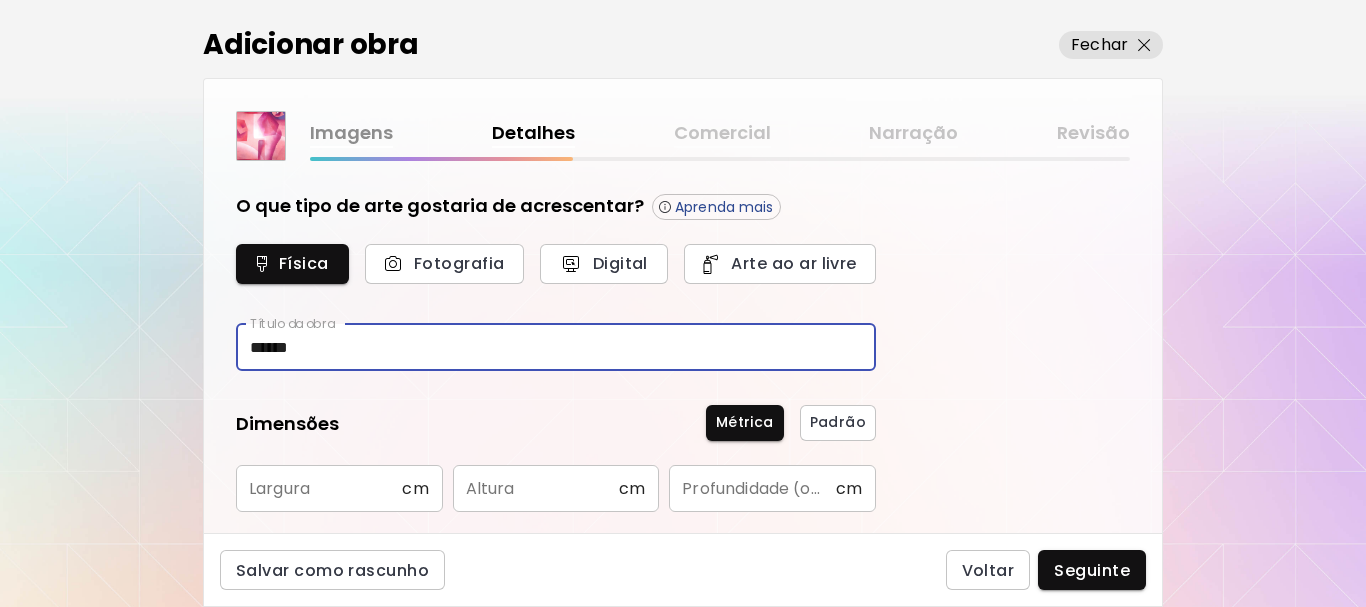 drag, startPoint x: 297, startPoint y: 347, endPoint x: 288, endPoint y: 353, distance: 10.816654 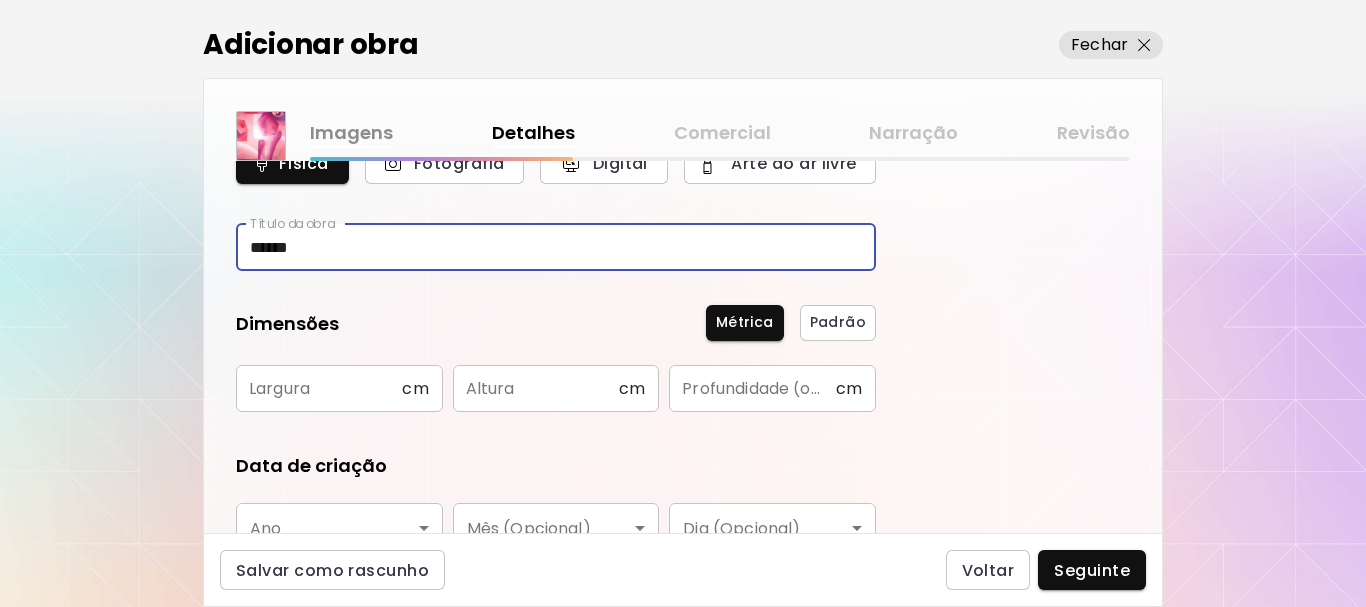 type on "******" 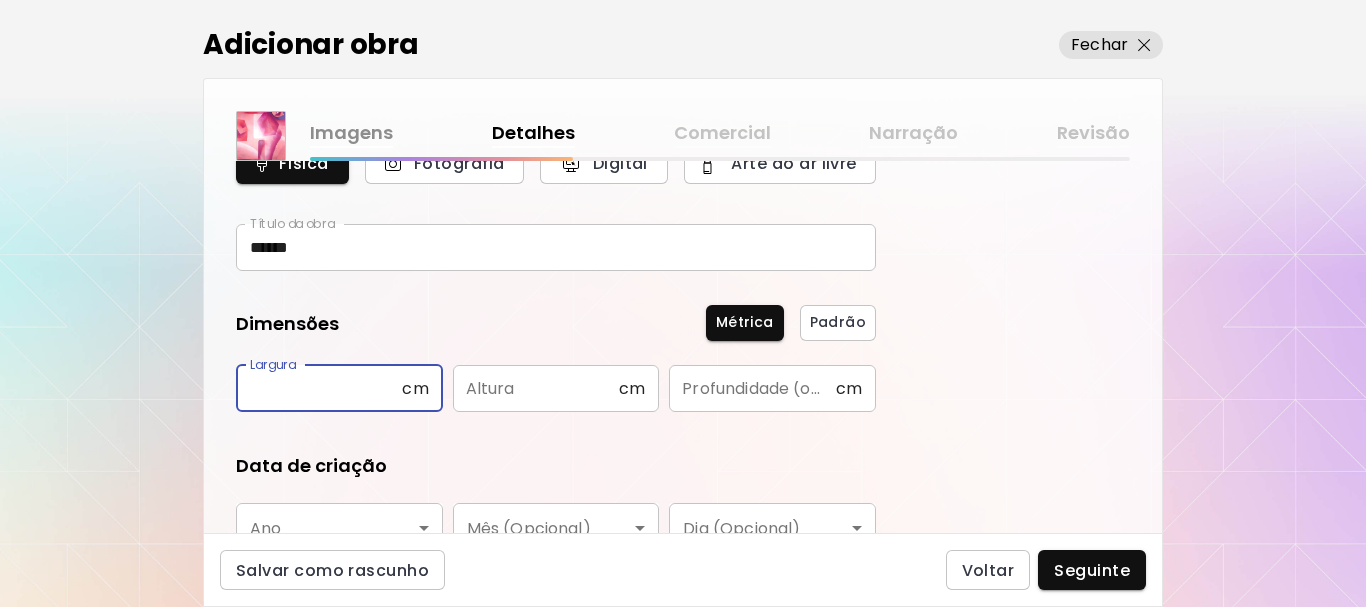 click at bounding box center (319, 388) 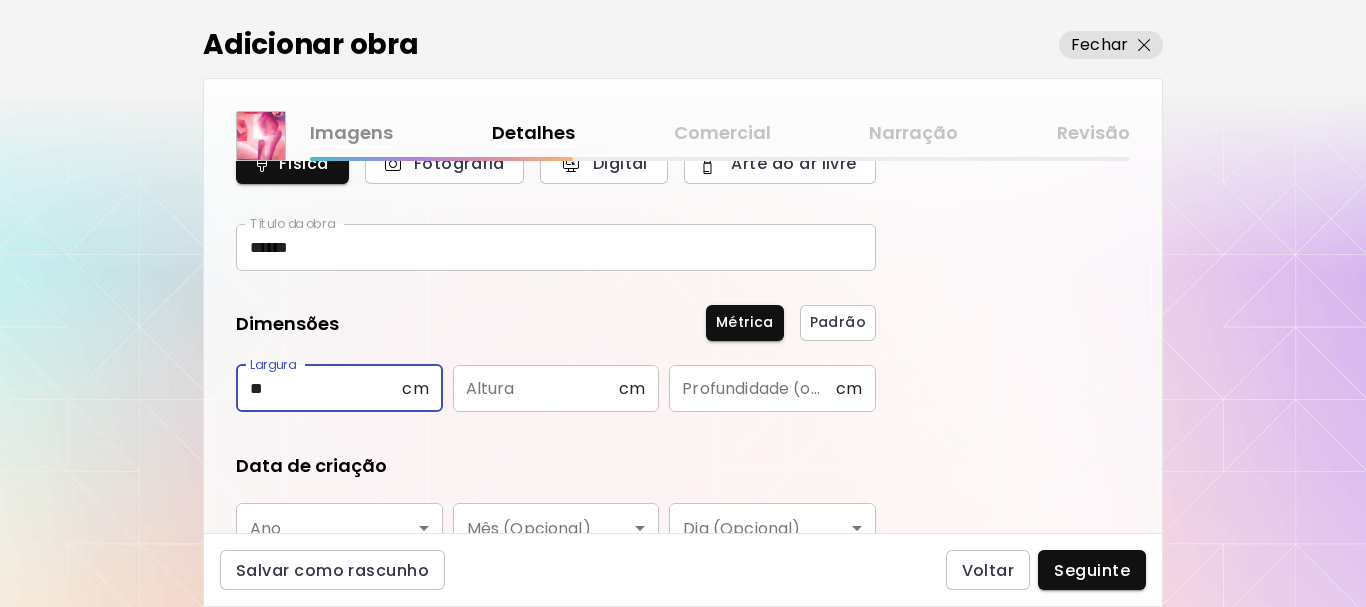 type on "**" 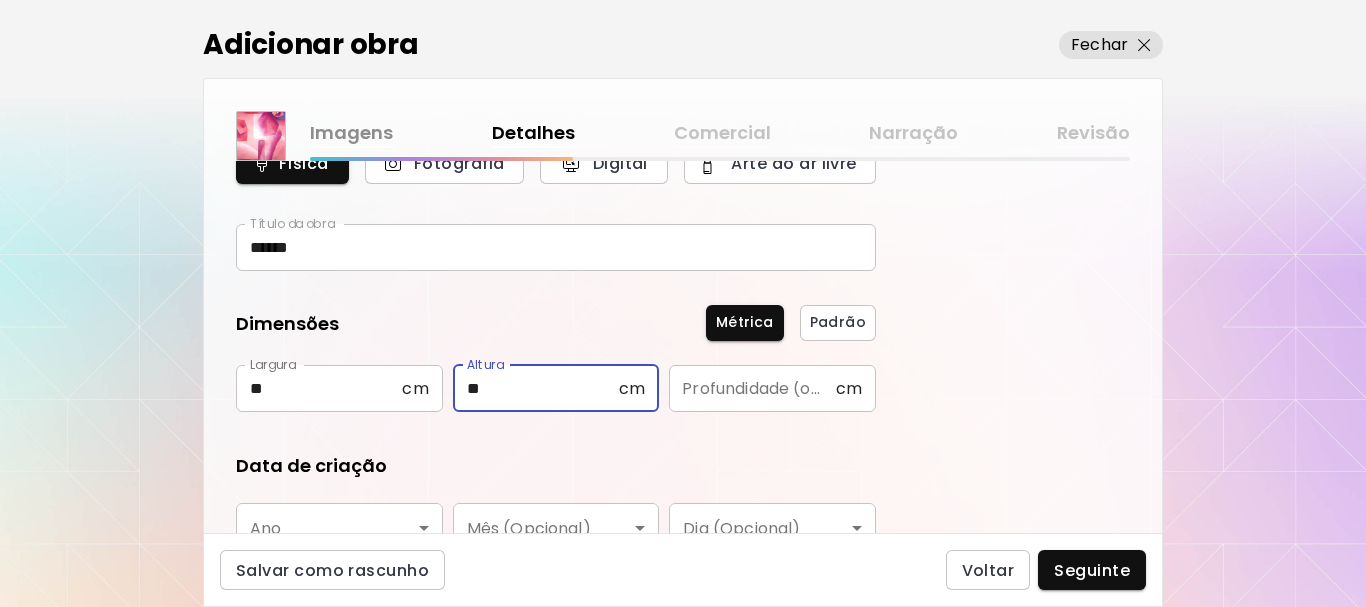 scroll, scrollTop: 300, scrollLeft: 0, axis: vertical 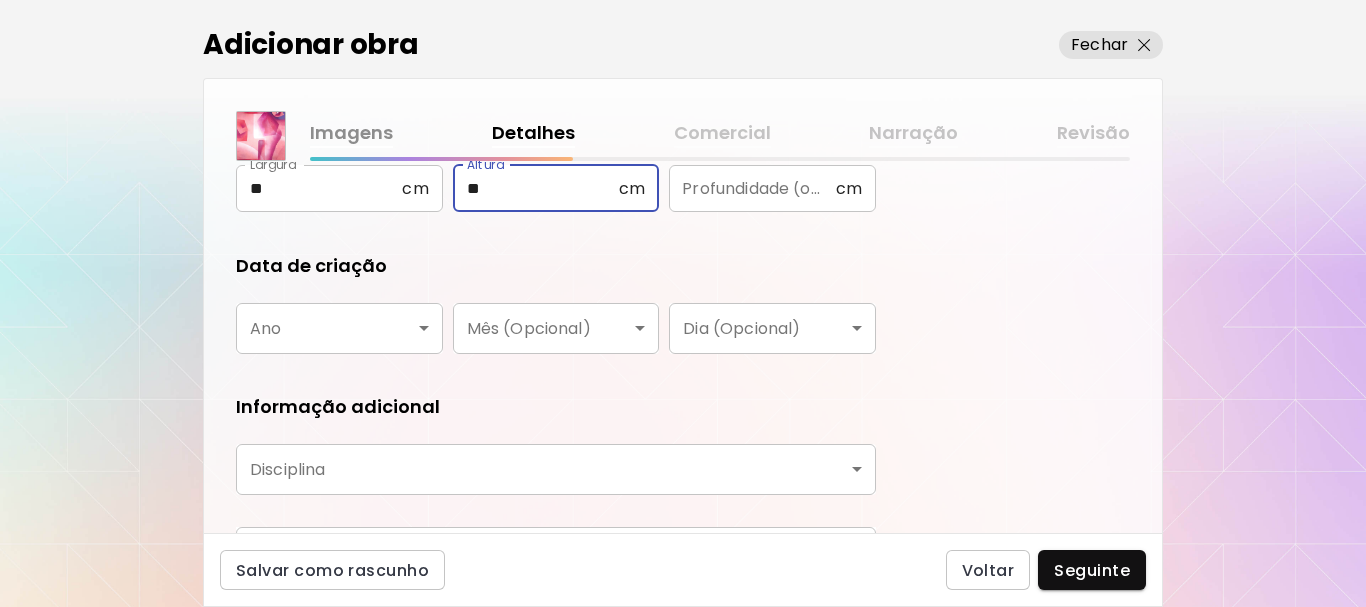 type on "**" 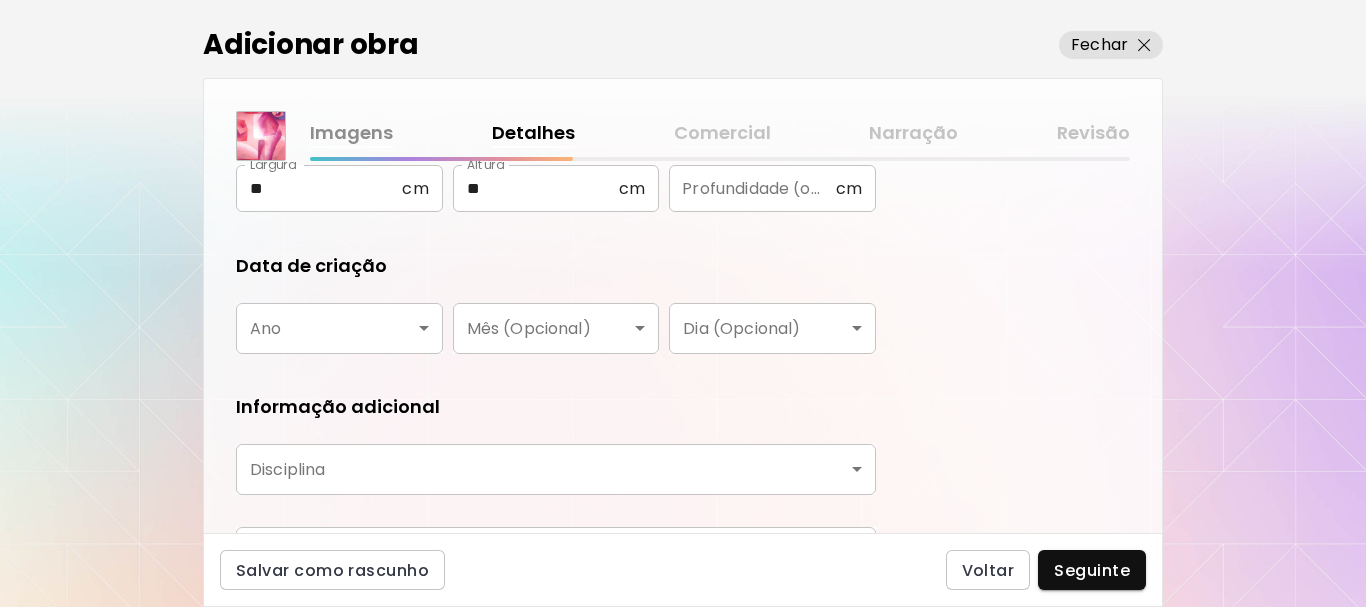 click on "kaleido.art/marks95 Adicionar obras Gerencie suas obras Editar Perfil My BioLink Comunidade Metas MyStudio Atualizar My Website My Showrooms My Documents My Subscribers My Provenance My Augmentations My Analytics Ajustes Ajuda 0 0 Adicionar obra Fechar Imagens Detalhes Comercial Narração Revisão O que tipo de arte gostaria de acrescentar? Aprenda mais Física Fotografia Digital Arte ao ar livre Título da obra ****** Título da obra Dimensões Métrica Padrão Largura ** cm Largura Altura ** cm Altura Profundidade (opcional) cm Profundidade (opcional) Data de criação Ano ​ Ano Mês (Opcional) ​ Mês (Opcional) Dia (Opcional) ​ Dia (Opcional) Informação adicional Disciplina ​ Disciplina Materiais e médio Materiais e médio Salvar como rascunho Voltar Seguinte Pesquisa de artista Nome ou identificador Nome ou identificador País do artista País do artista Disciplina Todos Pintura Contemporânea Desenho e Ilustração Collage Esculturas e Instalações Fotografía Arte AR/VR Arte digital e NFT" at bounding box center (683, 303) 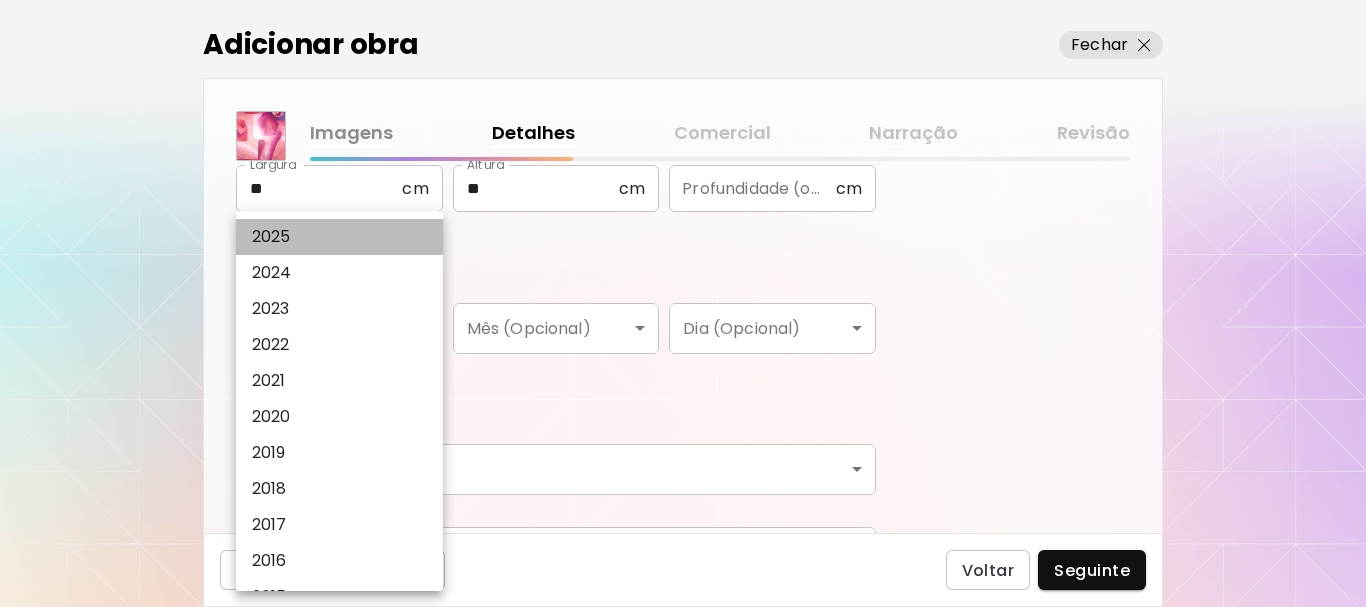 click on "2025" at bounding box center (344, 237) 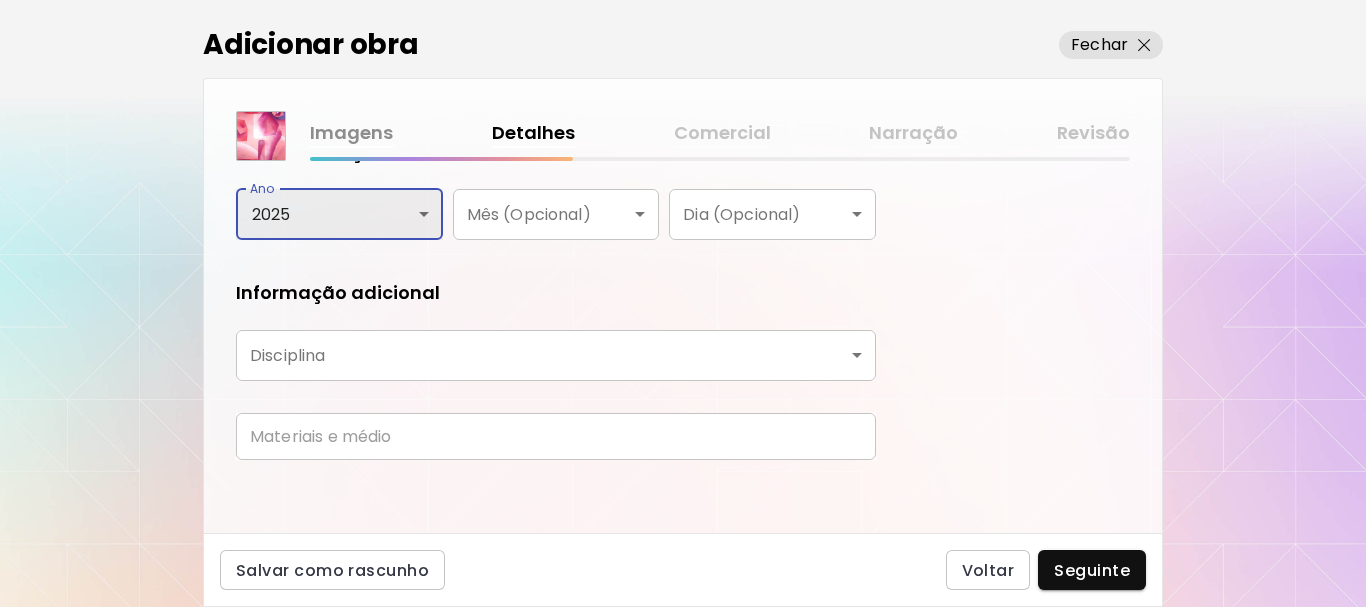 scroll, scrollTop: 421, scrollLeft: 0, axis: vertical 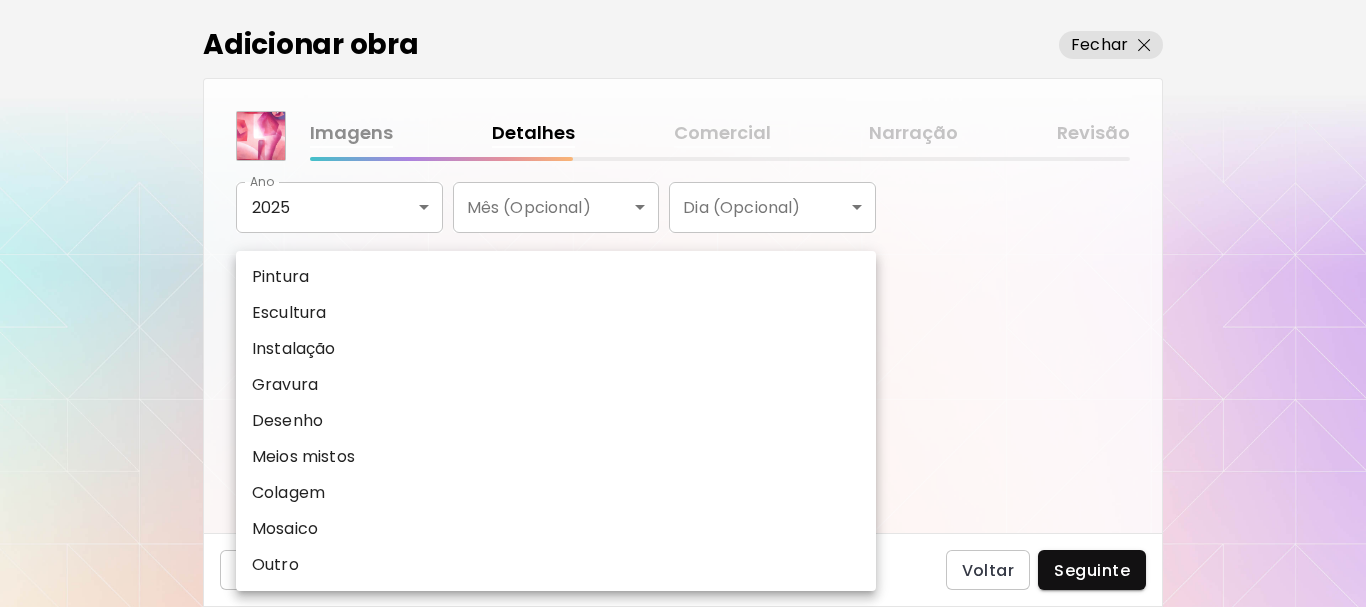 click on "kaleido.art/marks95 Adicionar obras Gerencie suas obras Editar Perfil My BioLink Comunidade Metas MyStudio Atualizar My Website My Showrooms My Documents My Subscribers My Provenance My Augmentations My Analytics Ajustes Ajuda 0 0 Adicionar obra Fechar Imagens Detalhes Comercial Narração Revisão O que tipo de arte gostaria de acrescentar? Aprenda mais Física Fotografia Digital Arte ao ar livre Título da obra ****** Título da obra Dimensões Métrica Padrão Largura ** cm Largura Altura ** cm Altura Profundidade (opcional) cm Profundidade (opcional) Data de criação Ano 2025 **** Ano Mês (Opcional) ​ Mês (Opcional) Dia (Opcional) ​ Dia (Opcional) Informação adicional Disciplina ​ Disciplina Materiais e médio Materiais e médio Salvar como rascunho Voltar Seguinte Pesquisa de artista Nome ou identificador Nome ou identificador País do artista País do artista Disciplina Todos Pintura Contemporânea Desenho e Ilustração Collage Esculturas e Instalações Fotografía Arte AR/VR Arte urbana" at bounding box center (683, 303) 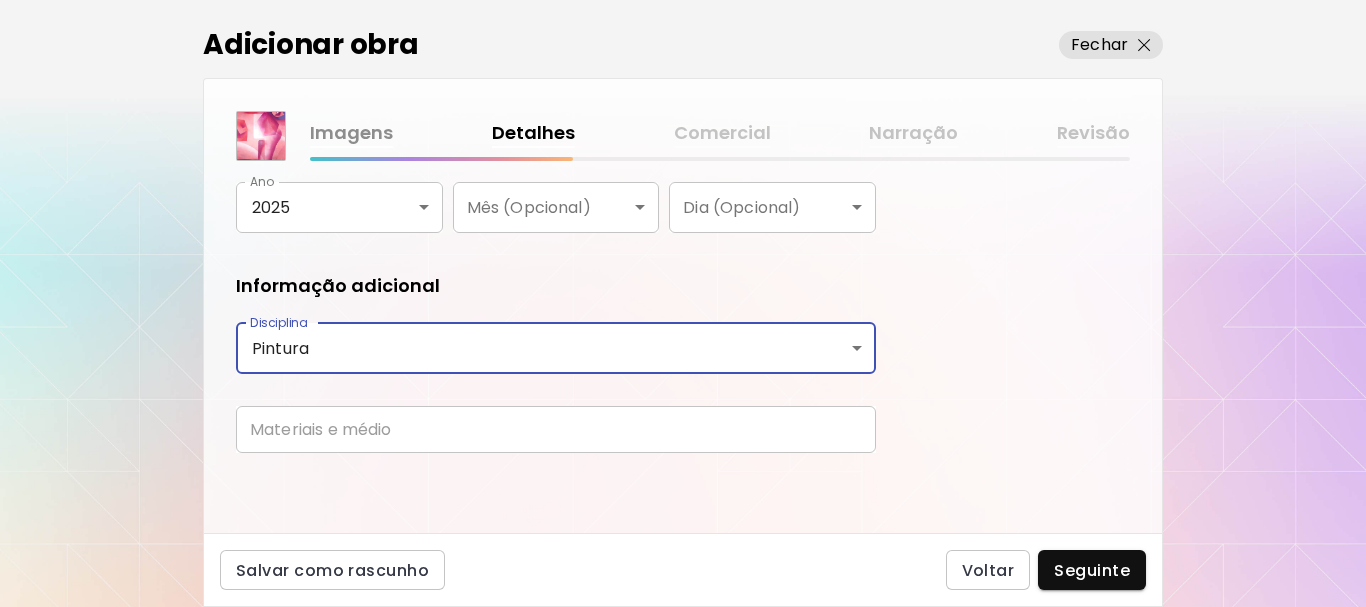 click at bounding box center [556, 429] 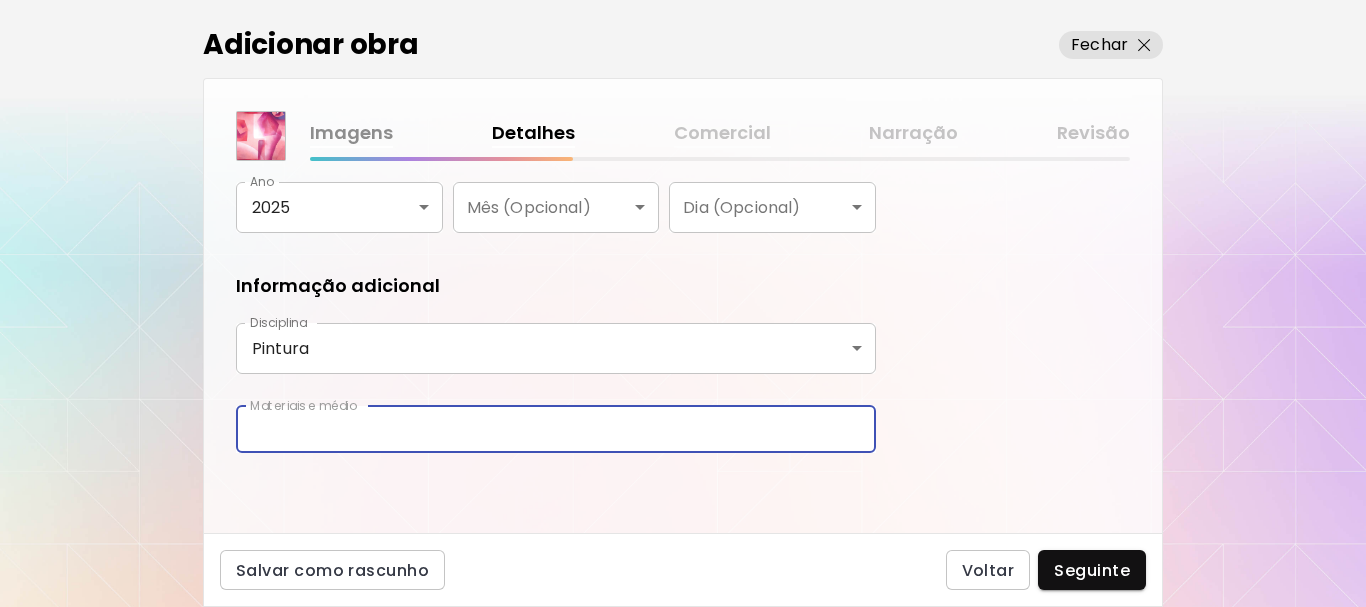 type on "**********" 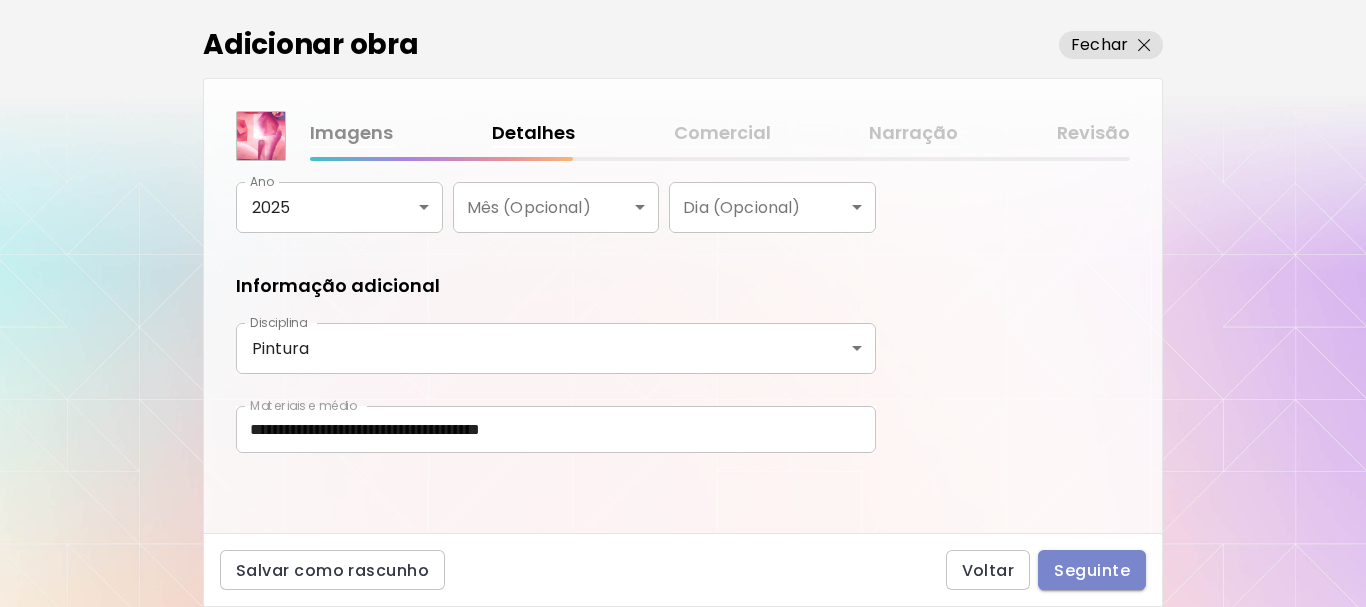 click on "Seguinte" at bounding box center [1092, 570] 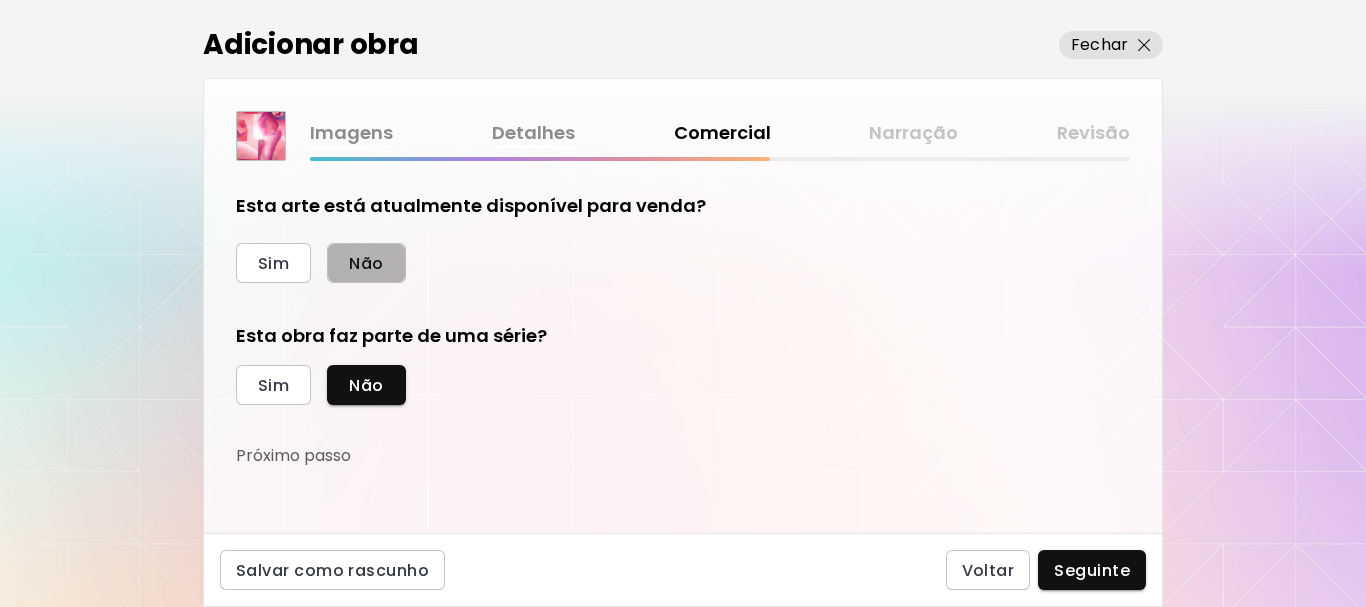 click on "Não" at bounding box center [366, 263] 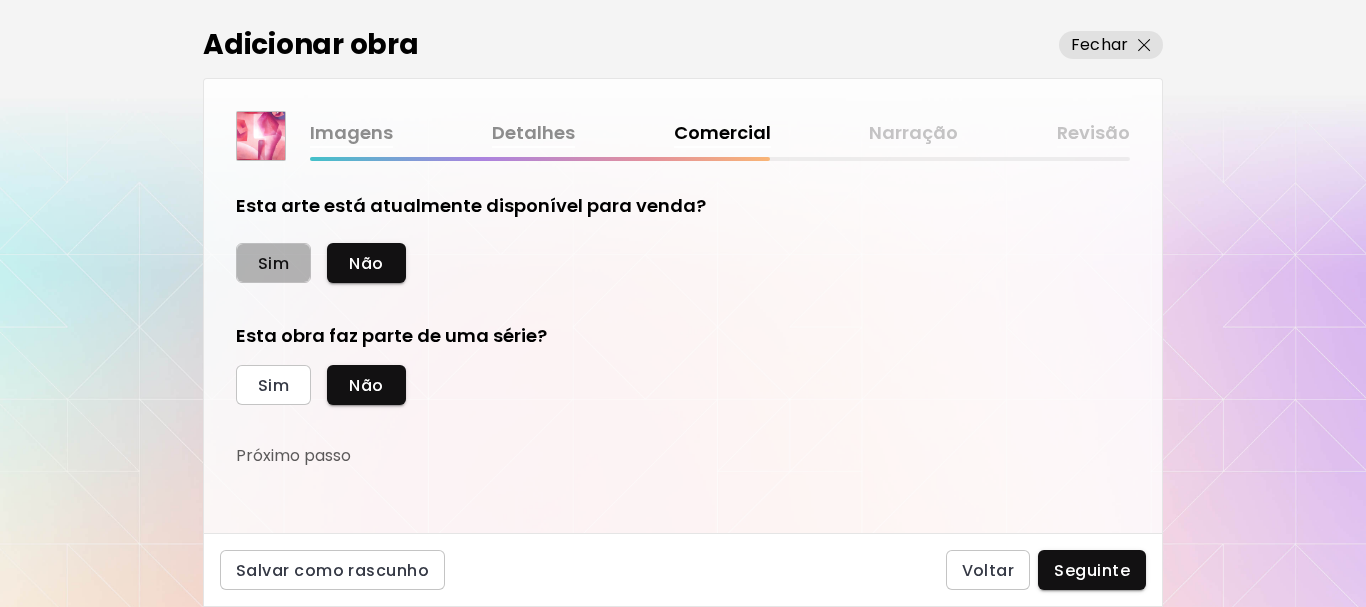 click on "Sim" at bounding box center [273, 263] 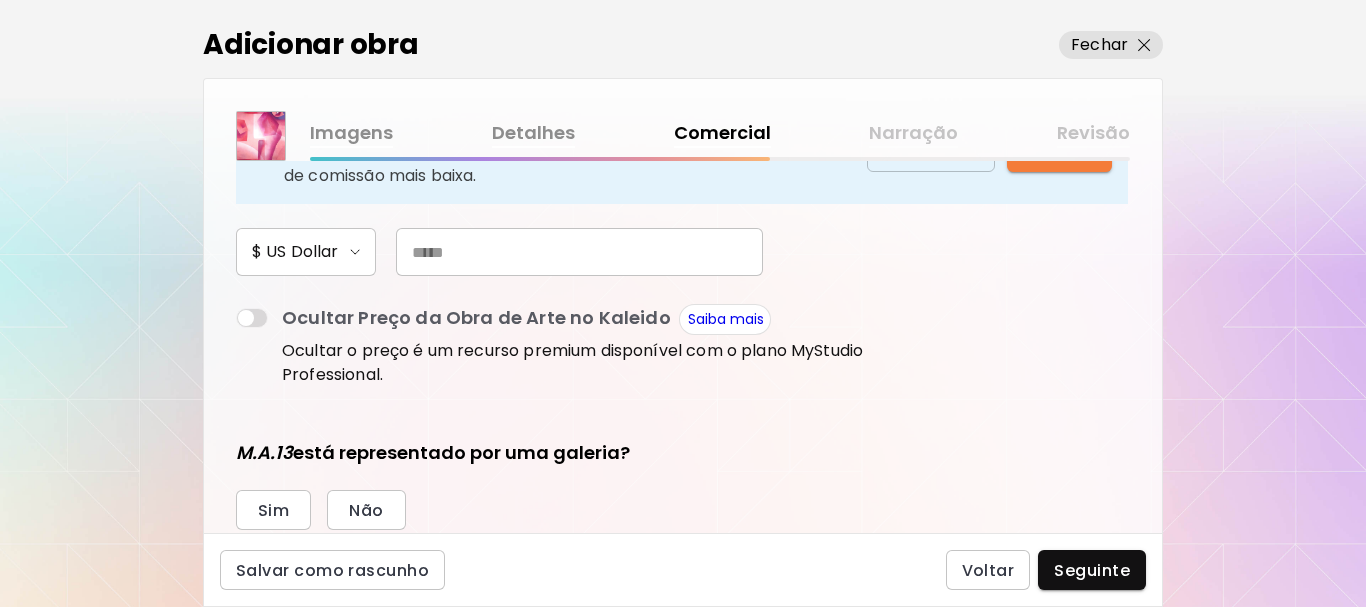 scroll, scrollTop: 300, scrollLeft: 0, axis: vertical 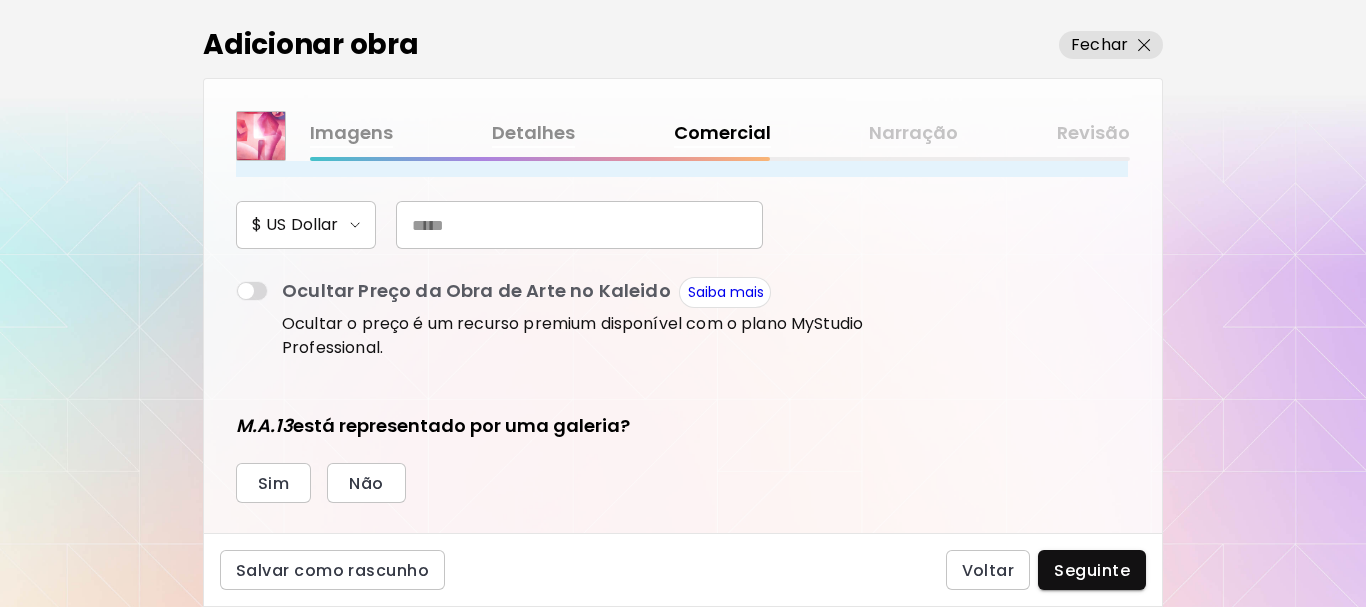 click at bounding box center [579, 225] 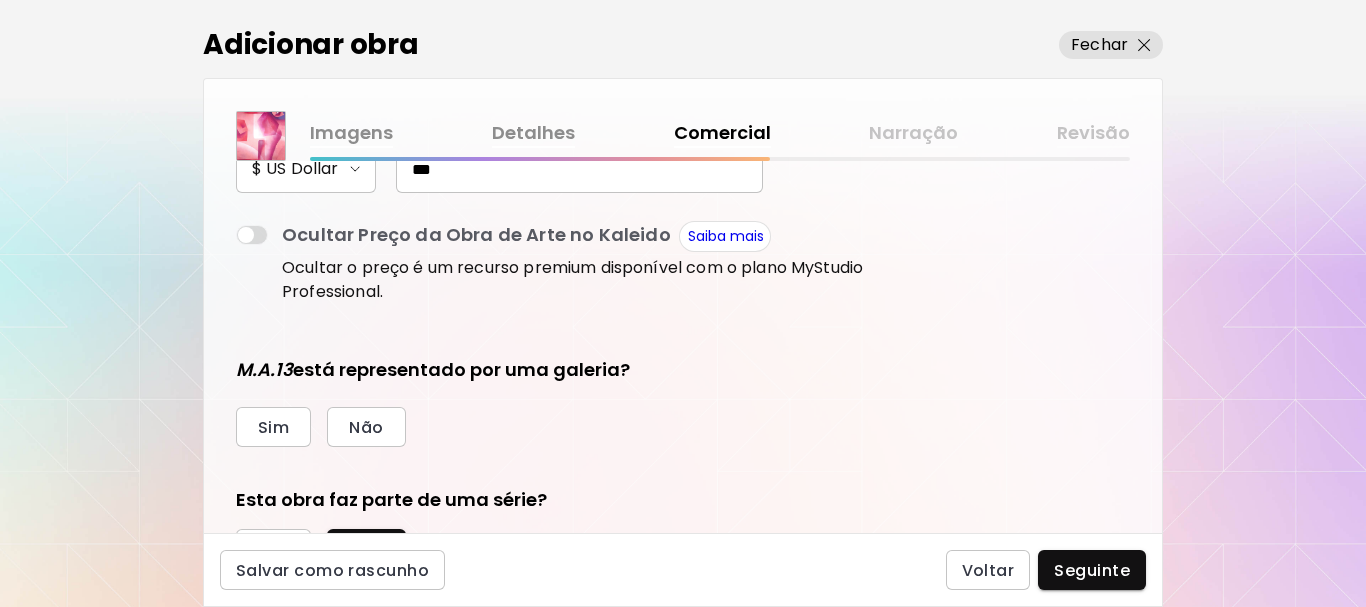 scroll, scrollTop: 454, scrollLeft: 0, axis: vertical 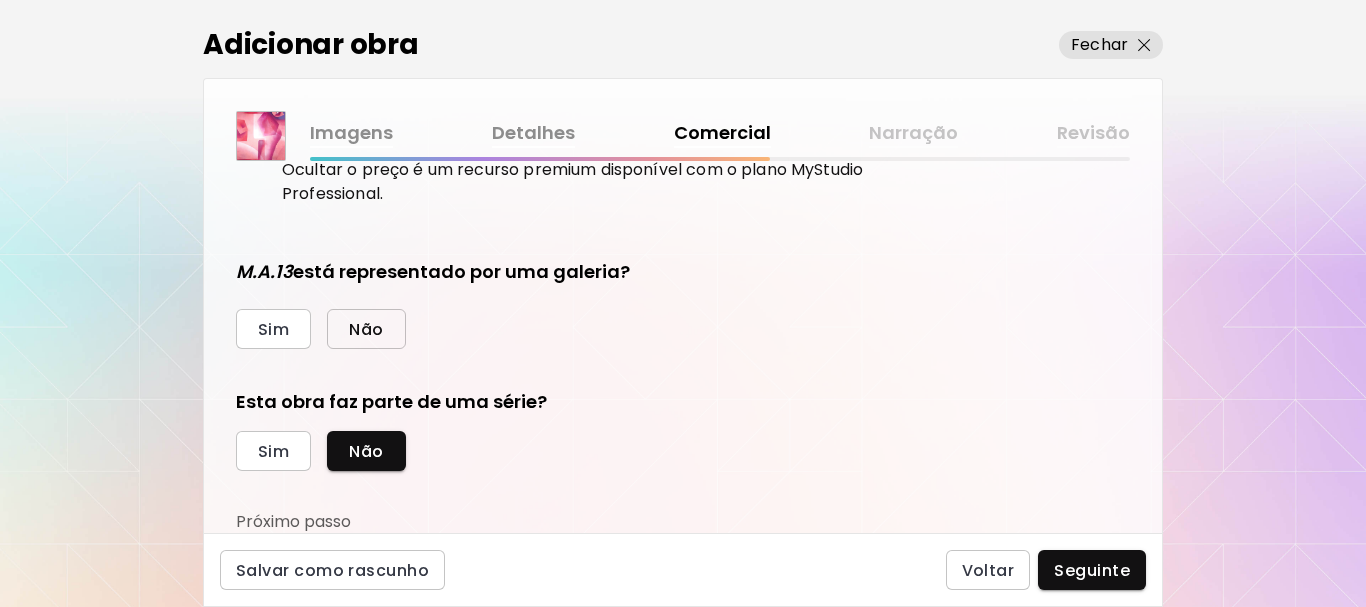 click on "Não" at bounding box center (366, 329) 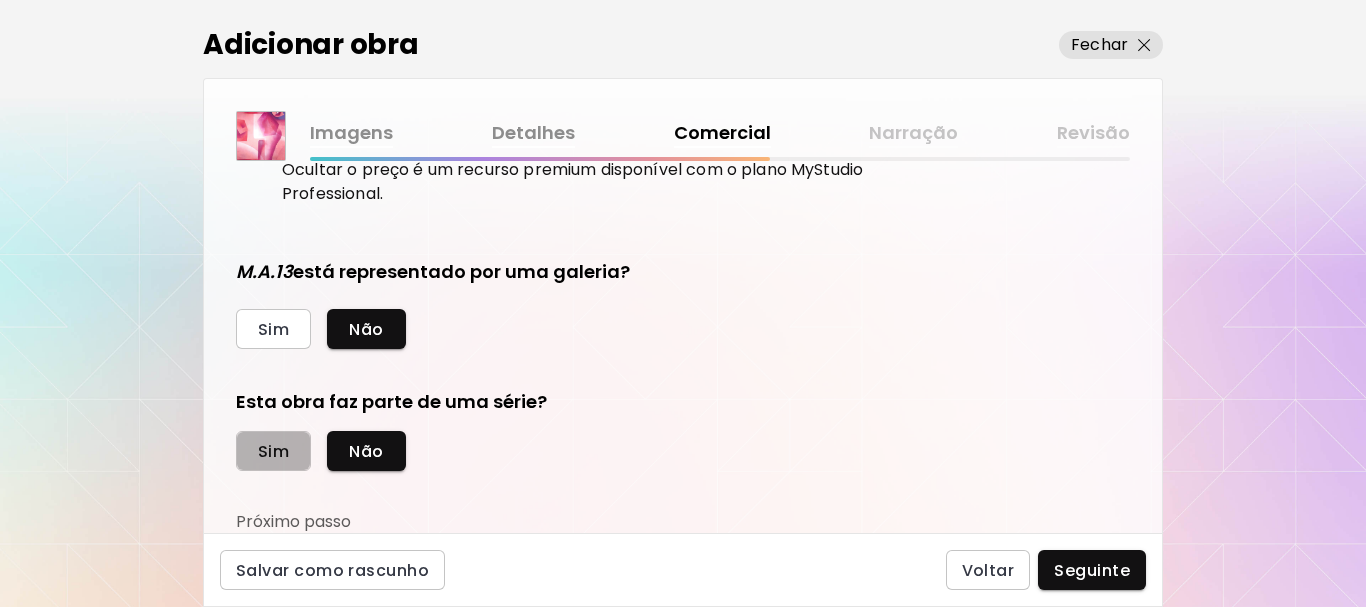 click on "Sim" at bounding box center (273, 451) 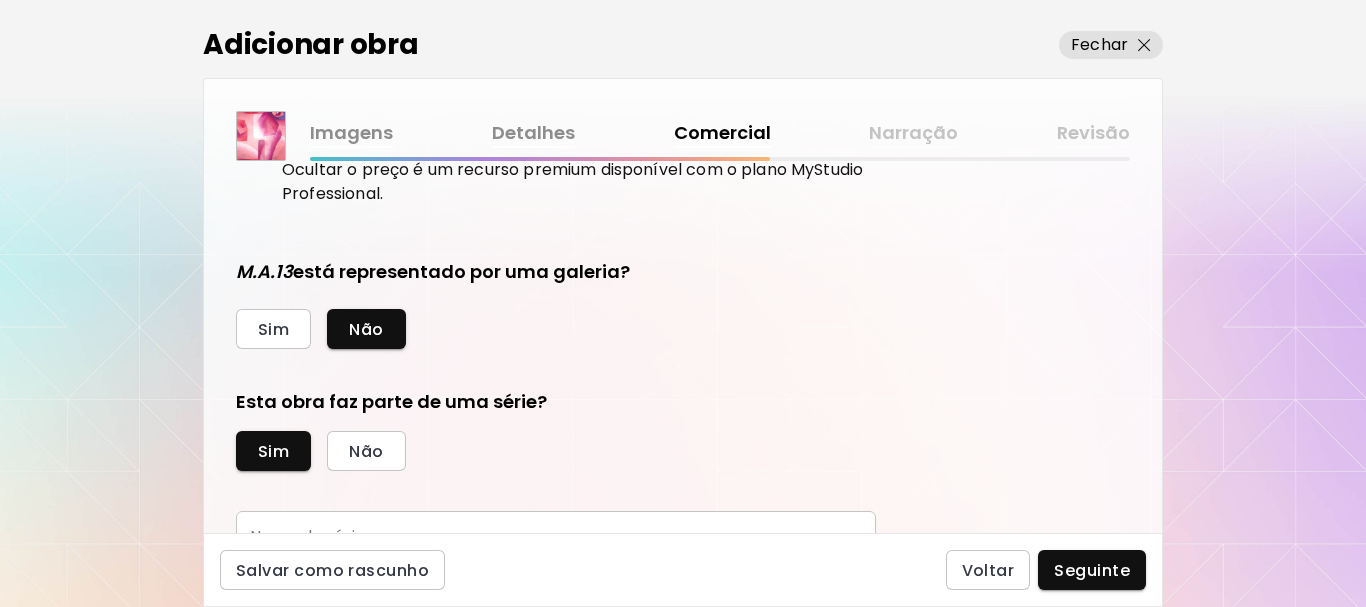 scroll, scrollTop: 547, scrollLeft: 0, axis: vertical 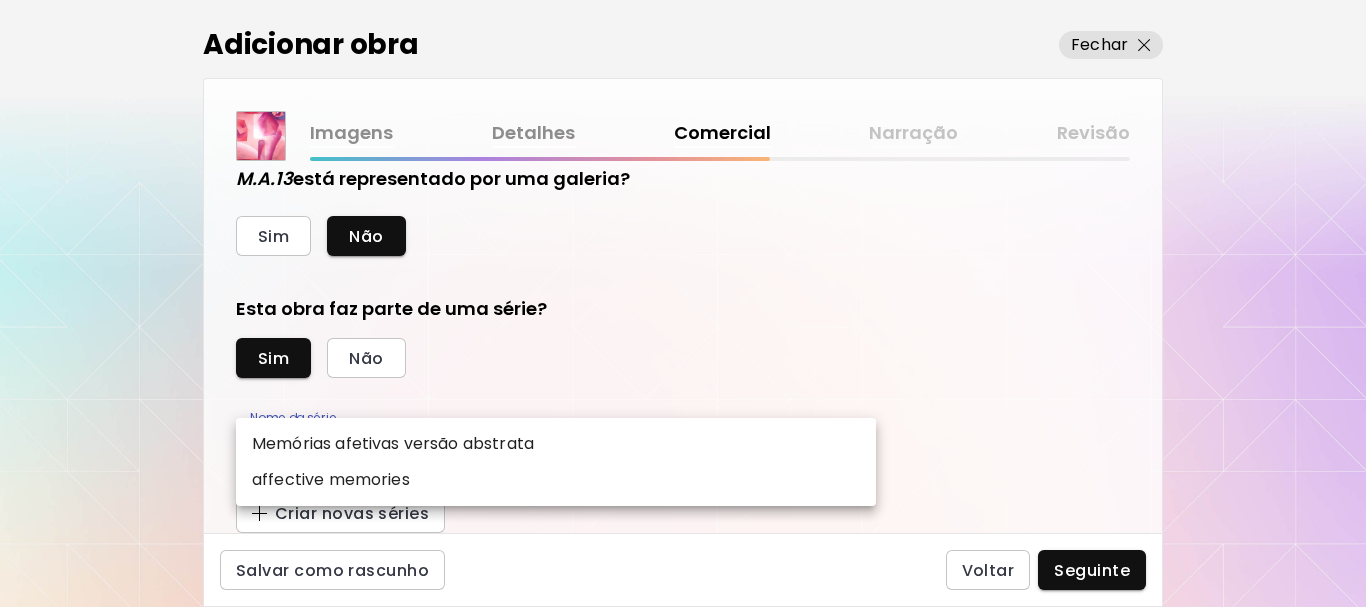 click on "kaleido.art/marks95 Adicionar obras Gerencie suas obras Editar Perfil My BioLink Comunidade Metas MyStudio Atualizar My Website My Showrooms My Documents My Subscribers My Provenance My Augmentations My Analytics Ajustes Ajuda 0 0 Adicionar obra Fechar Imagens Detalhes Comercial Narração Revisão Esta arte está atualmente disponível para venda? Sim Não Preço da obra As obras vendidas através da Kaleido tem uma comissão de 25%. Inscreva-se na Kaleido MyStudio para obter uma taxa de comissão mais baixa. Informe-se Atualizar $ US Dollar *** Ocultar Preço da Obra de Arte no Kaleido Saiba mais Ocultar o preço é um recurso premium disponível com o plano MyStudio Professional. M.A.13  está representado por uma galeria? Sim Não Esta obra faz parte de uma série? Sim Não Nome da série ​ Nome da série Criar novas séries Salvar como rascunho Voltar Seguinte Pesquisa de artista Nome ou identificador Nome ou identificador País do artista País do artista Disciplina Todos Pintura Contemporânea Todos" at bounding box center (683, 303) 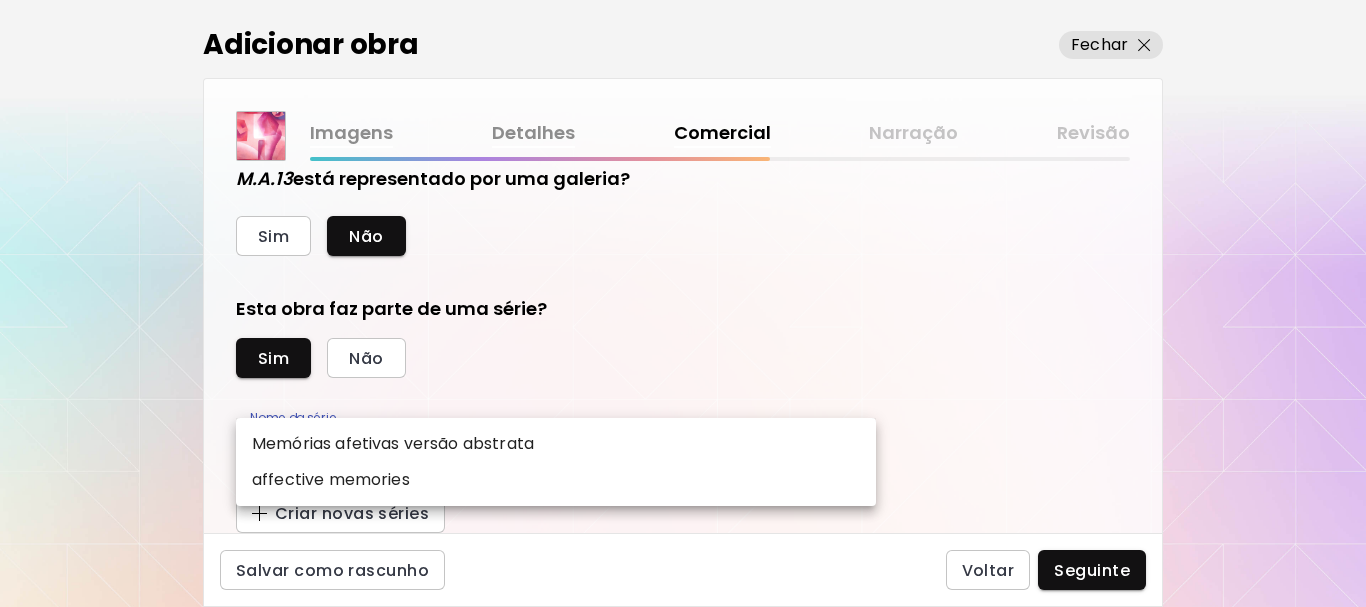 type on "**********" 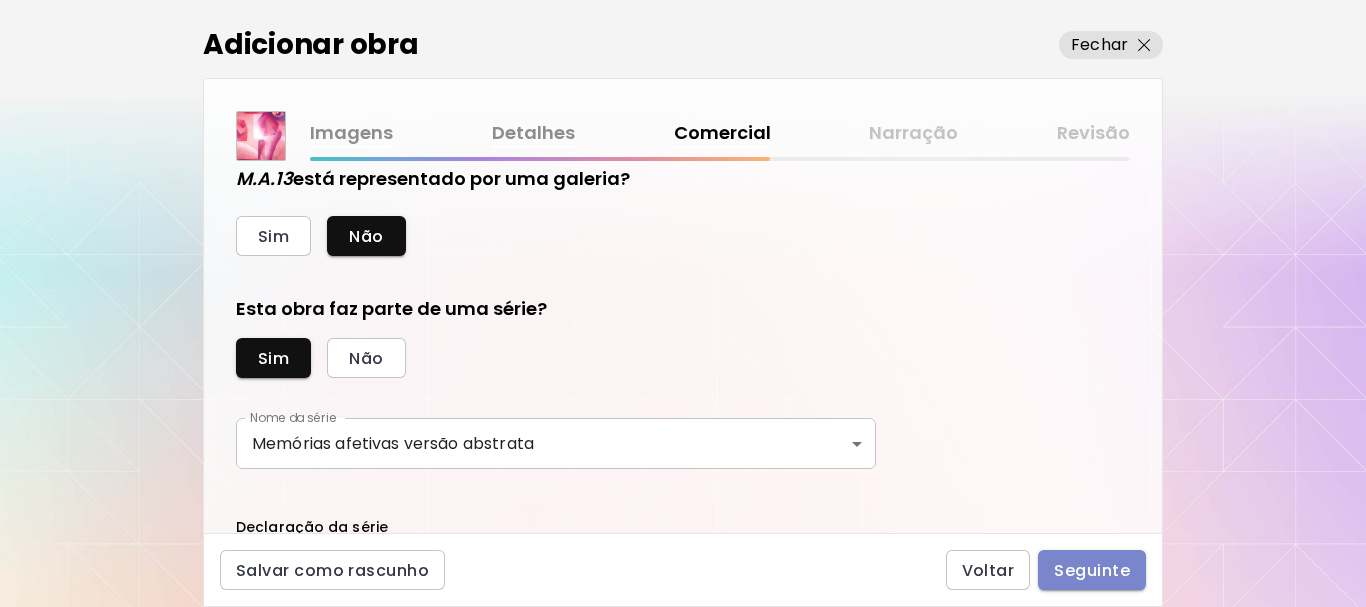 click on "Seguinte" at bounding box center [1092, 570] 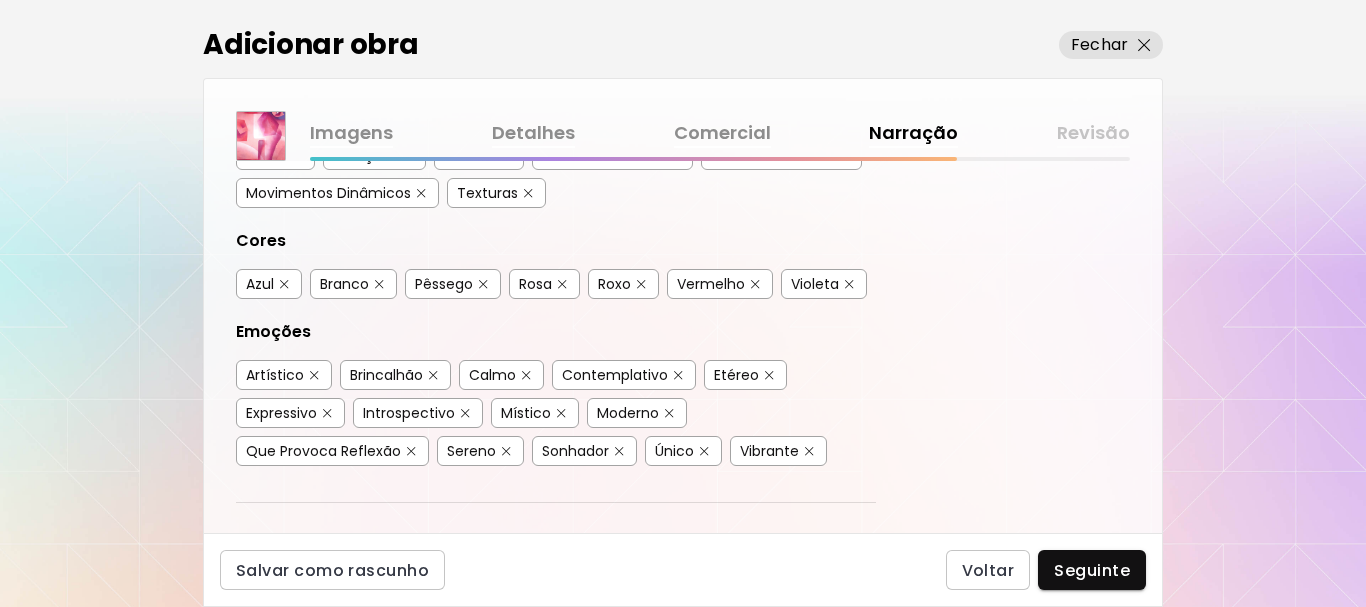 scroll, scrollTop: 500, scrollLeft: 0, axis: vertical 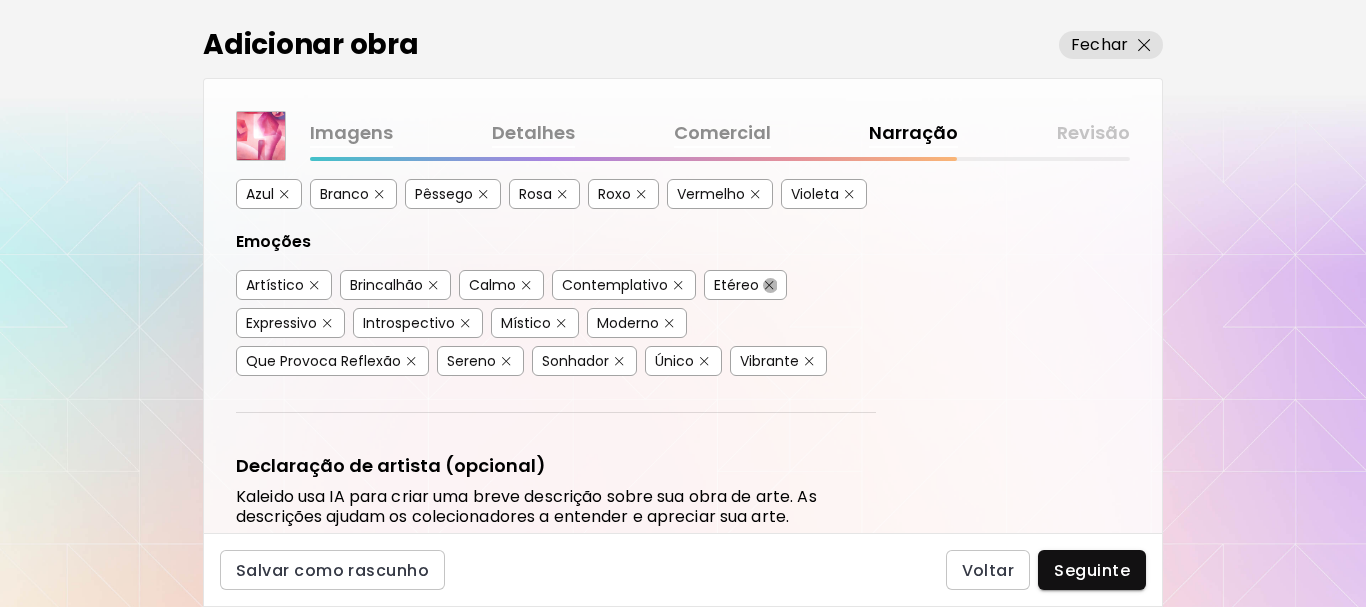 click at bounding box center [769, 285] 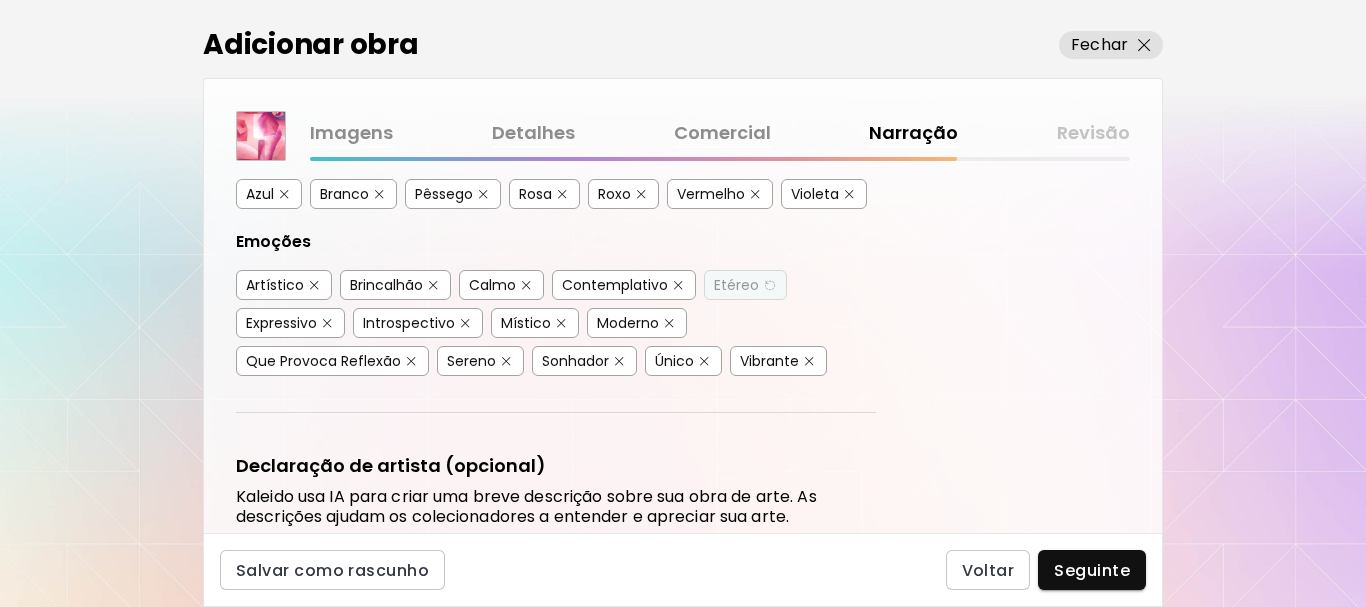 click at bounding box center [561, 323] 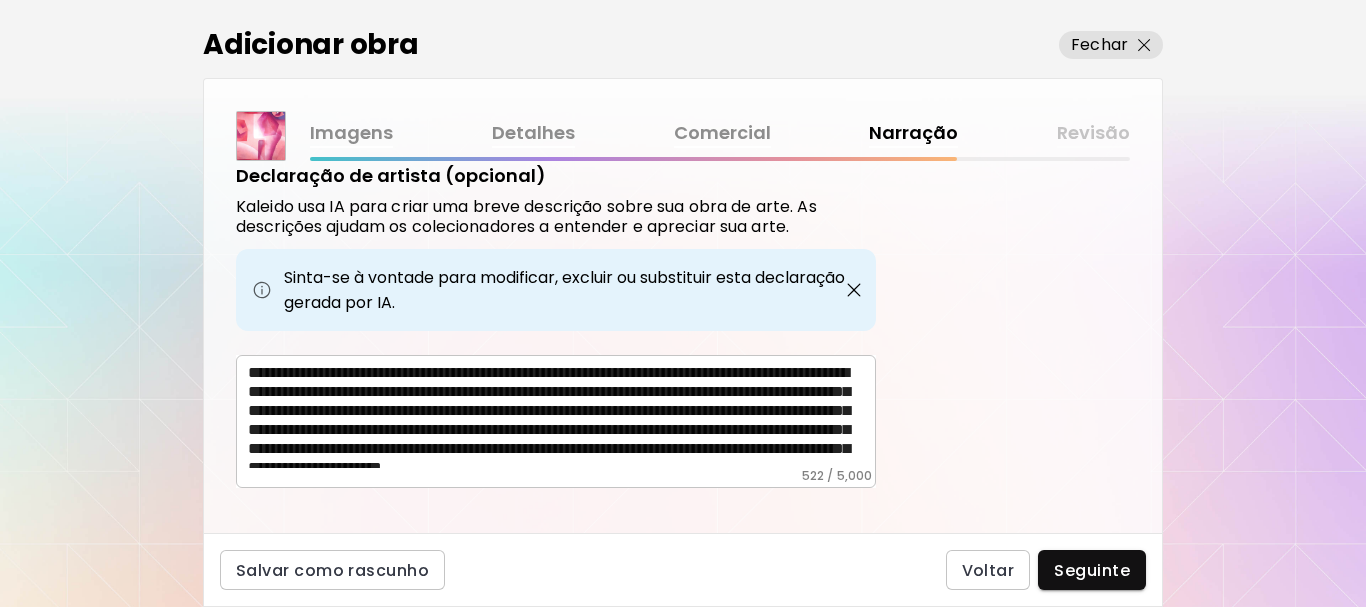scroll, scrollTop: 817, scrollLeft: 0, axis: vertical 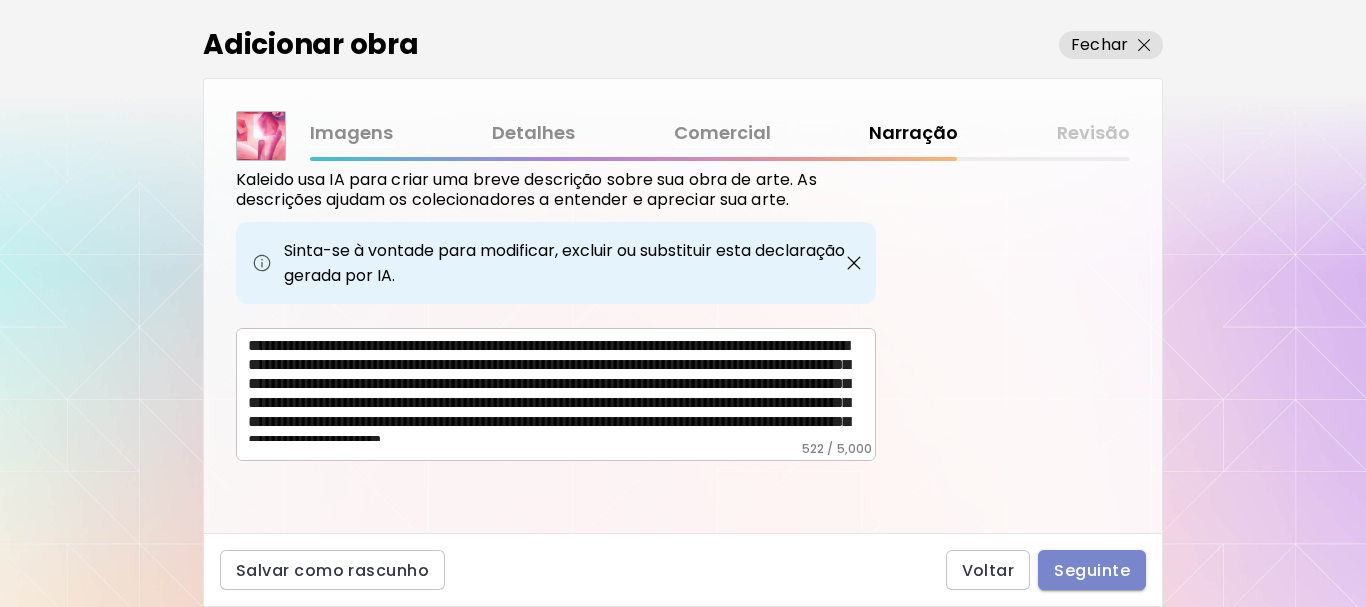 click on "Seguinte" at bounding box center (1092, 570) 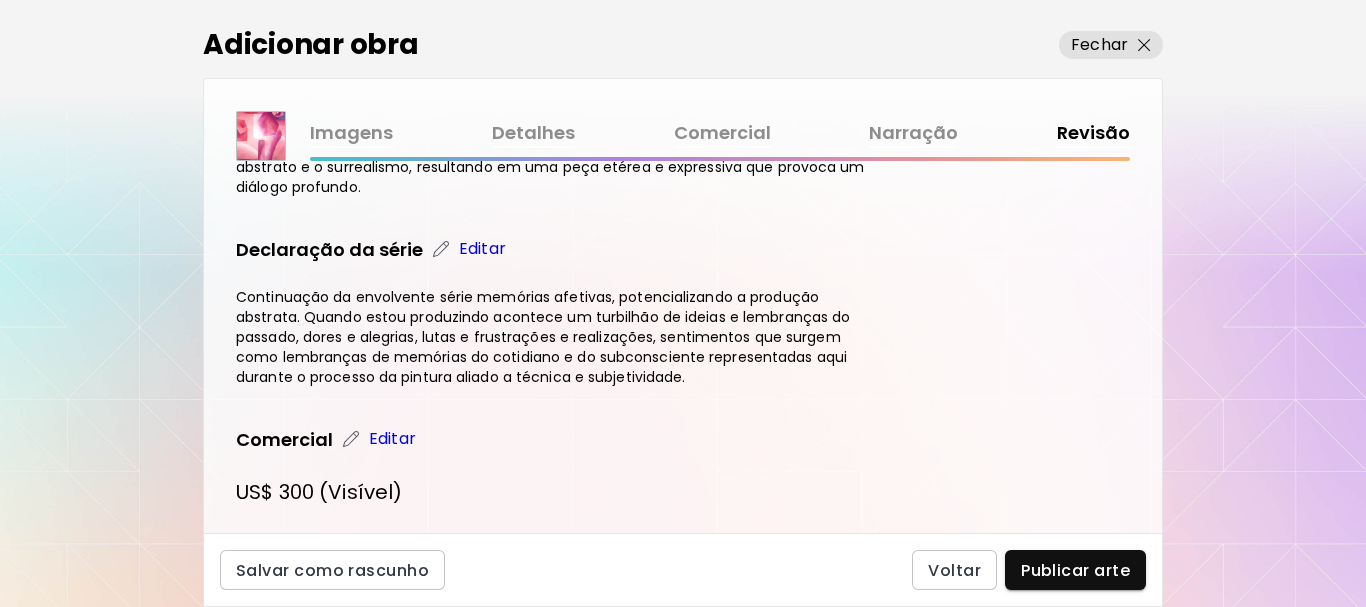 scroll, scrollTop: 943, scrollLeft: 0, axis: vertical 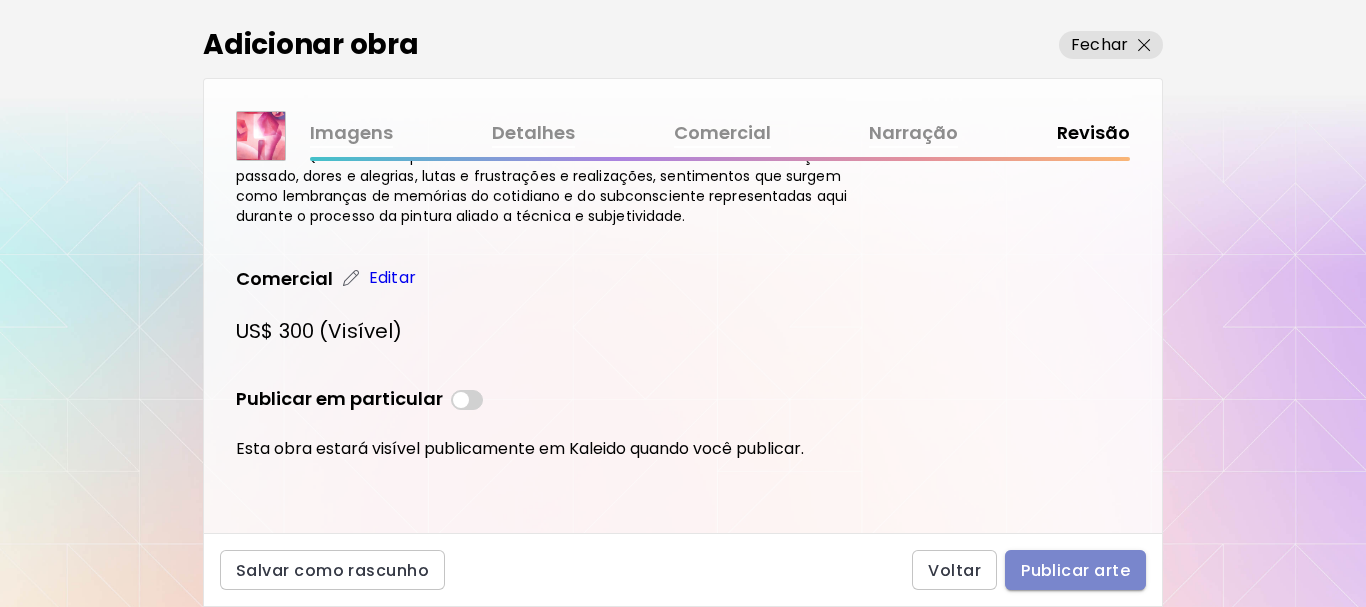 click on "Publicar arte" at bounding box center [1075, 570] 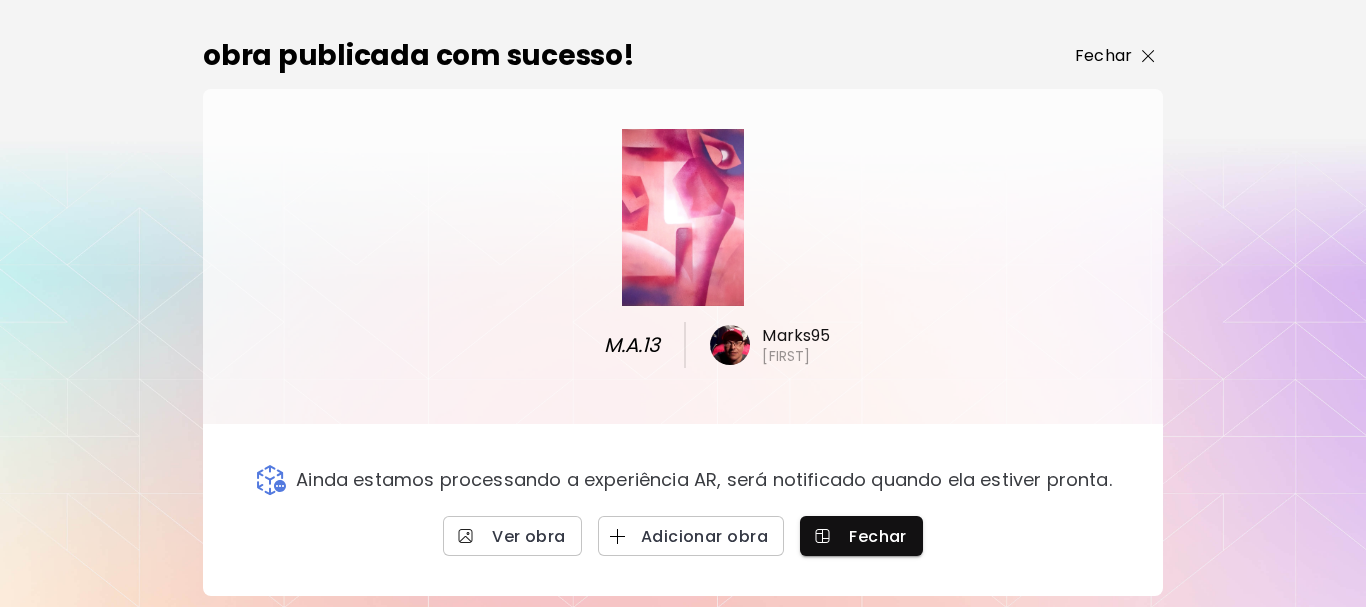 click on "Fechar" at bounding box center (1103, 56) 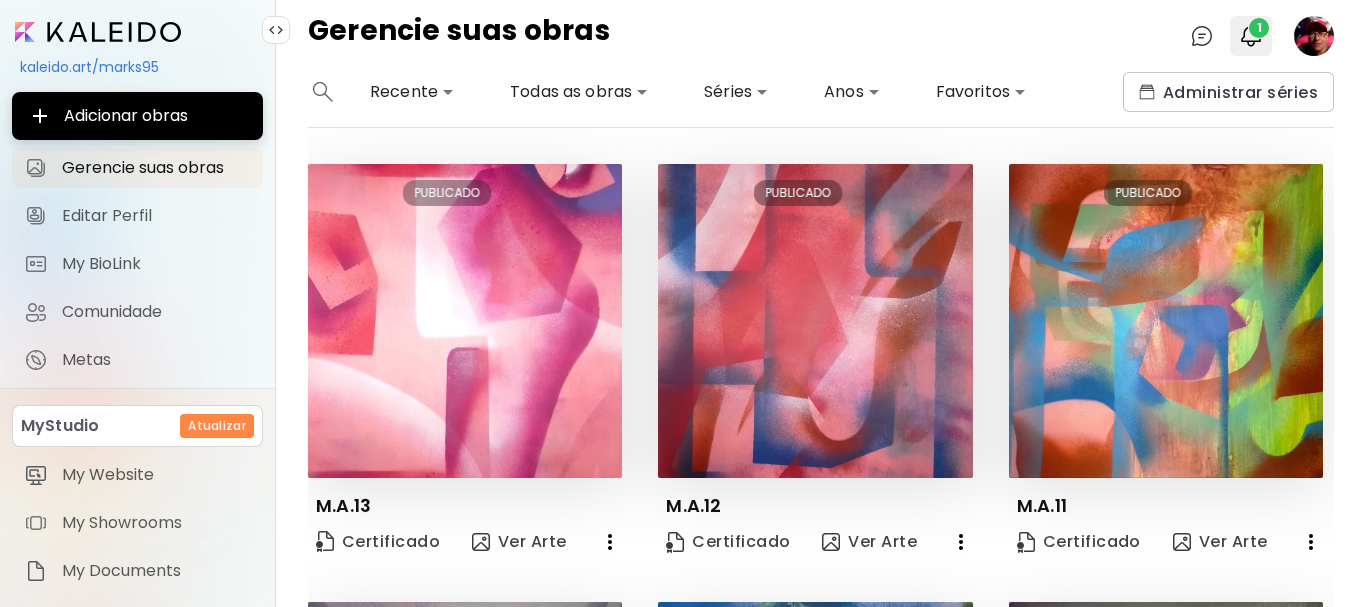 click on "1" at bounding box center [1259, 28] 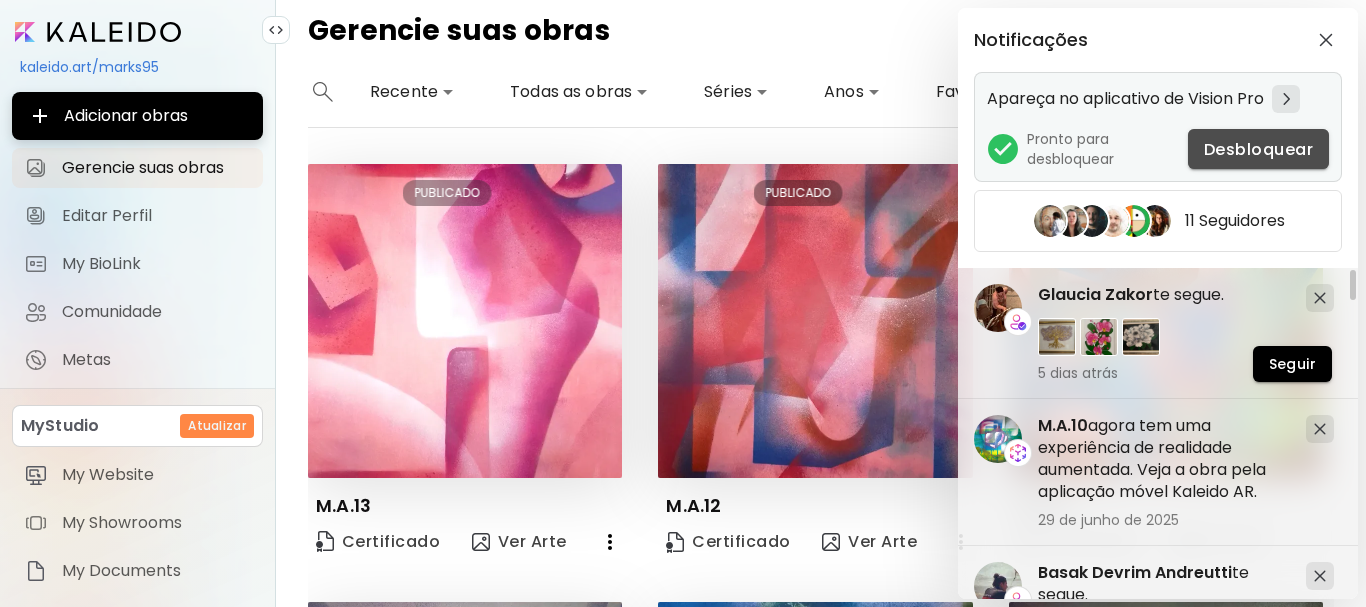 click on "Desbloquear" at bounding box center [1258, 149] 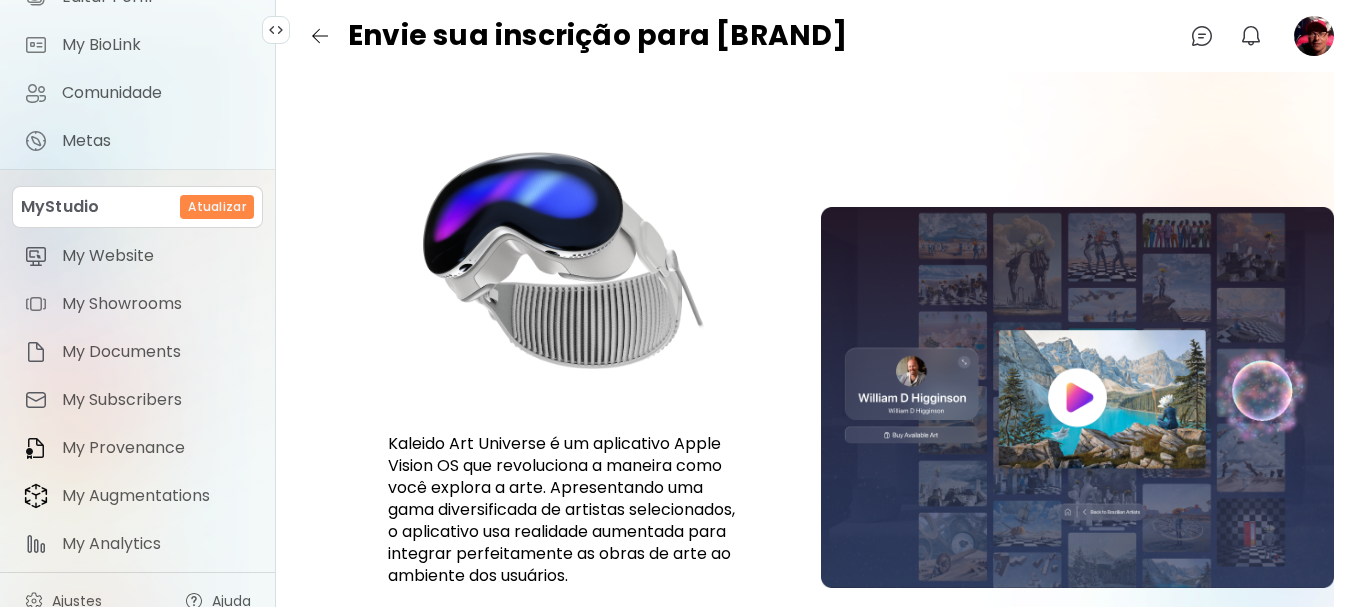scroll, scrollTop: 241, scrollLeft: 0, axis: vertical 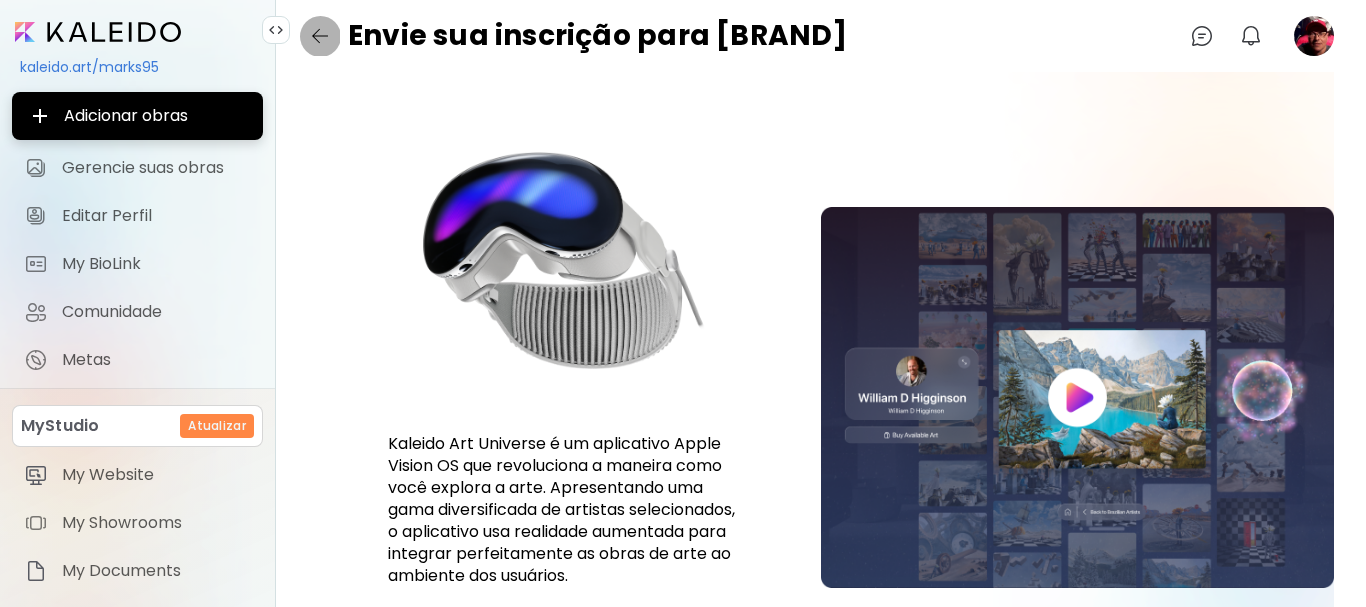click at bounding box center (320, 36) 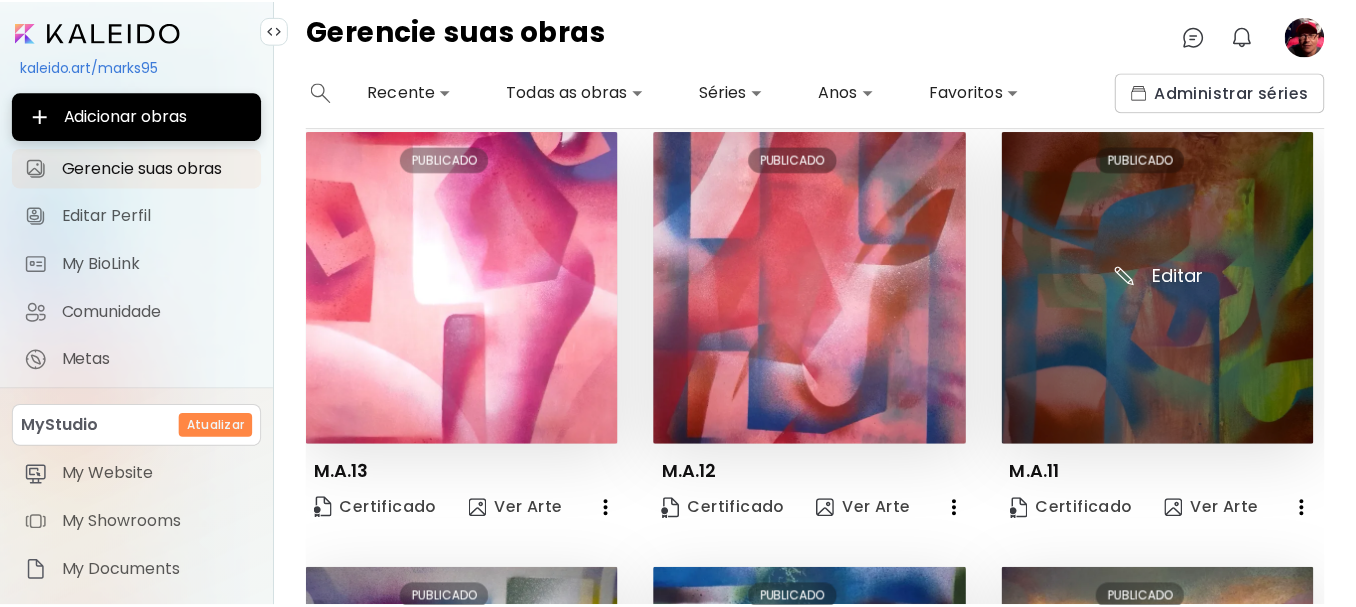 scroll, scrollTop: 0, scrollLeft: 0, axis: both 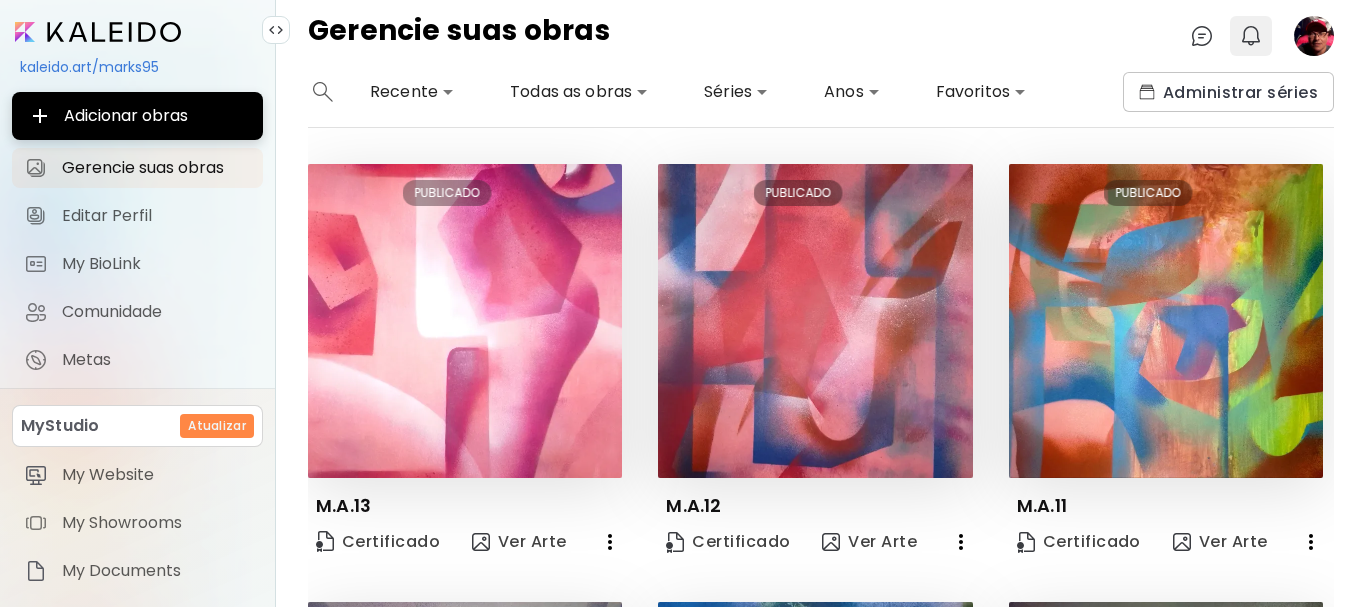click at bounding box center (1251, 36) 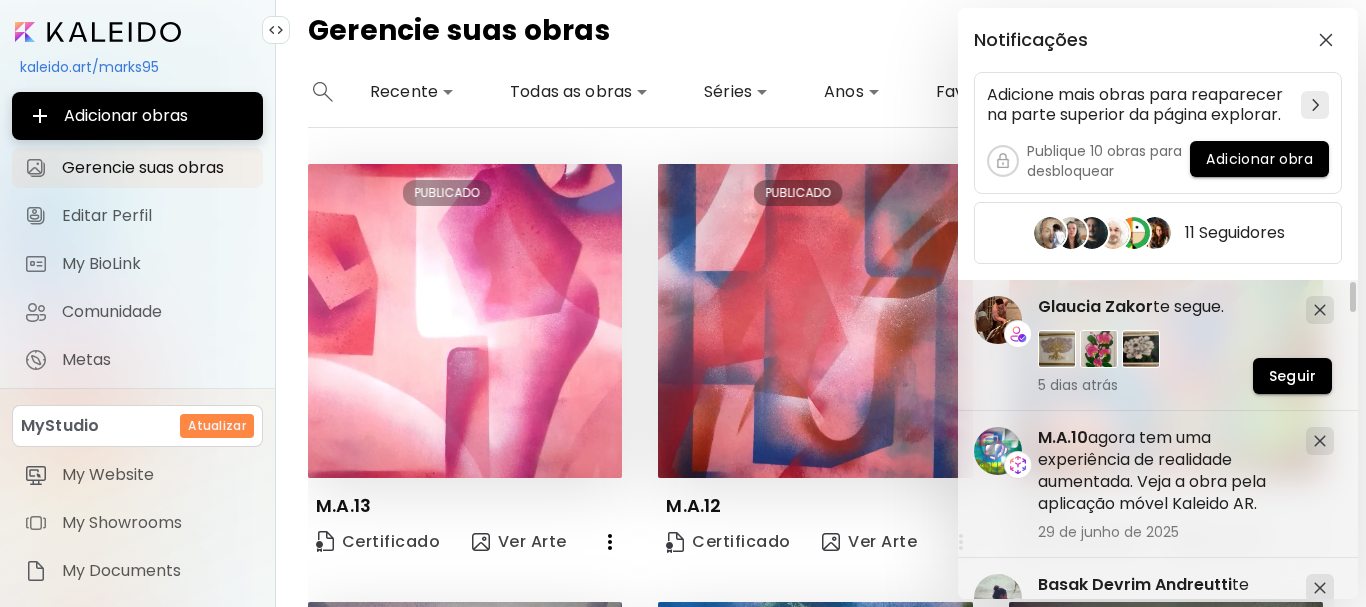 click on "Notificações Adicione mais obras para reaparecer na parte superior da página explorar. Publique 10 obras para desbloquear Adicionar obra 11 Seguidores M.A.10  agora tem uma experiência de realidade aumentada. Veja a obra pela aplicação móvel Kaleido AR. 29 de junho de 2025 Oluwaseyi Olaide  te segue. 18 de maio de 2025 Seguindo Conflitos de gerações  agora tem uma experiência de realidade aumentada. Veja a obra pela aplicação móvel Kaleido AR. 15 de maio de 2025 Basak Devrim Andreutti  te segue. 9 de junho de 2025 Seguindo Glaucia Zakor  te segue. 5 dias atrás Seguir" at bounding box center [683, 303] 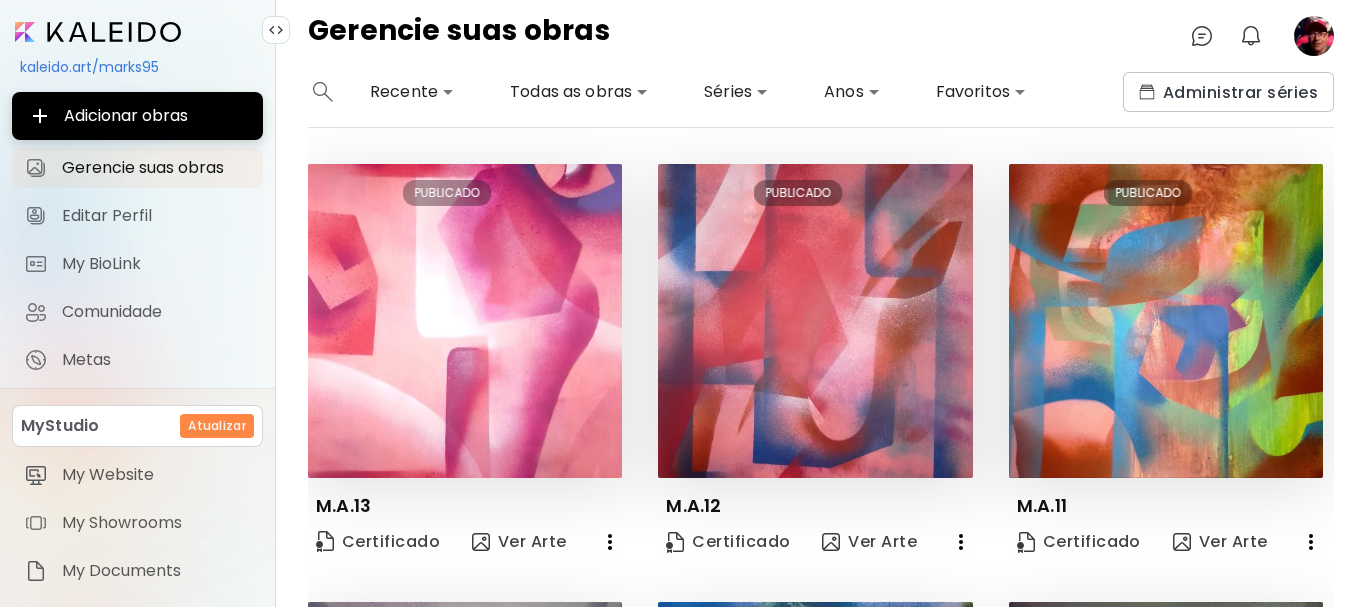 click at bounding box center (98, 32) 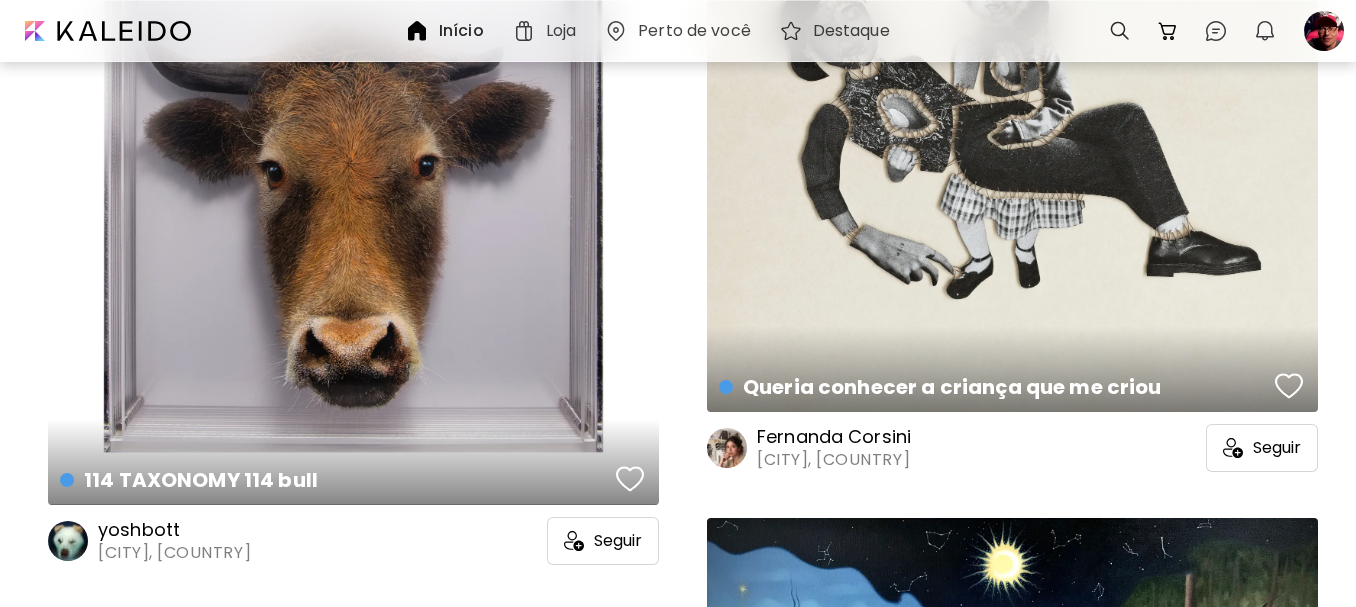 scroll, scrollTop: 7600, scrollLeft: 0, axis: vertical 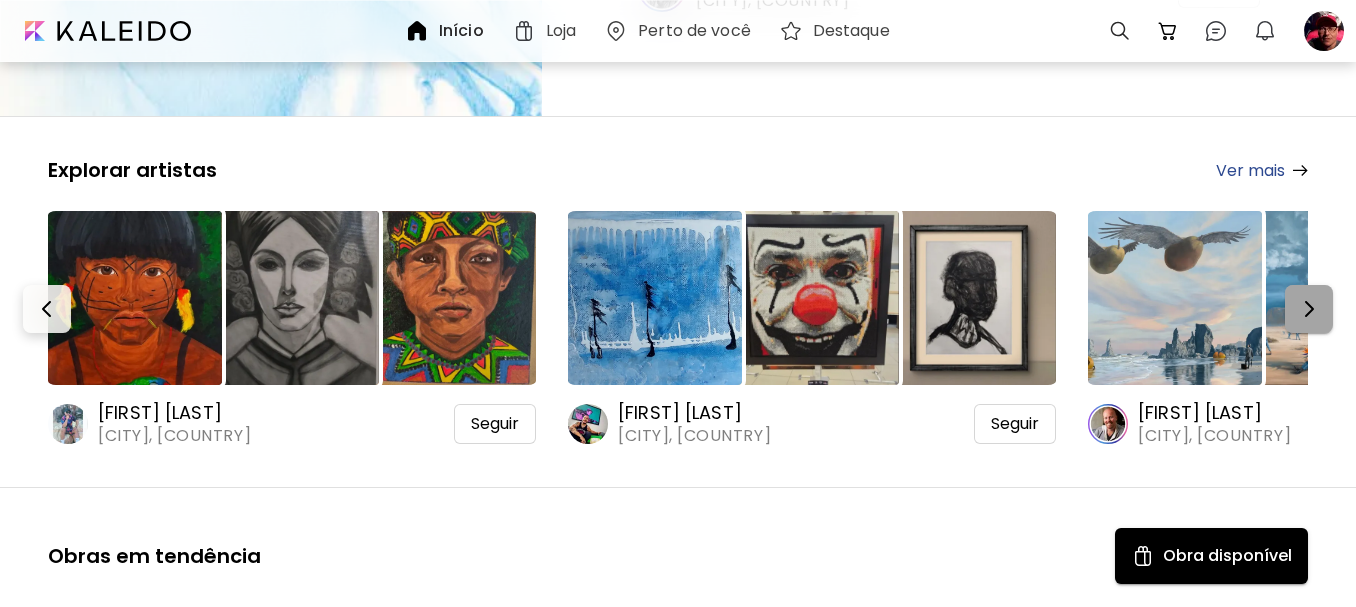 click at bounding box center [1309, 309] 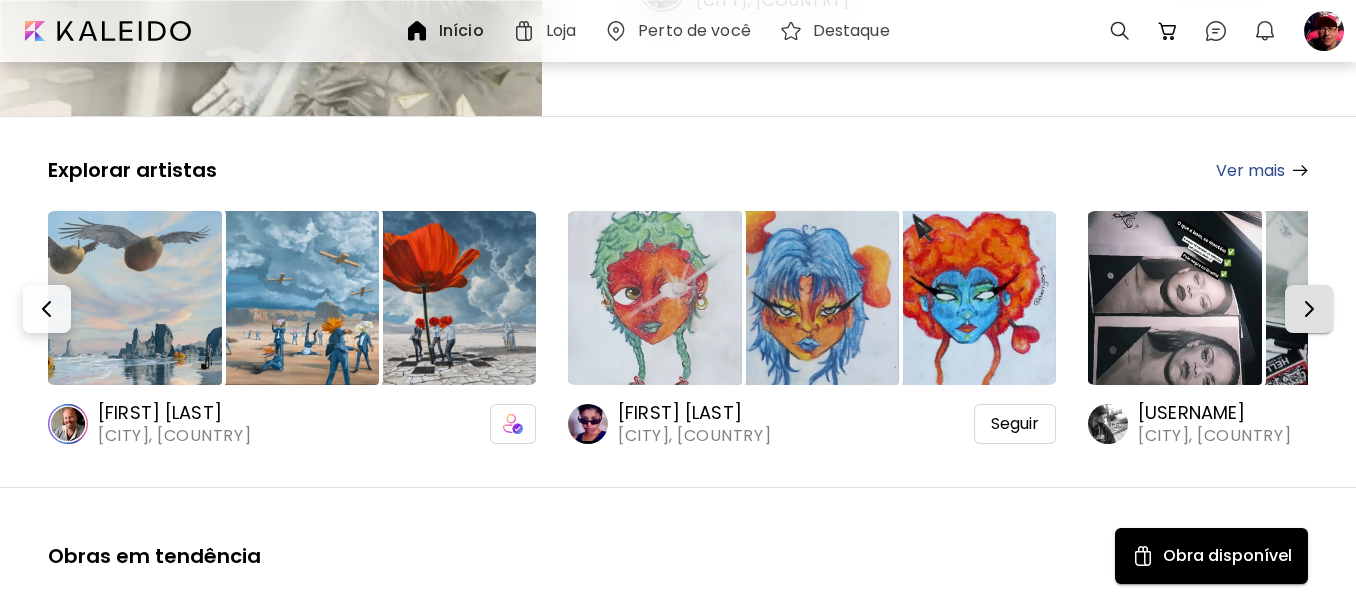 click at bounding box center (1309, 309) 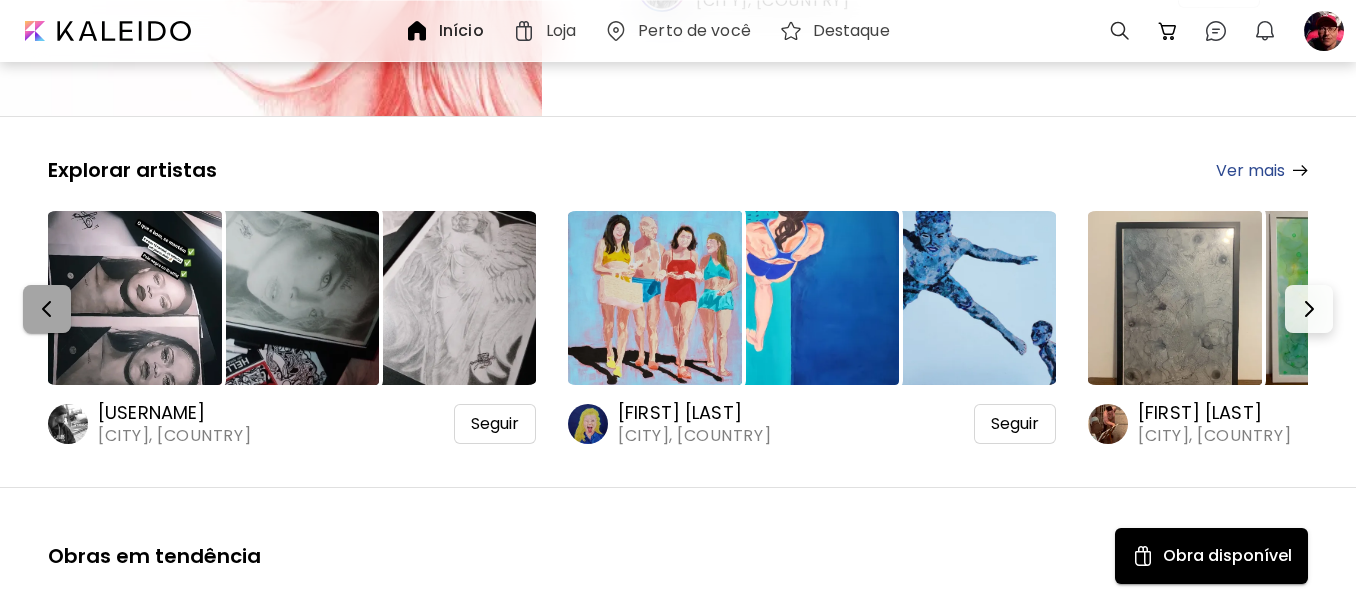 click at bounding box center [47, 309] 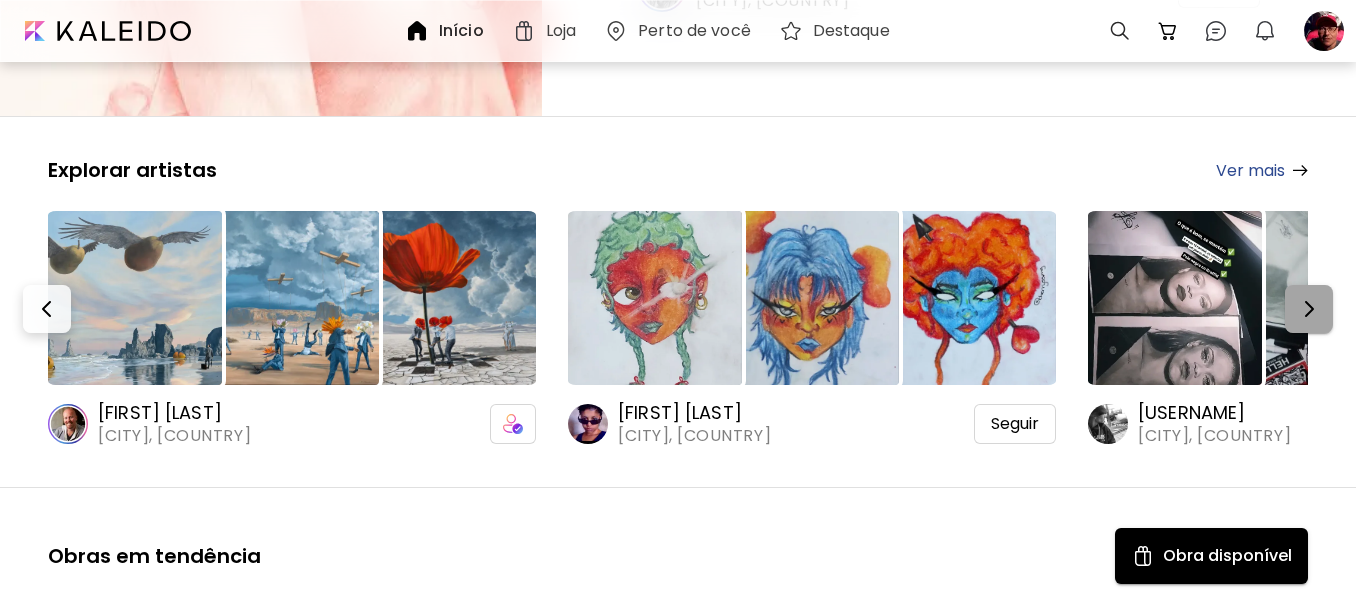 click at bounding box center (1309, 309) 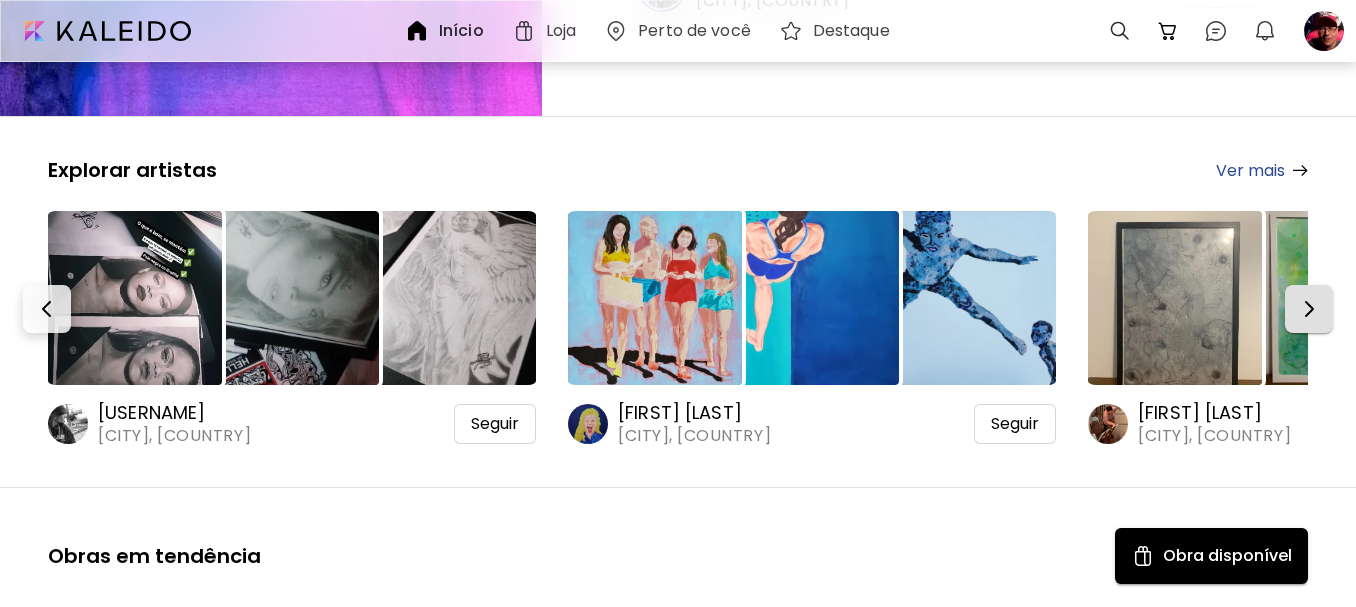 click at bounding box center [1309, 309] 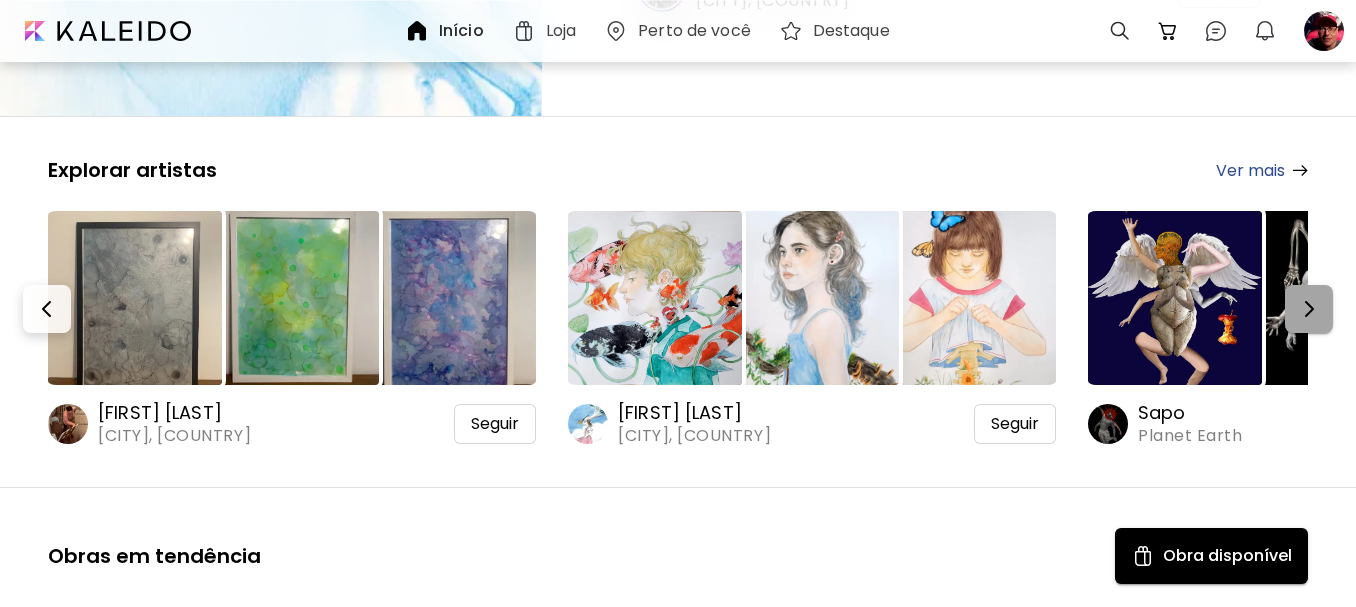 click at bounding box center (1309, 309) 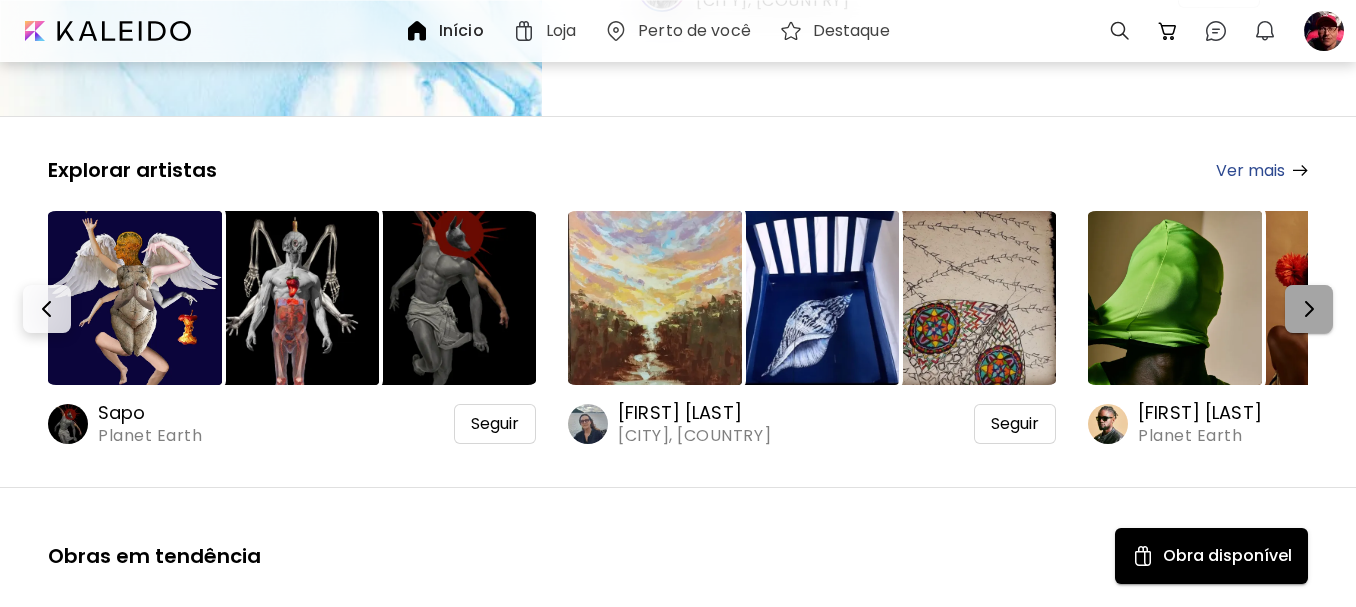 click at bounding box center (1309, 309) 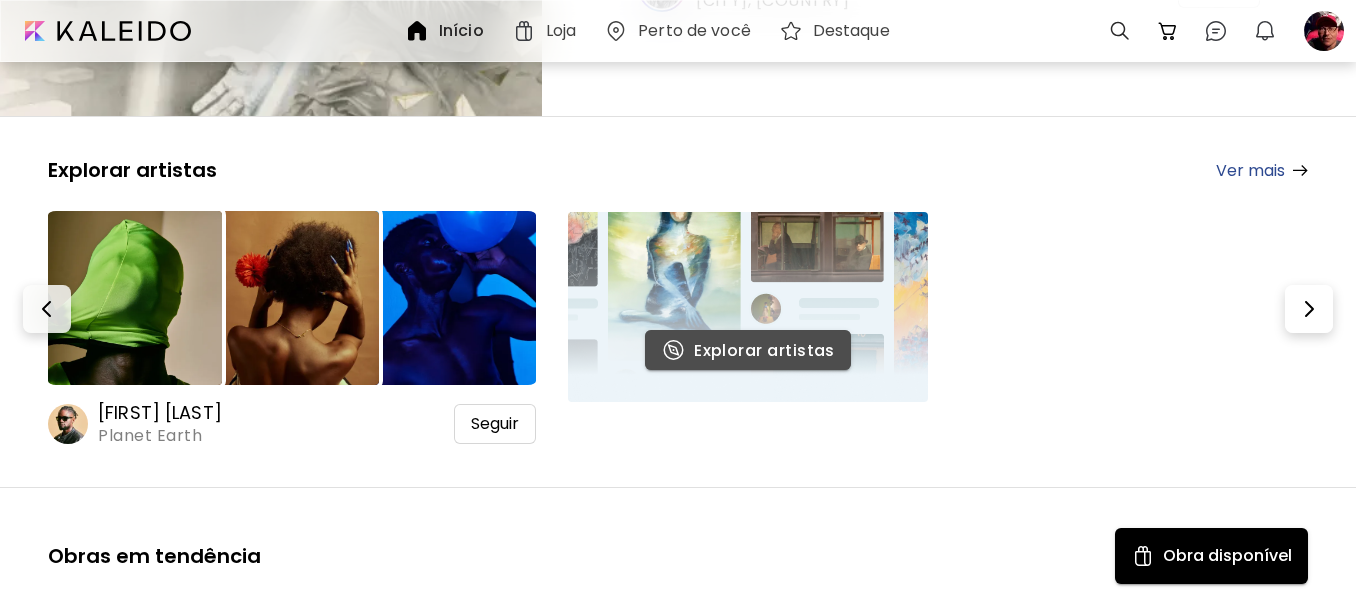 click on "Explorar artistas" at bounding box center [748, 350] 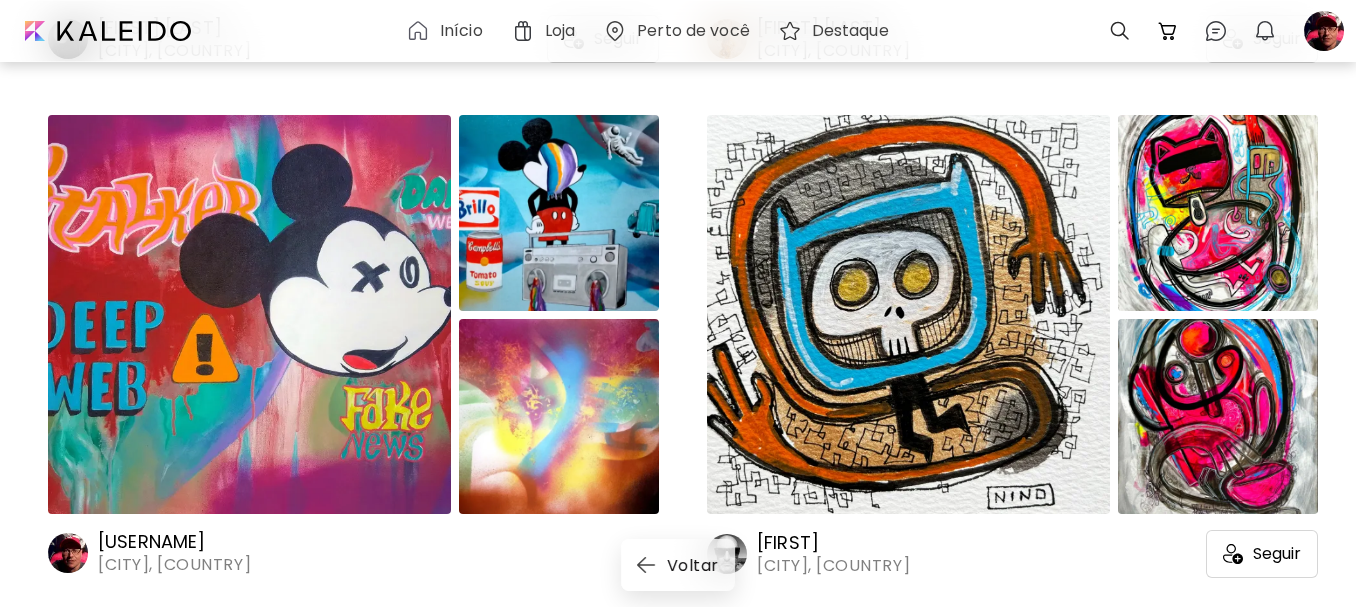 scroll, scrollTop: 16600, scrollLeft: 0, axis: vertical 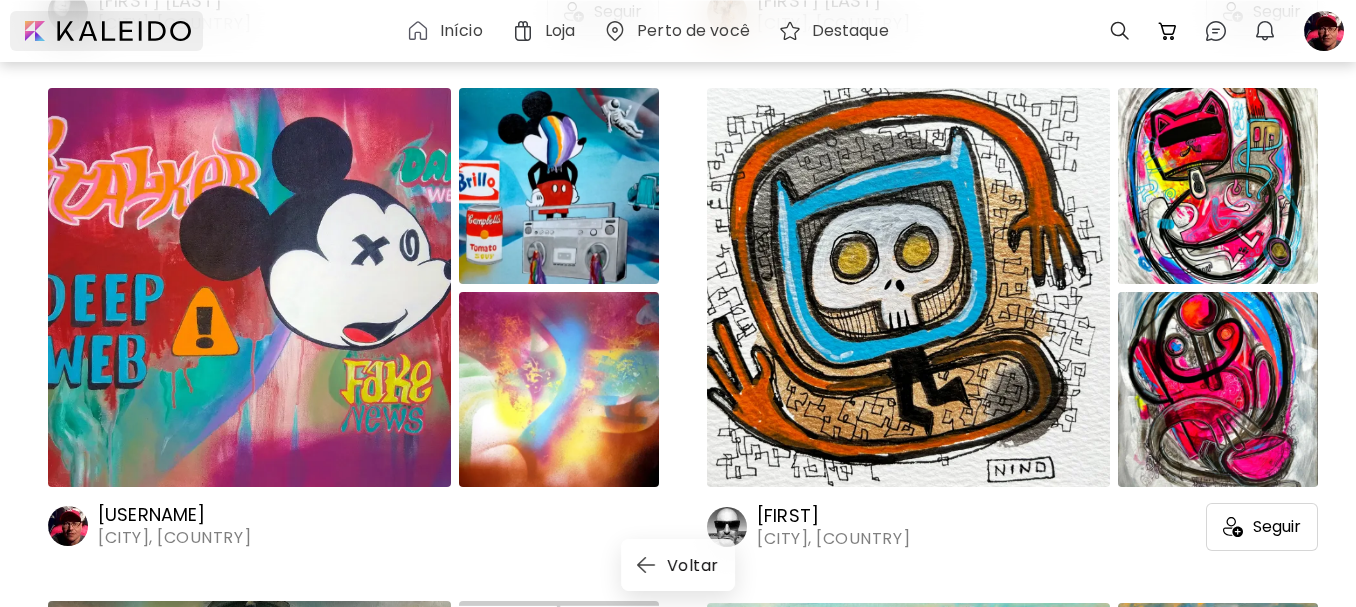 click at bounding box center (106, 31) 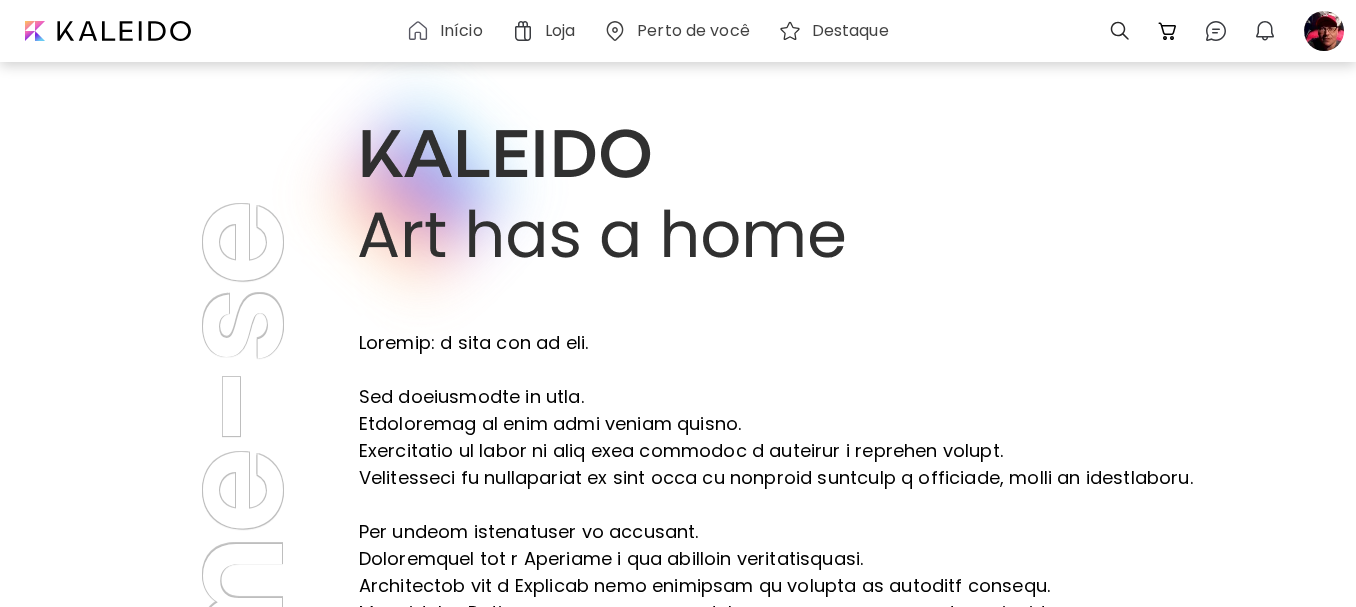 scroll, scrollTop: 0, scrollLeft: 0, axis: both 